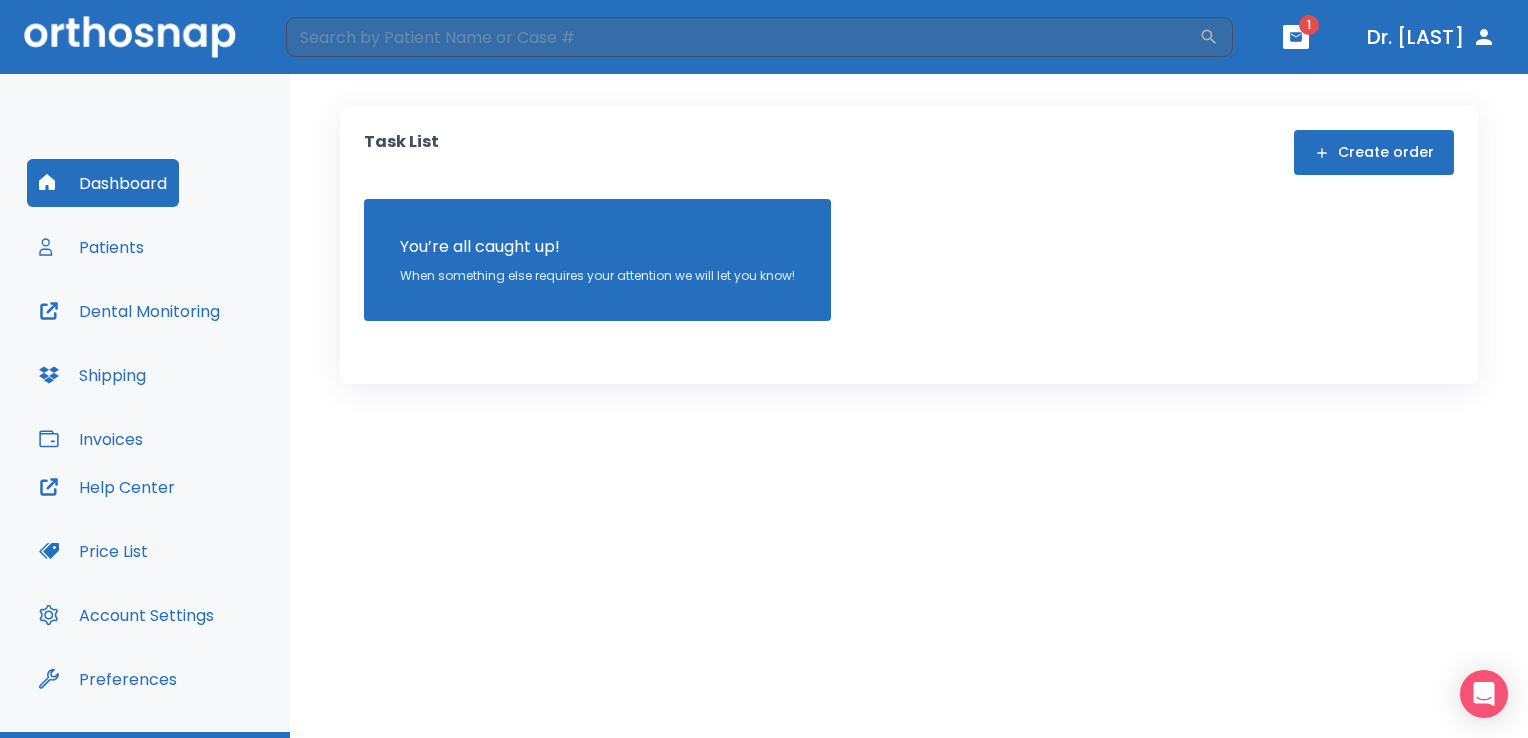 scroll, scrollTop: 0, scrollLeft: 0, axis: both 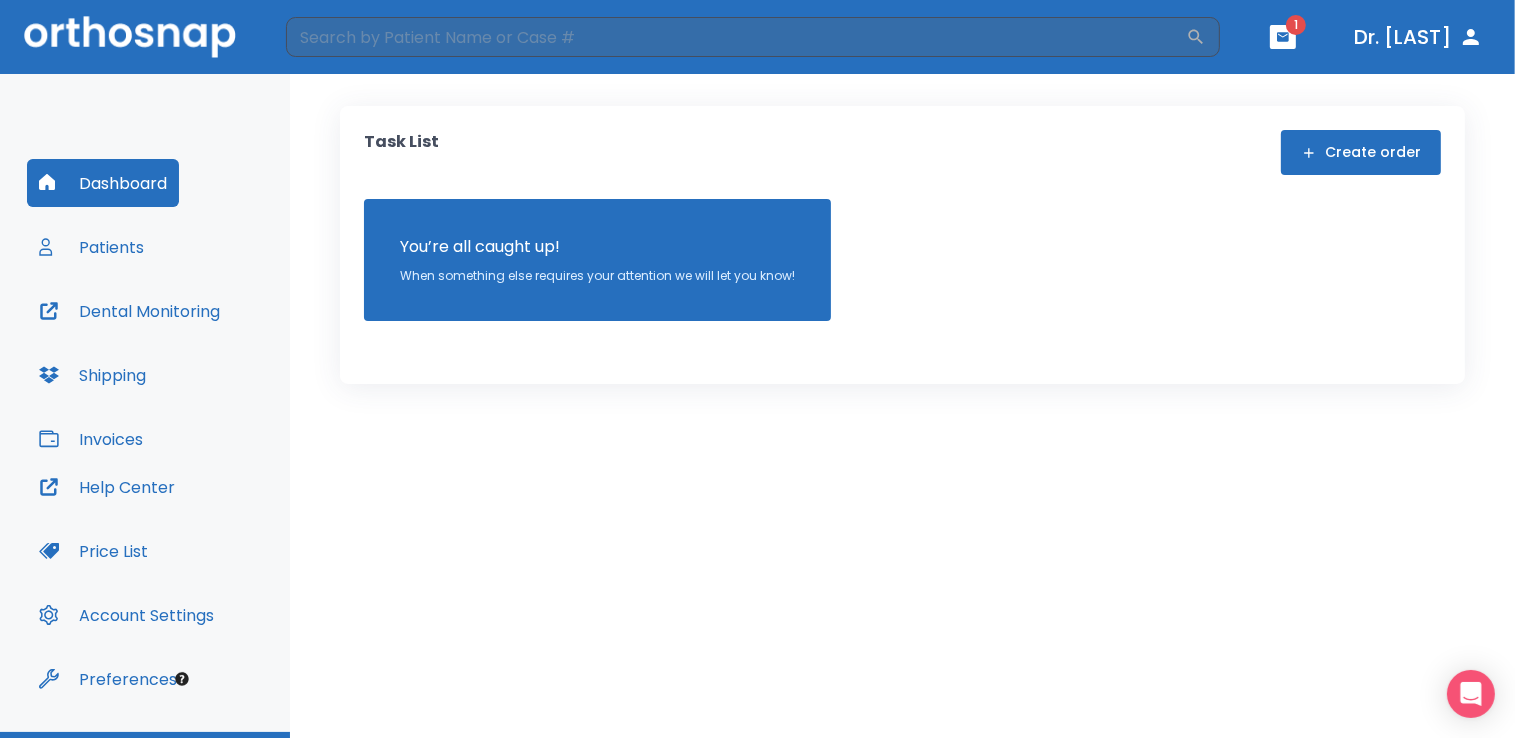 click on "Create order" at bounding box center (1361, 152) 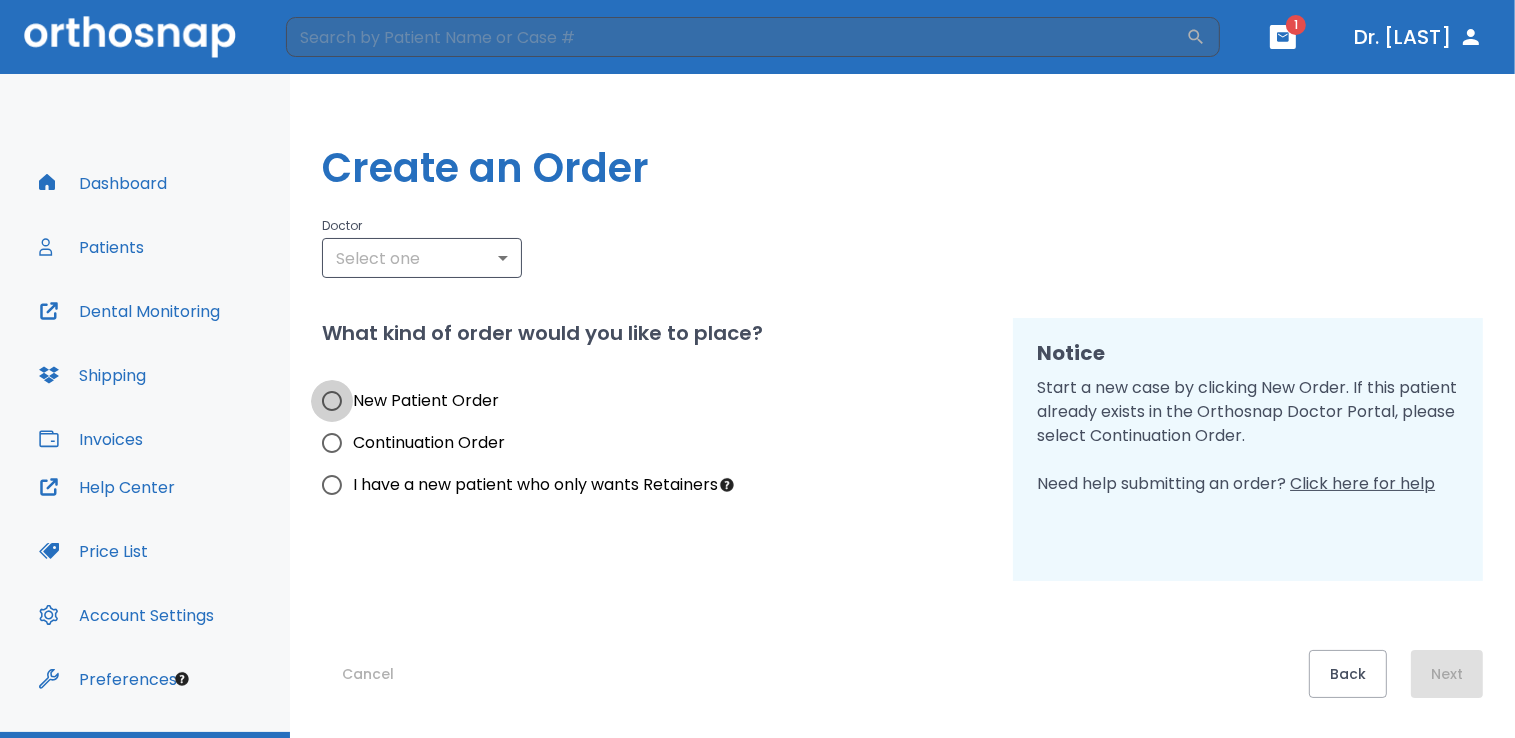 click on "New Patient Order" at bounding box center (332, 401) 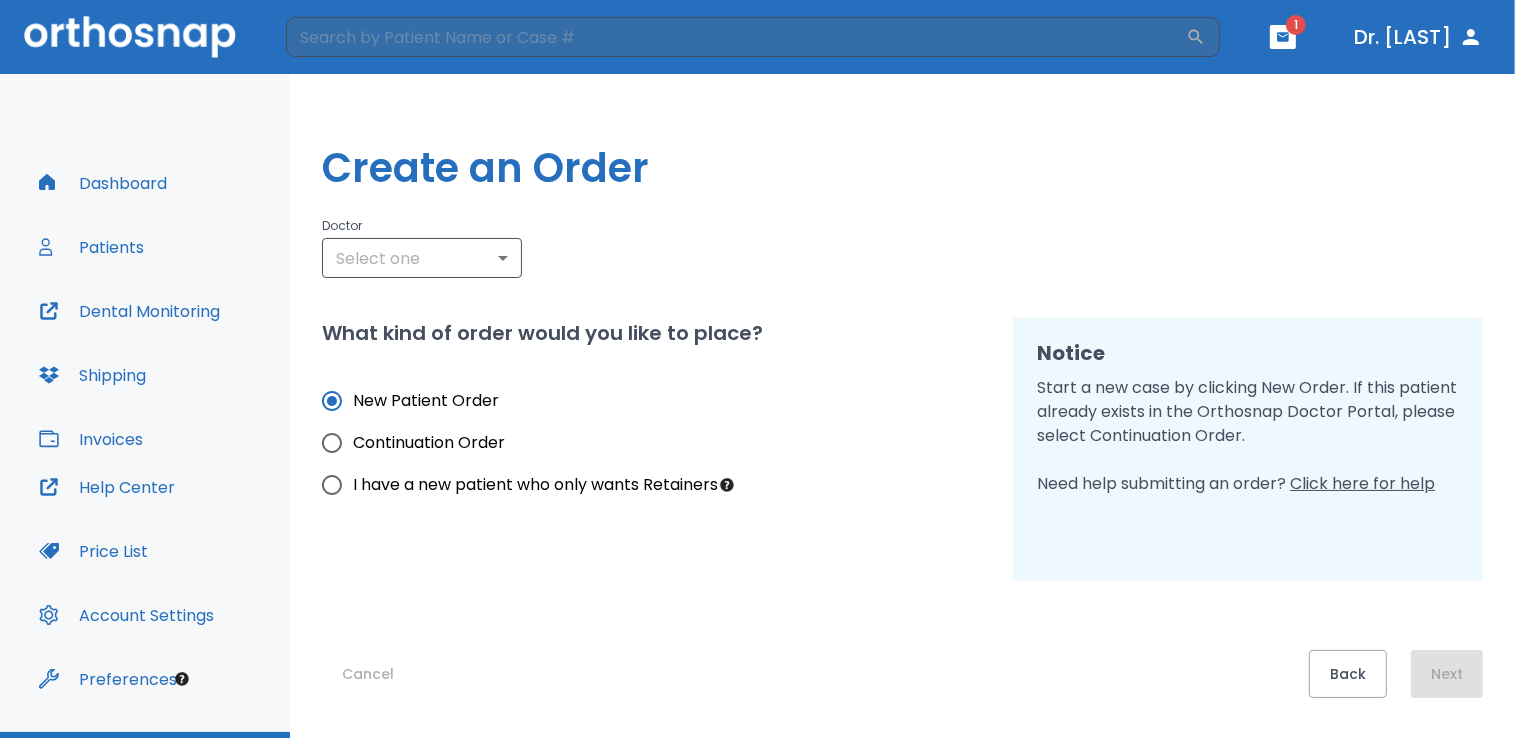 drag, startPoint x: 1456, startPoint y: 668, endPoint x: 720, endPoint y: 583, distance: 740.892 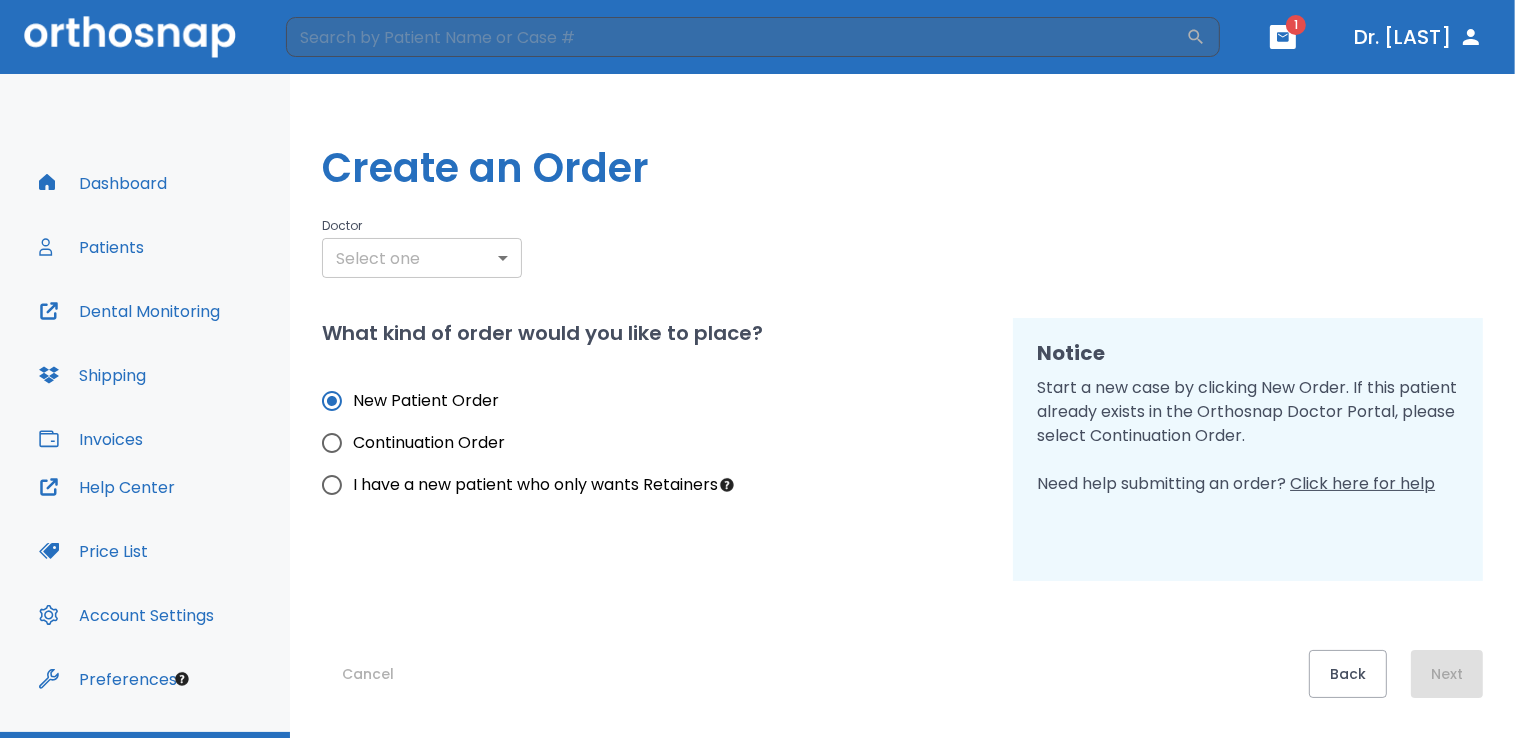 click on "​ 1 Dr. [LAST] Dashboard Patients Dental Monitoring Shipping Invoices Help Center Price List Account Settings Preferences Logout Create an Order Doctor Select one ​ What kind of order would you like to place? New Patient Order Continuation Order I have a new patient who only wants Retainers Notice Start a new case by clicking New Order. If this patient already exists in the Orthosnap Doctor Portal, please select Continuation Order. Need help submitting an order?   Click here for help Cancel Back Next" at bounding box center (757, 369) 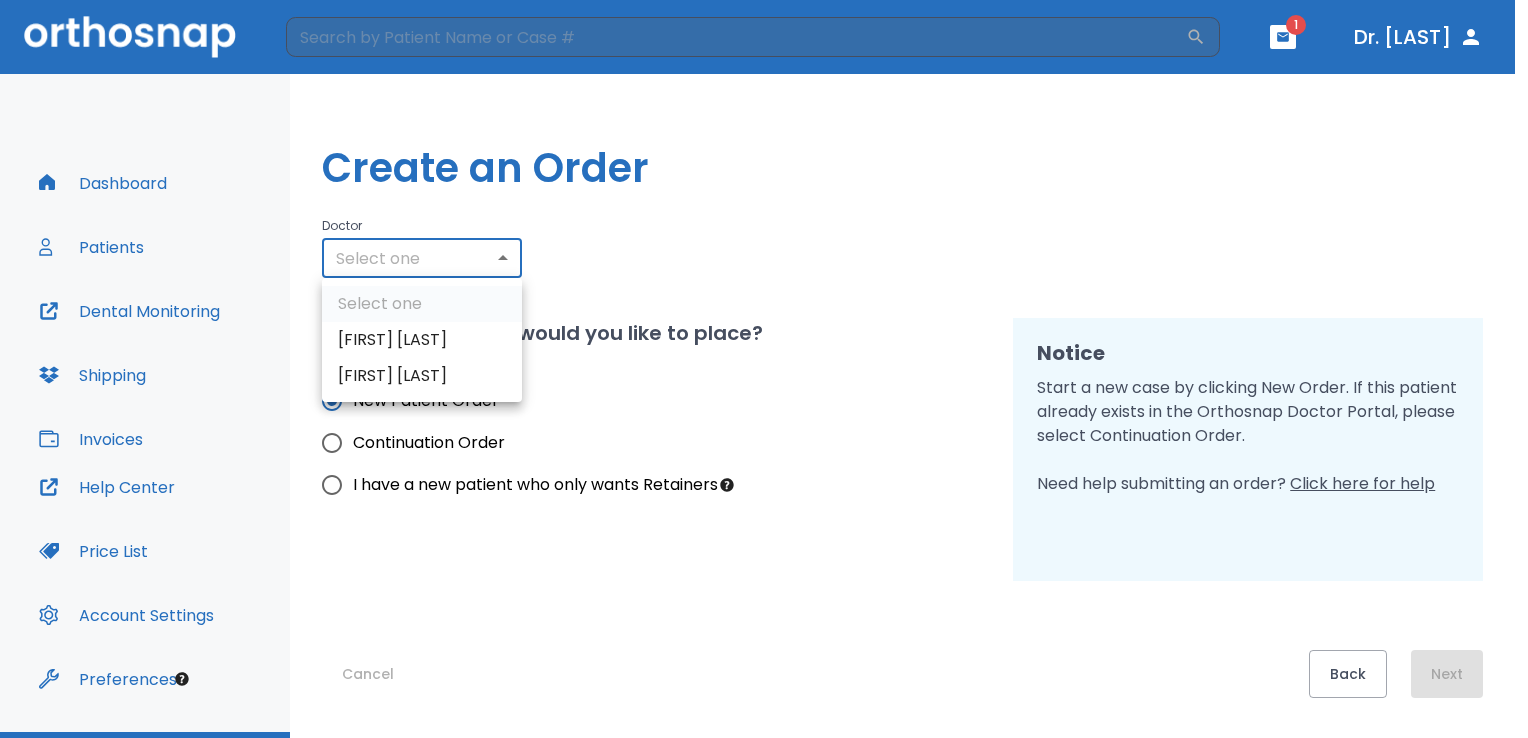 click on "[FIRST] [LAST]" at bounding box center (422, 340) 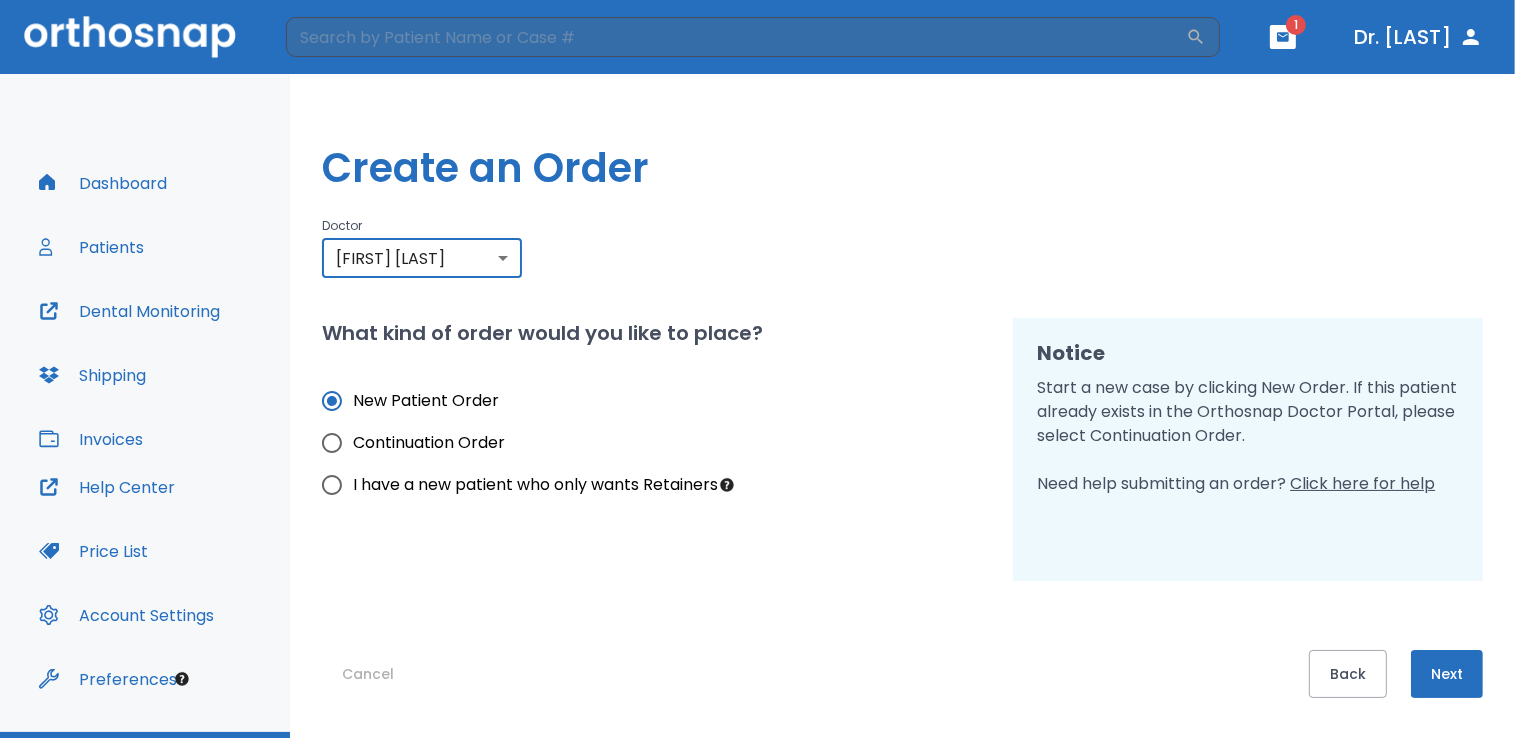 click on "Next" at bounding box center [1447, 674] 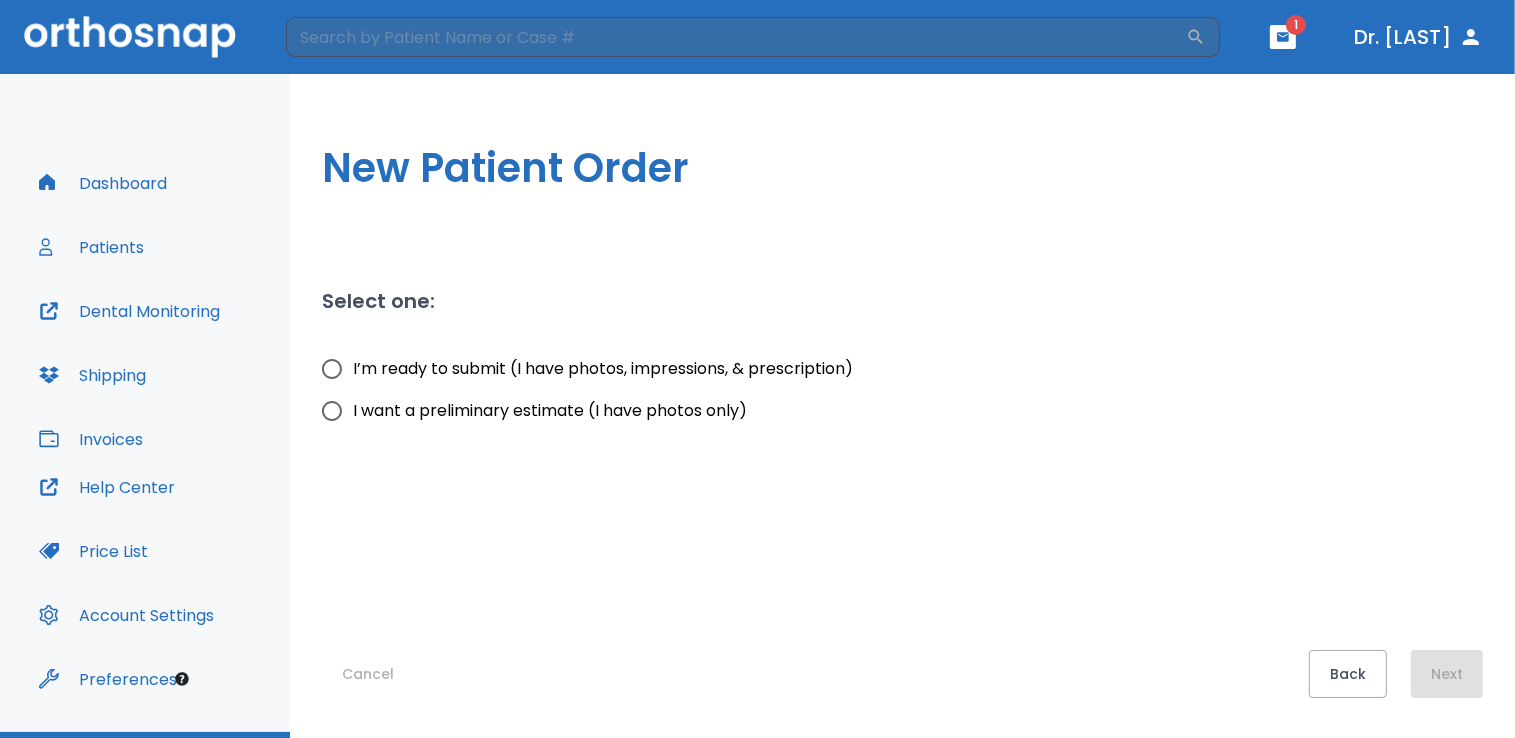 click on "I want a preliminary estimate (I have photos only)" at bounding box center [332, 411] 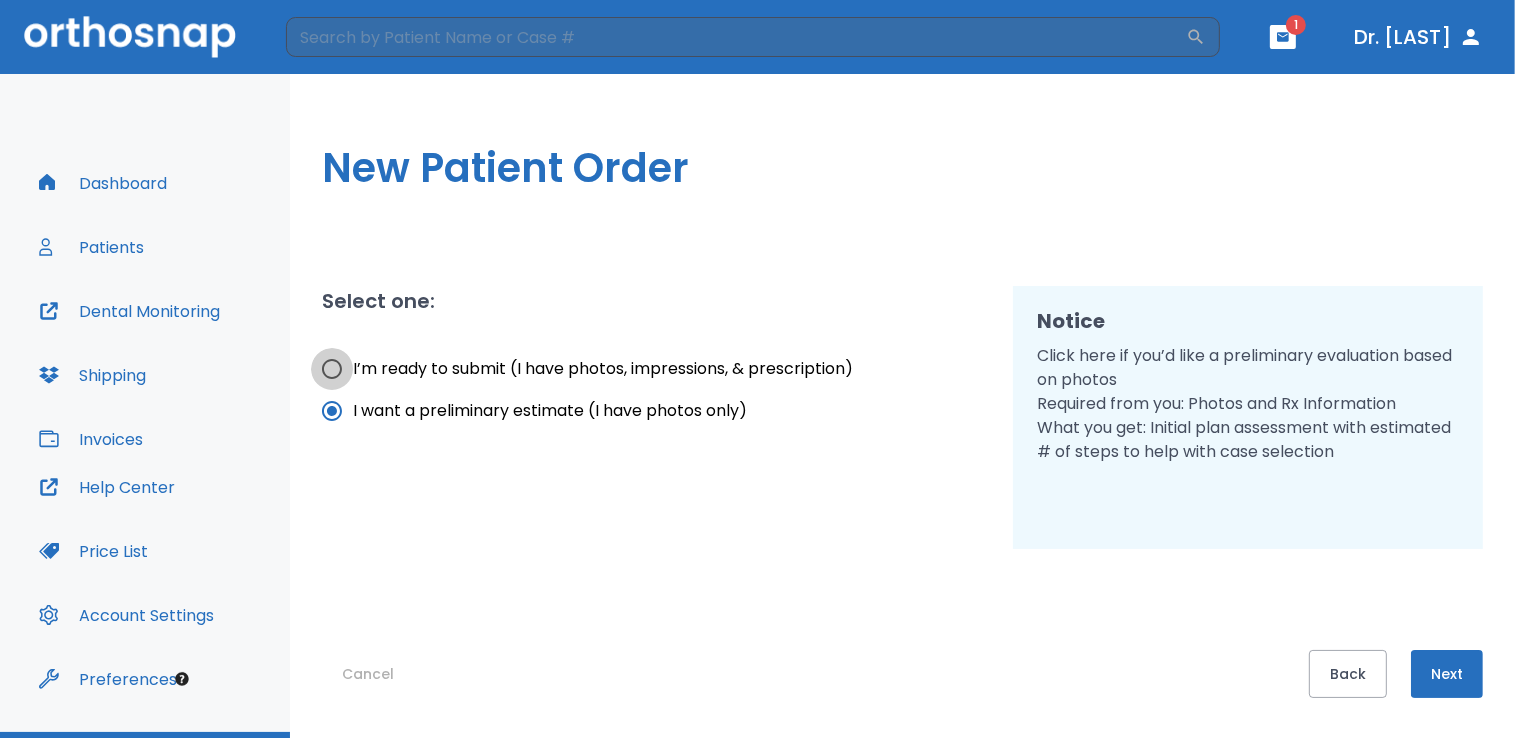 click on "I’m ready to submit (I have photos, impressions, & prescription)" at bounding box center [332, 369] 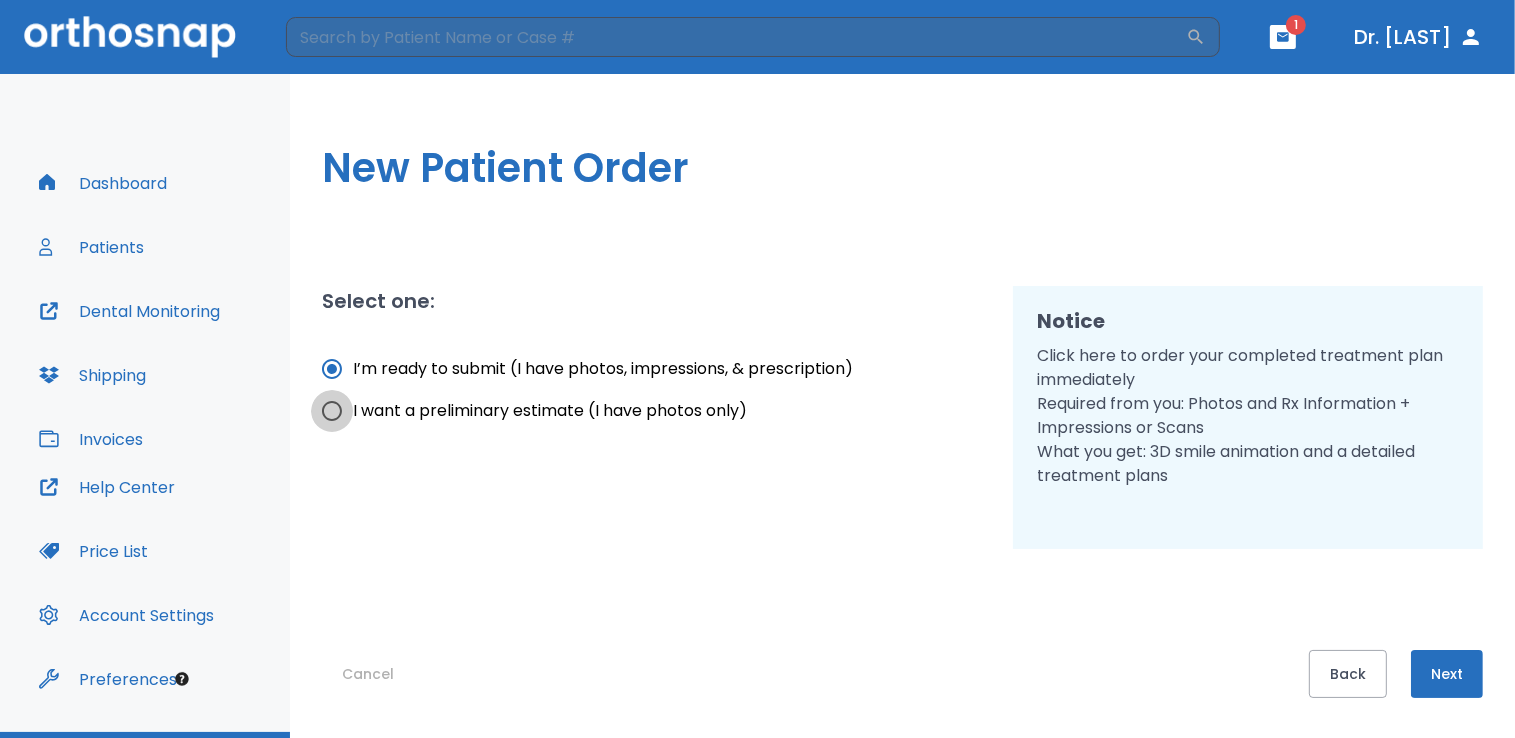 click on "I want a preliminary estimate (I have photos only)" at bounding box center (332, 411) 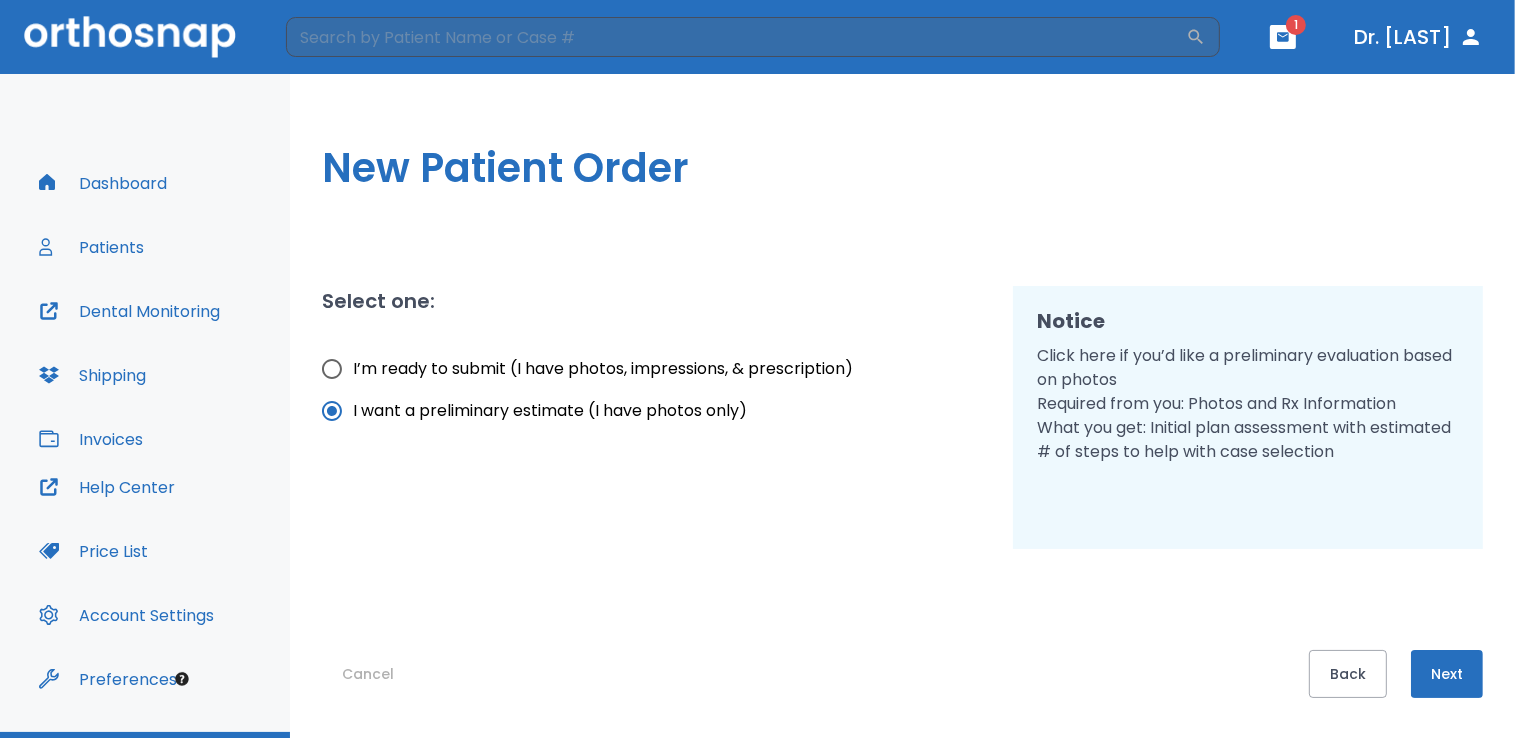 click on "Next" at bounding box center (1447, 674) 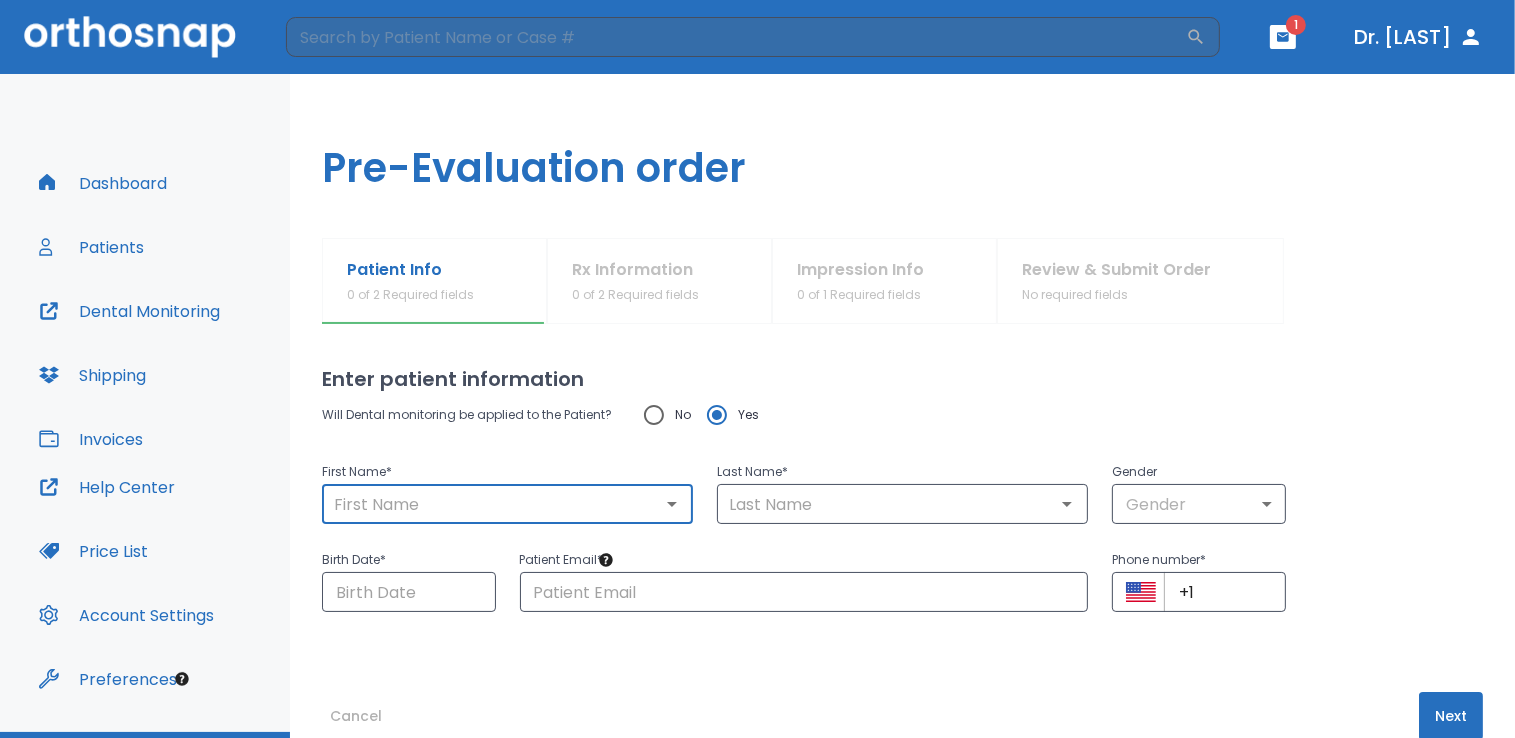 click at bounding box center [507, 504] 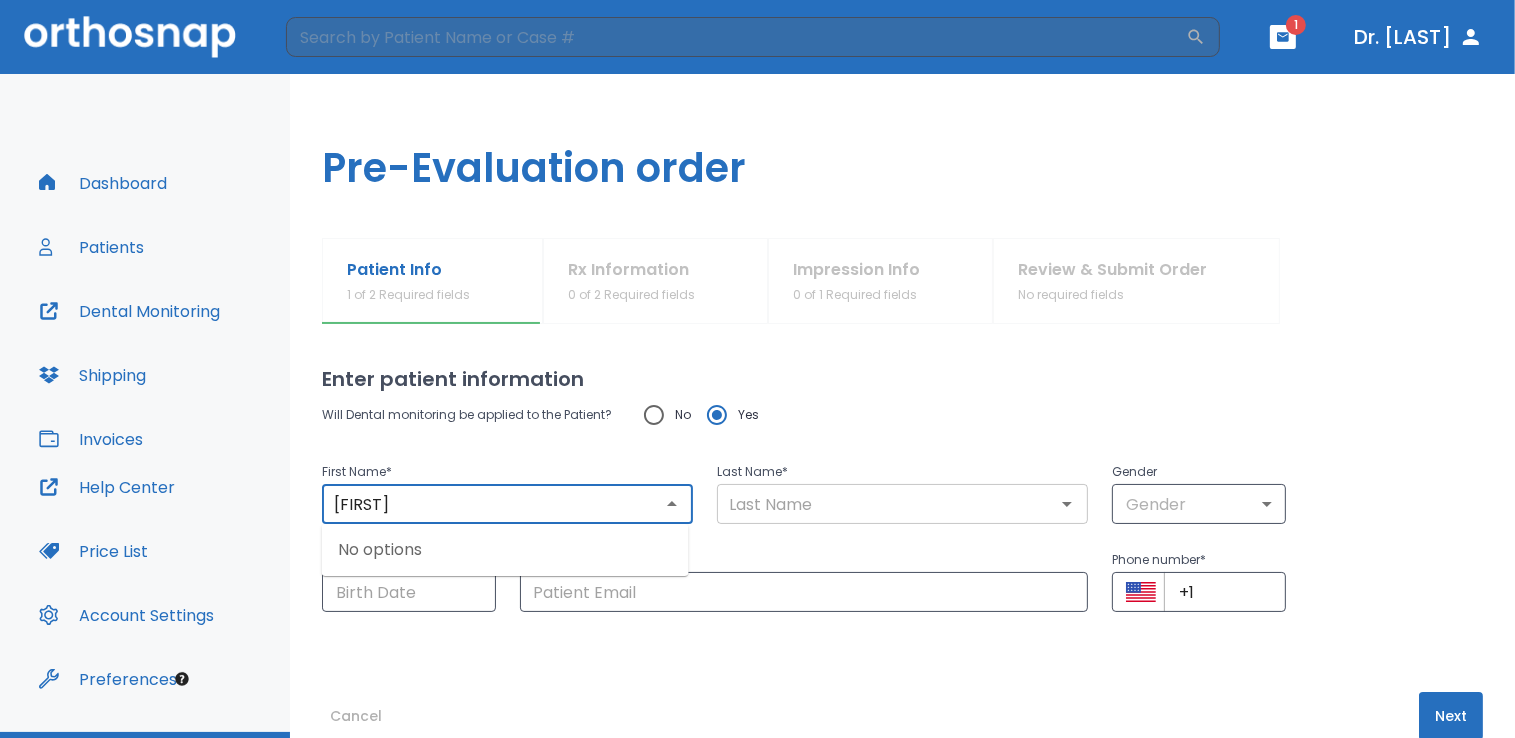 type on "[FIRST]" 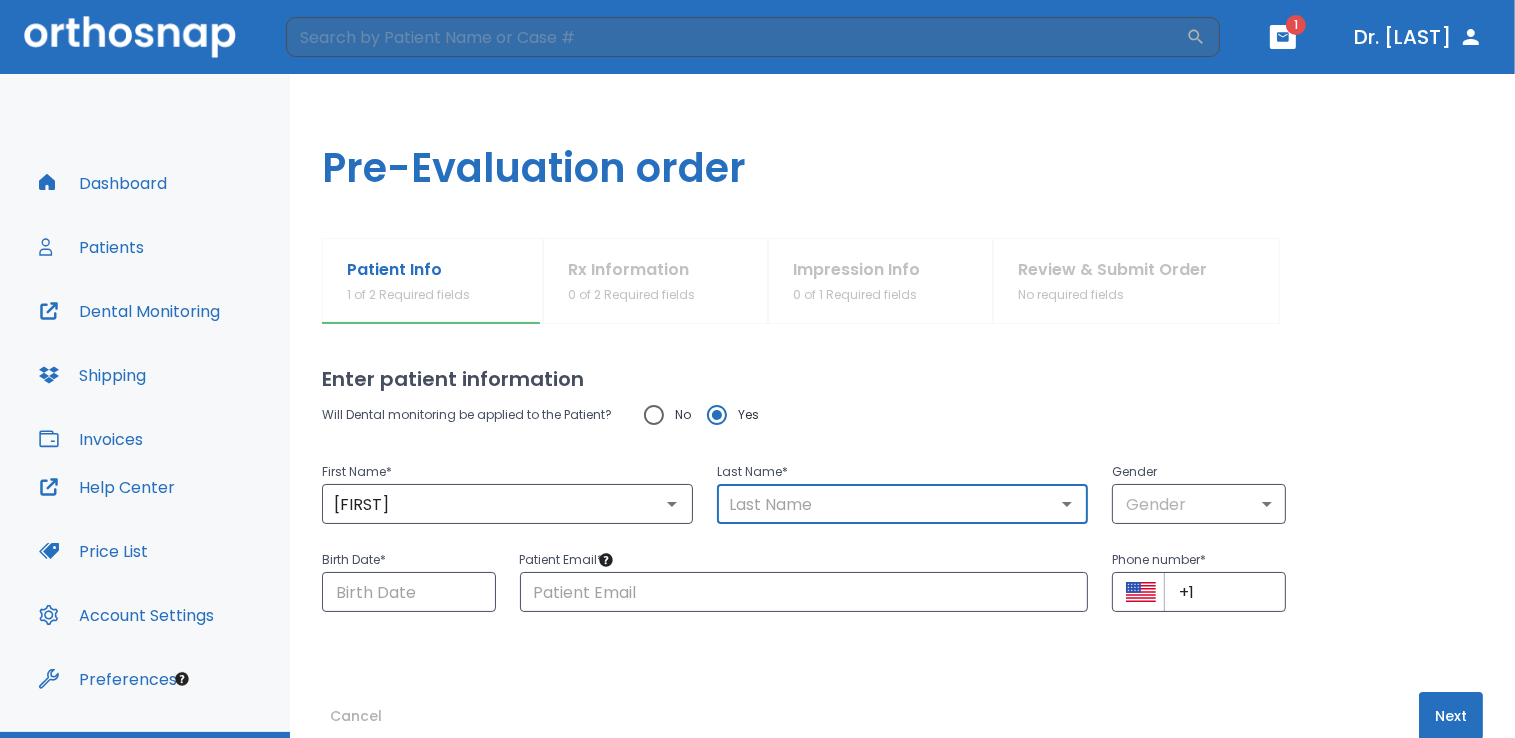 type on "T" 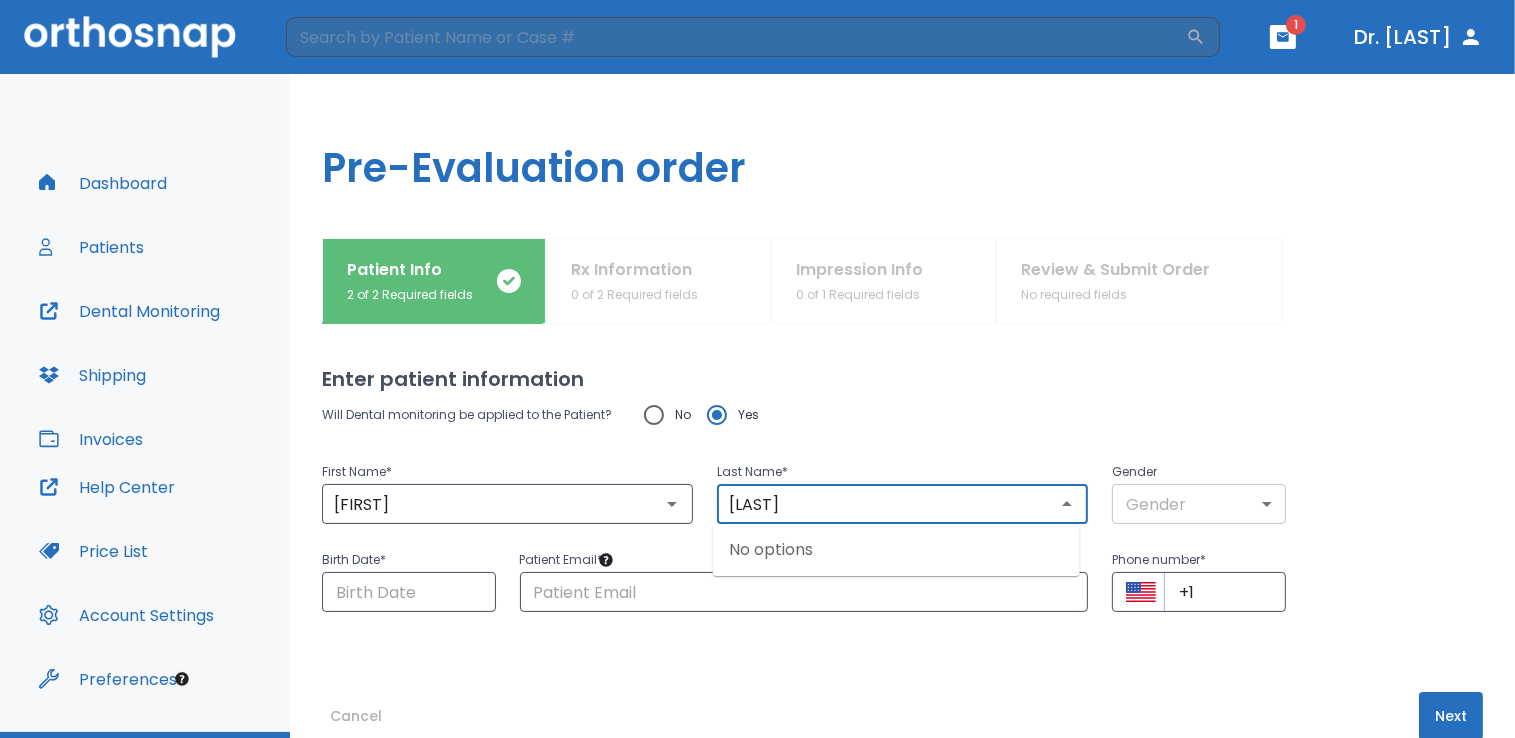 type on "[LAST]" 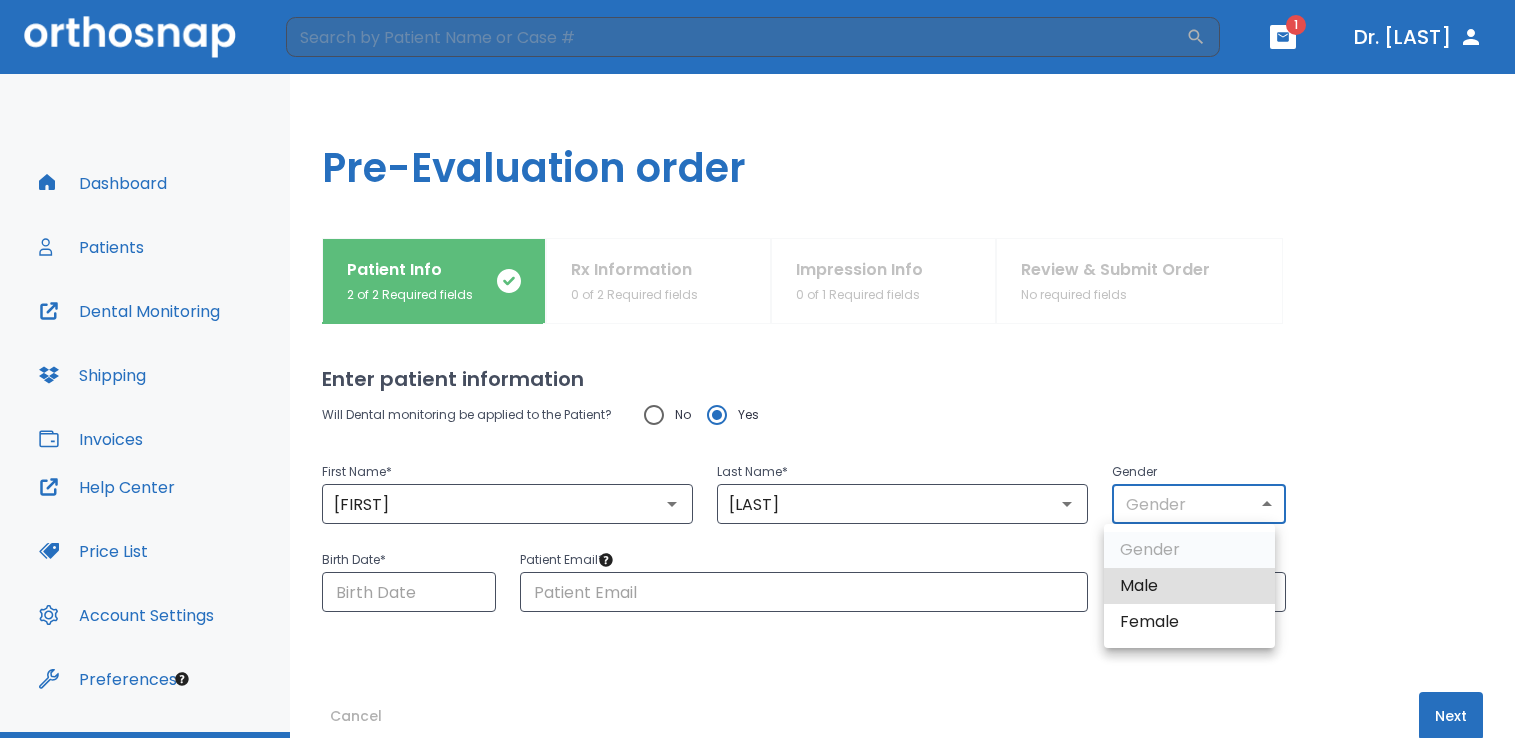 click on "Female" at bounding box center [1189, 622] 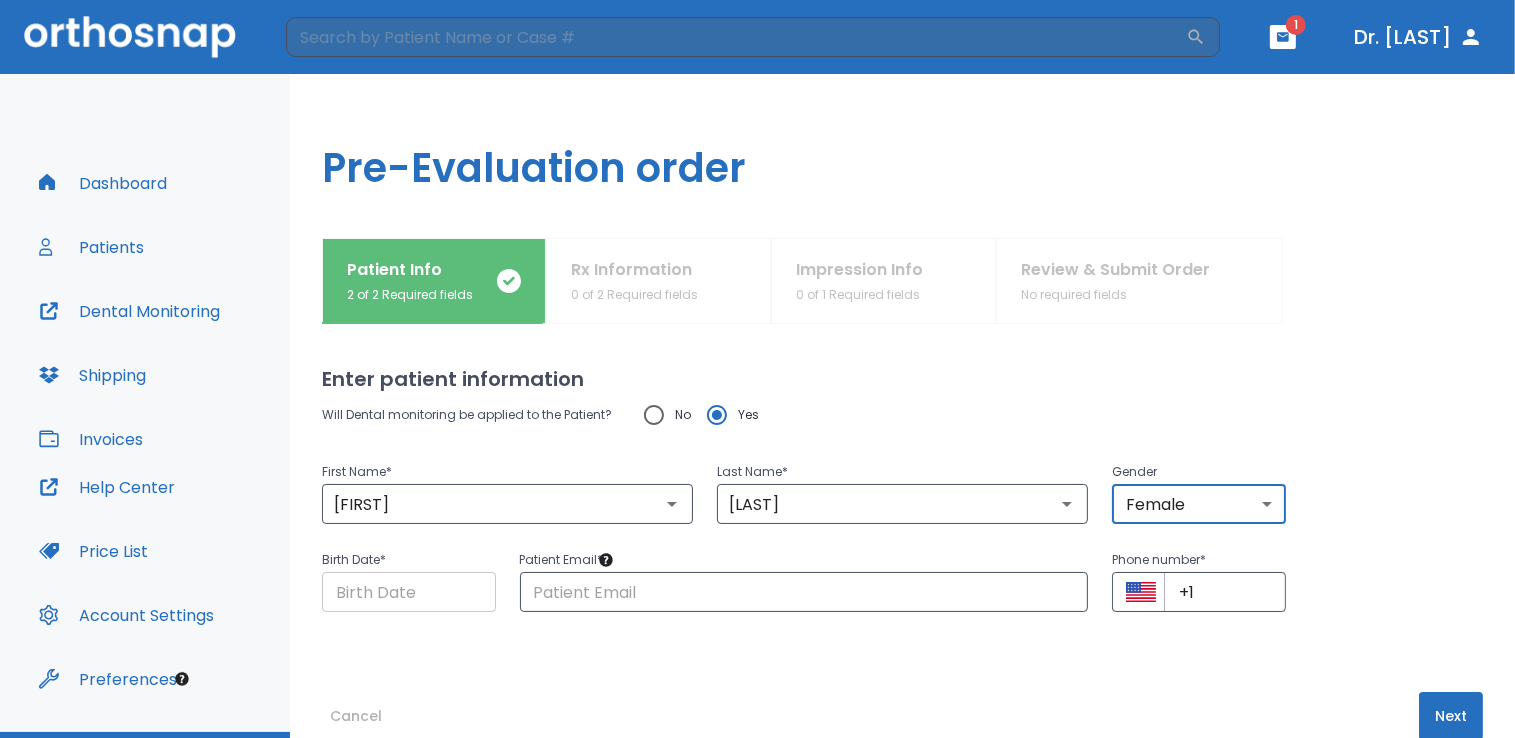 click at bounding box center [409, 592] 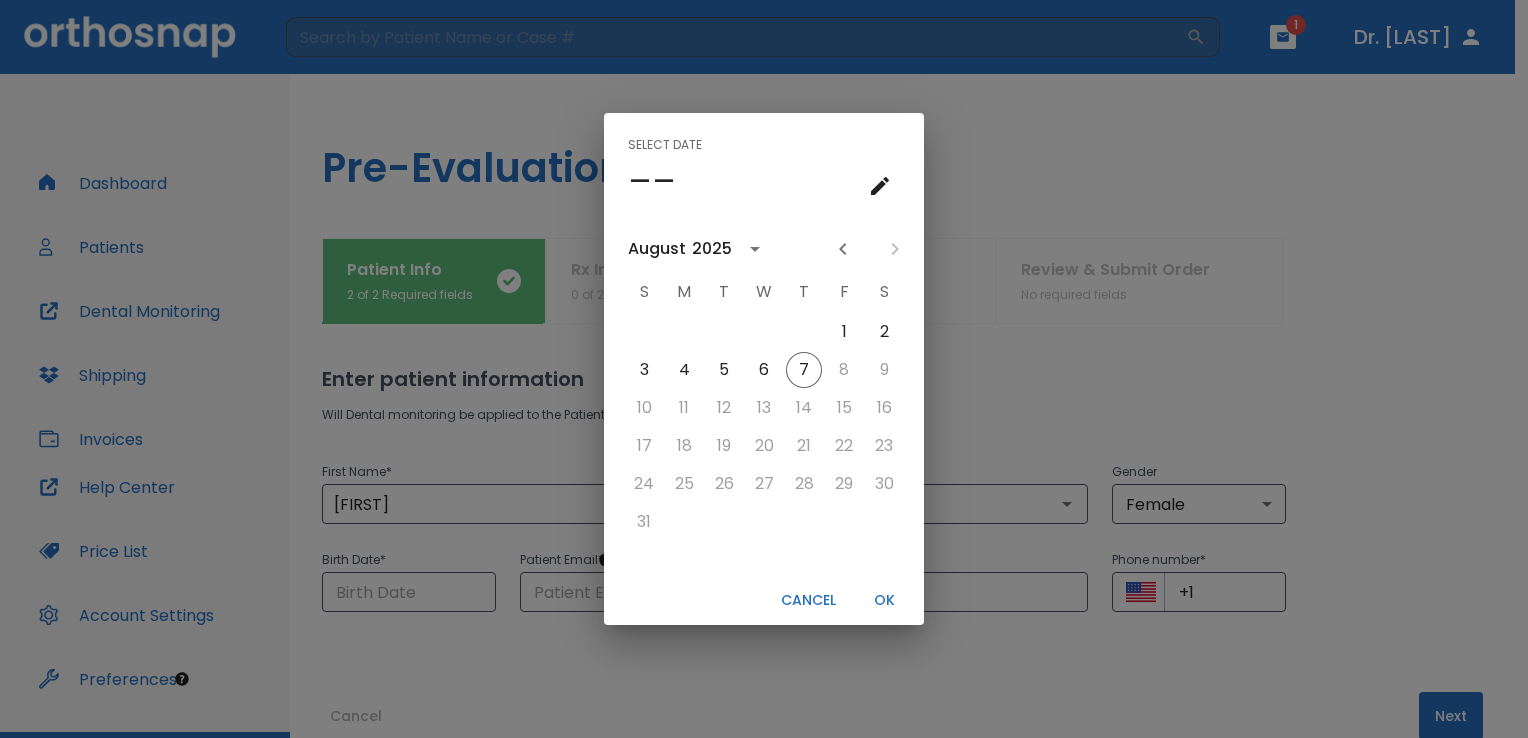 click 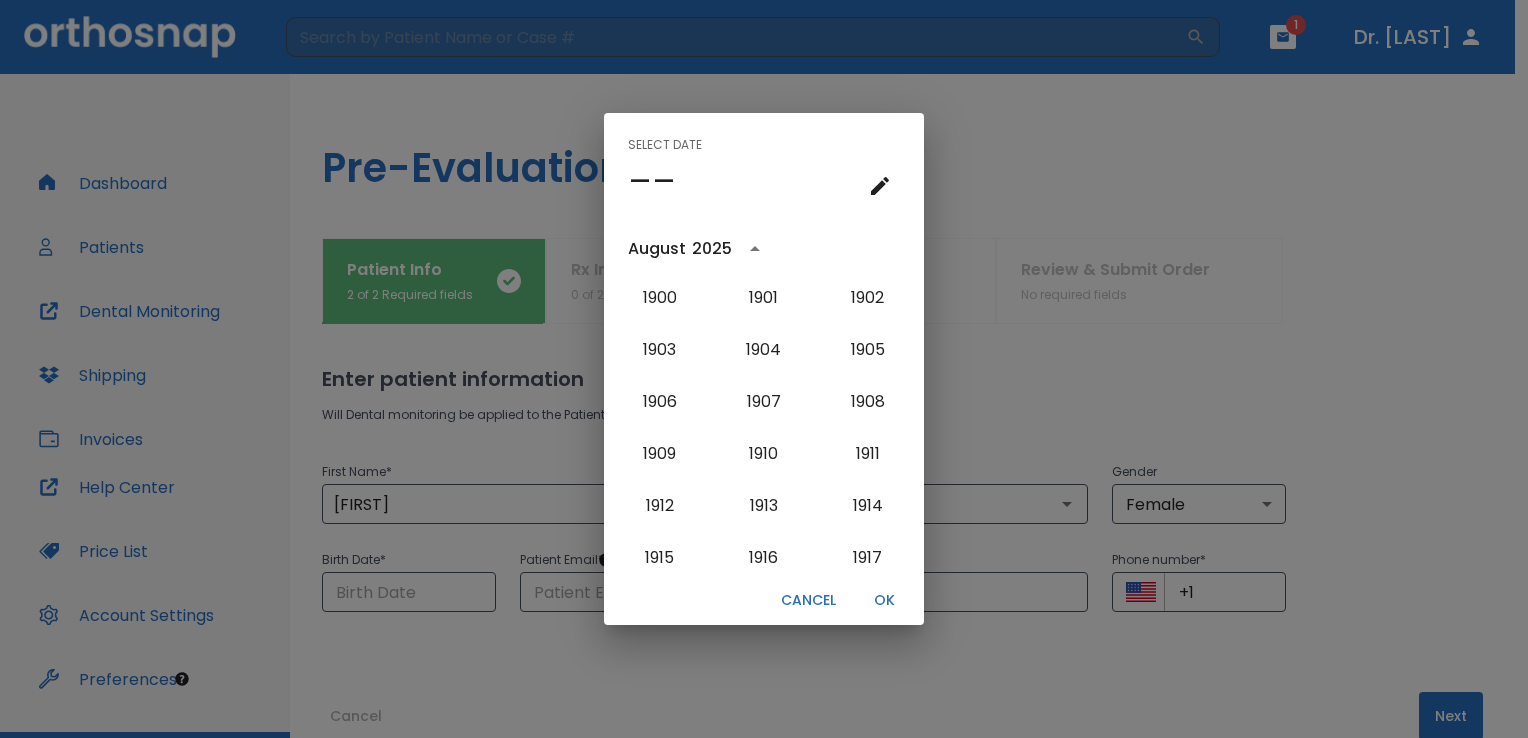 scroll, scrollTop: 2006, scrollLeft: 0, axis: vertical 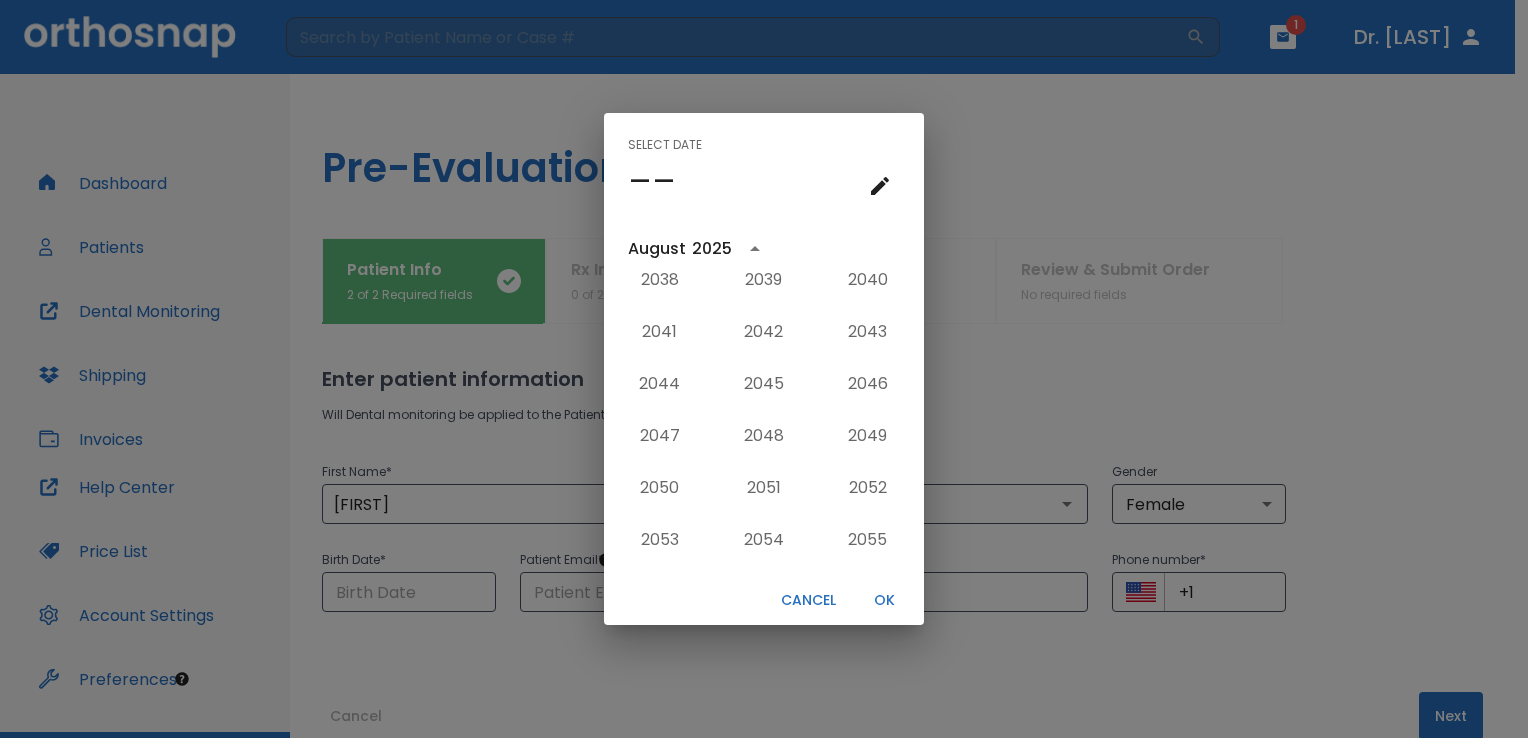 click on "2055" at bounding box center [868, 540] 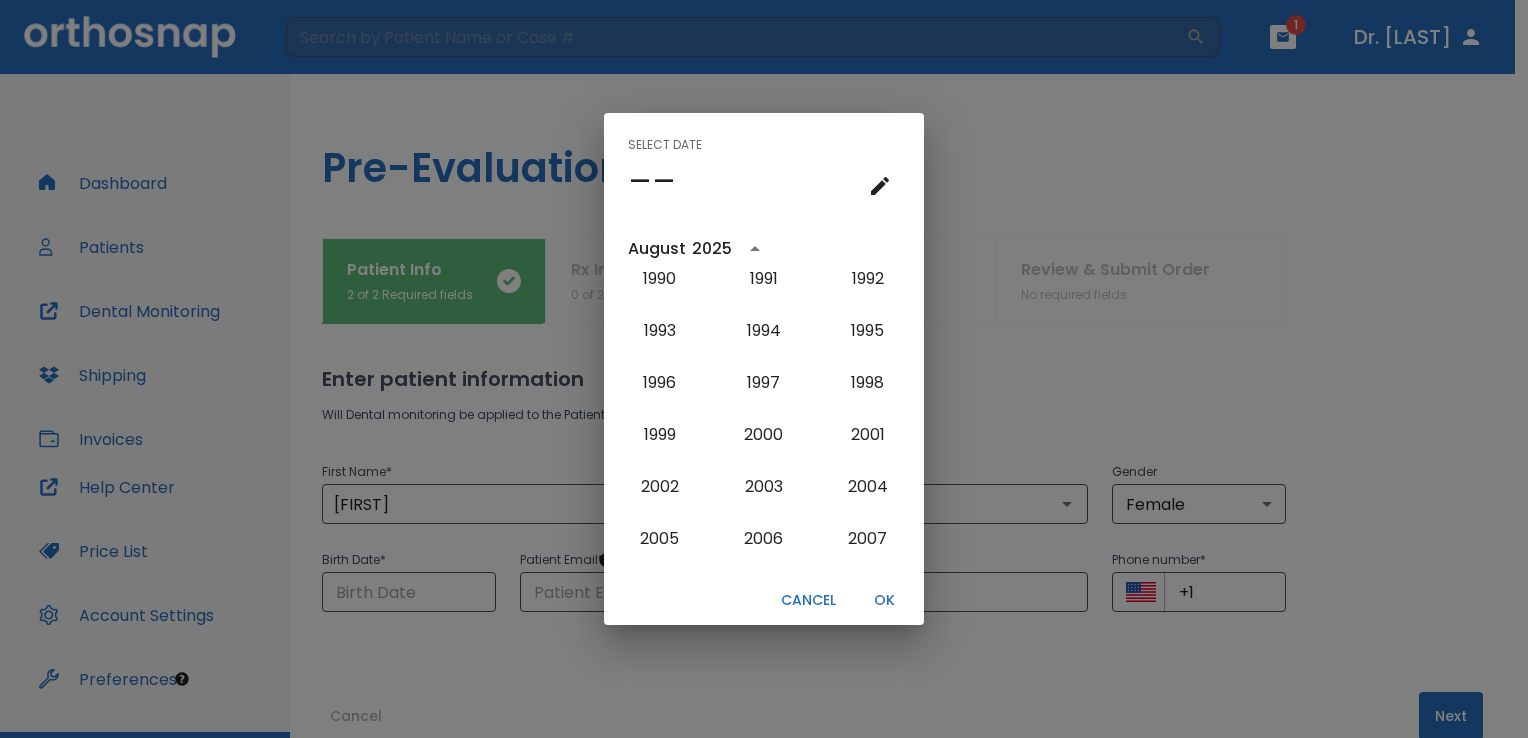 scroll, scrollTop: 1580, scrollLeft: 0, axis: vertical 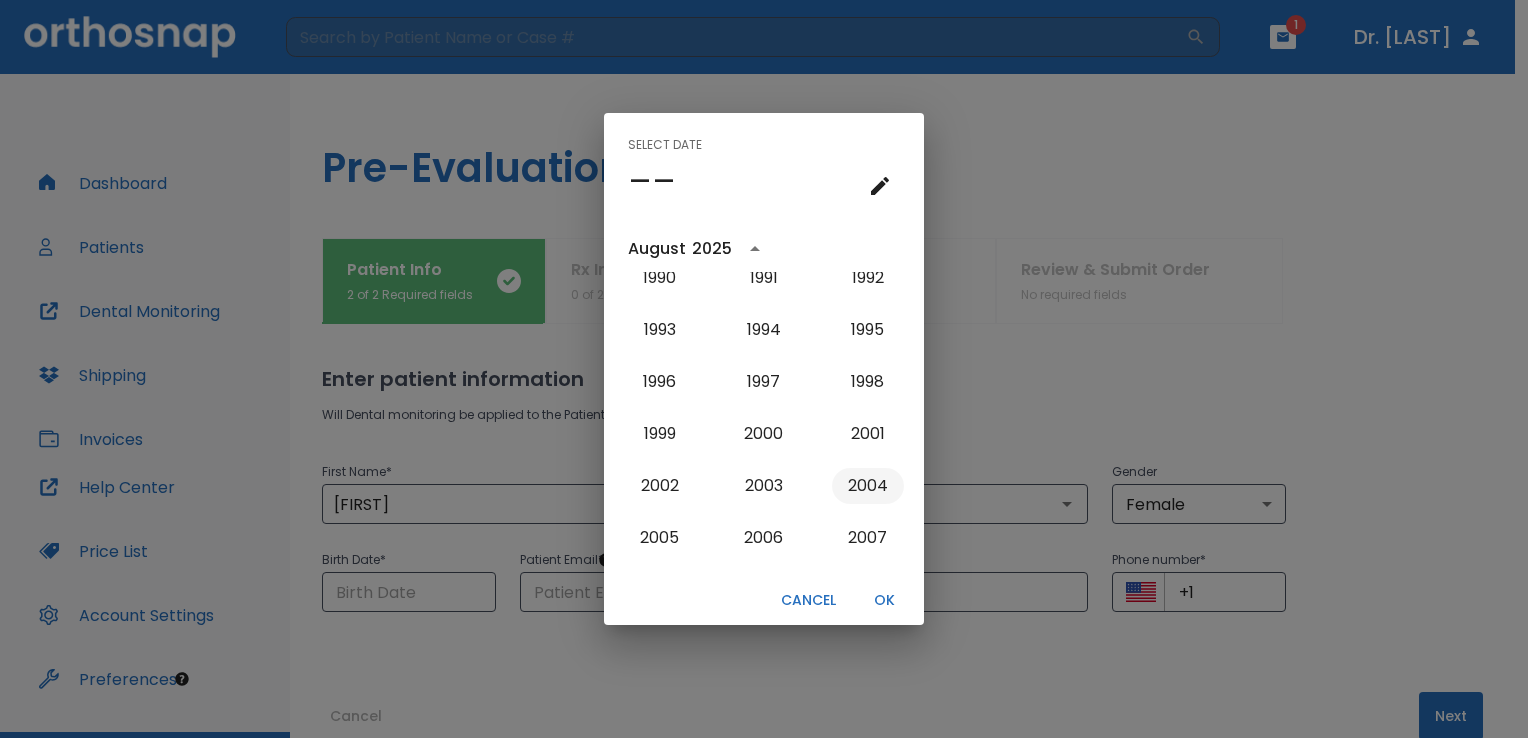 click on "2004" at bounding box center [868, 486] 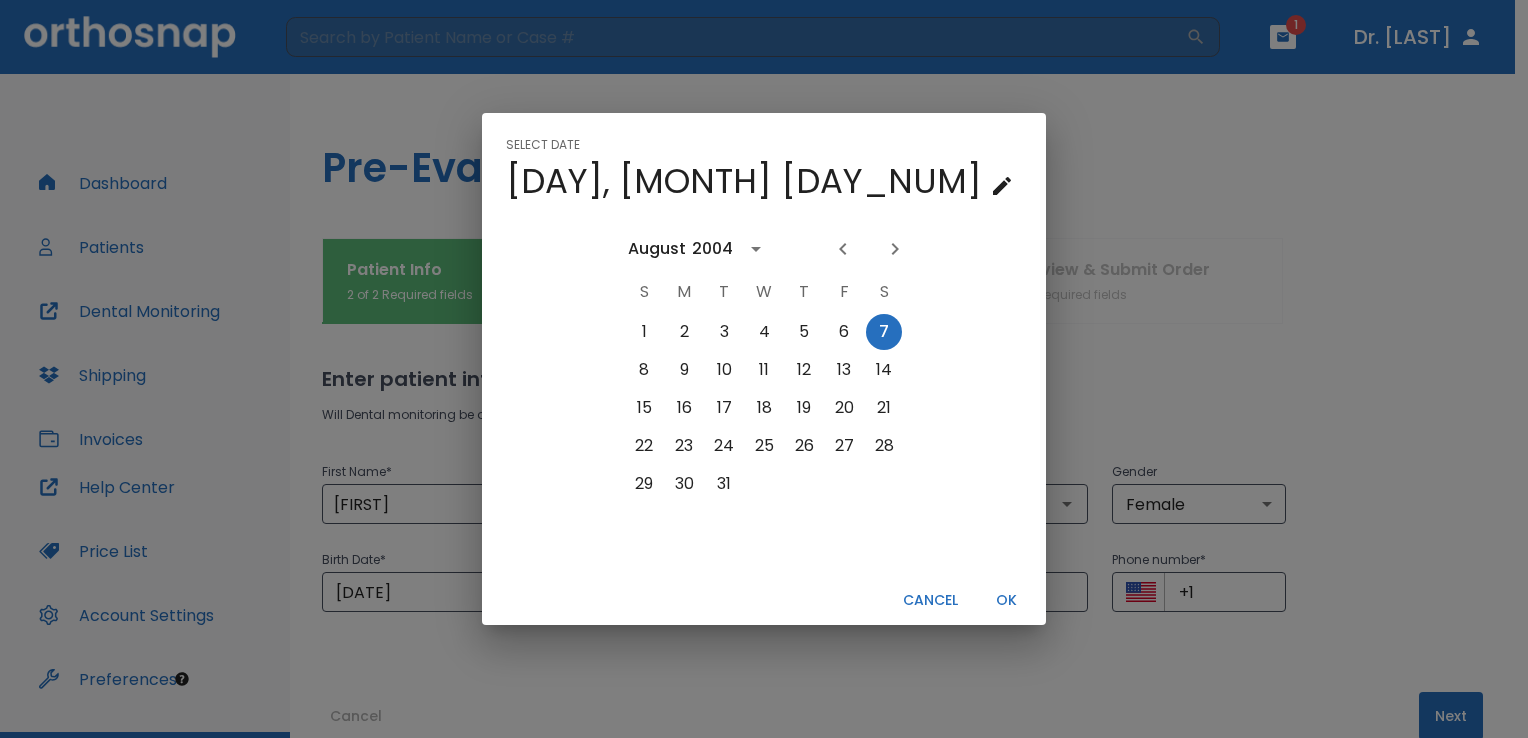 scroll, scrollTop: 0, scrollLeft: 0, axis: both 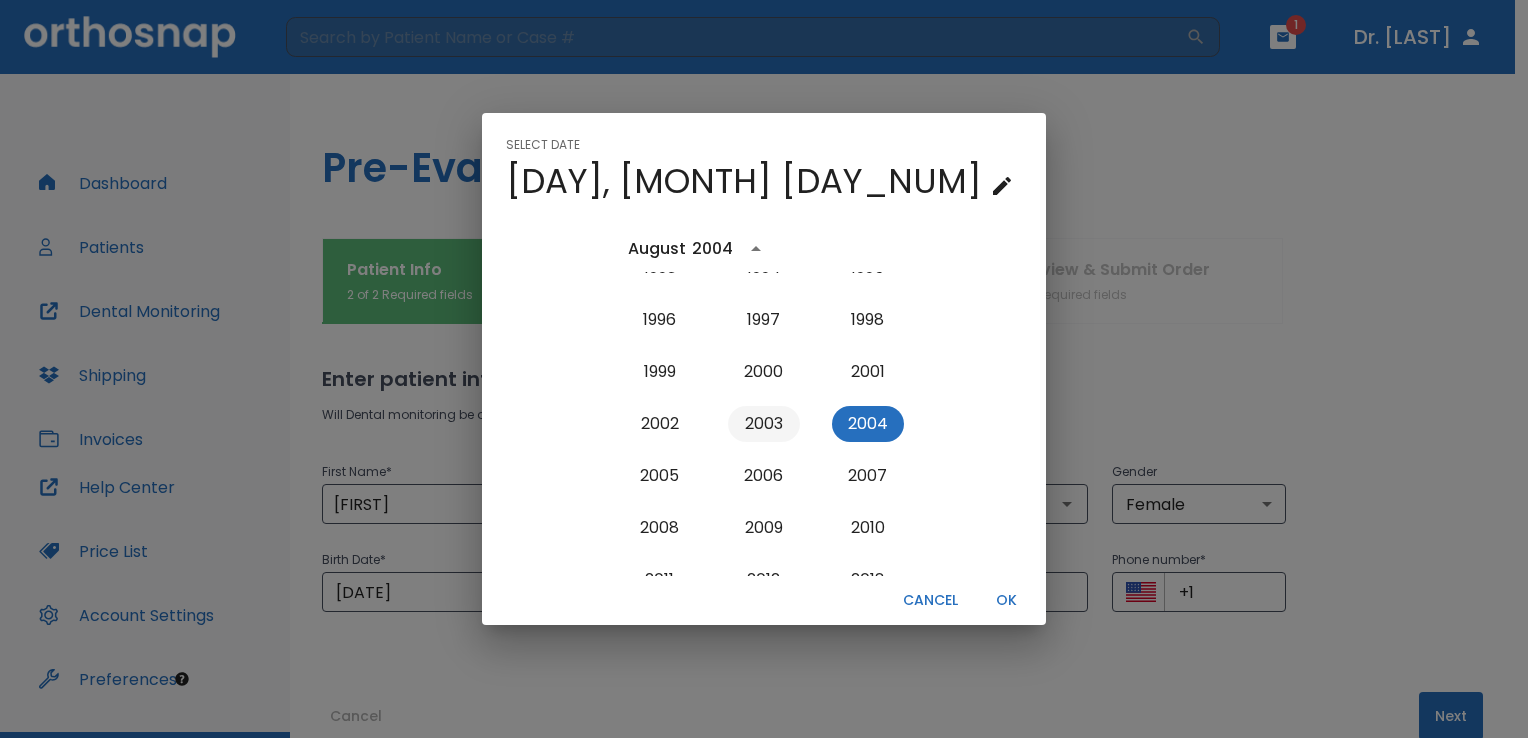 click on "2003" at bounding box center [764, 424] 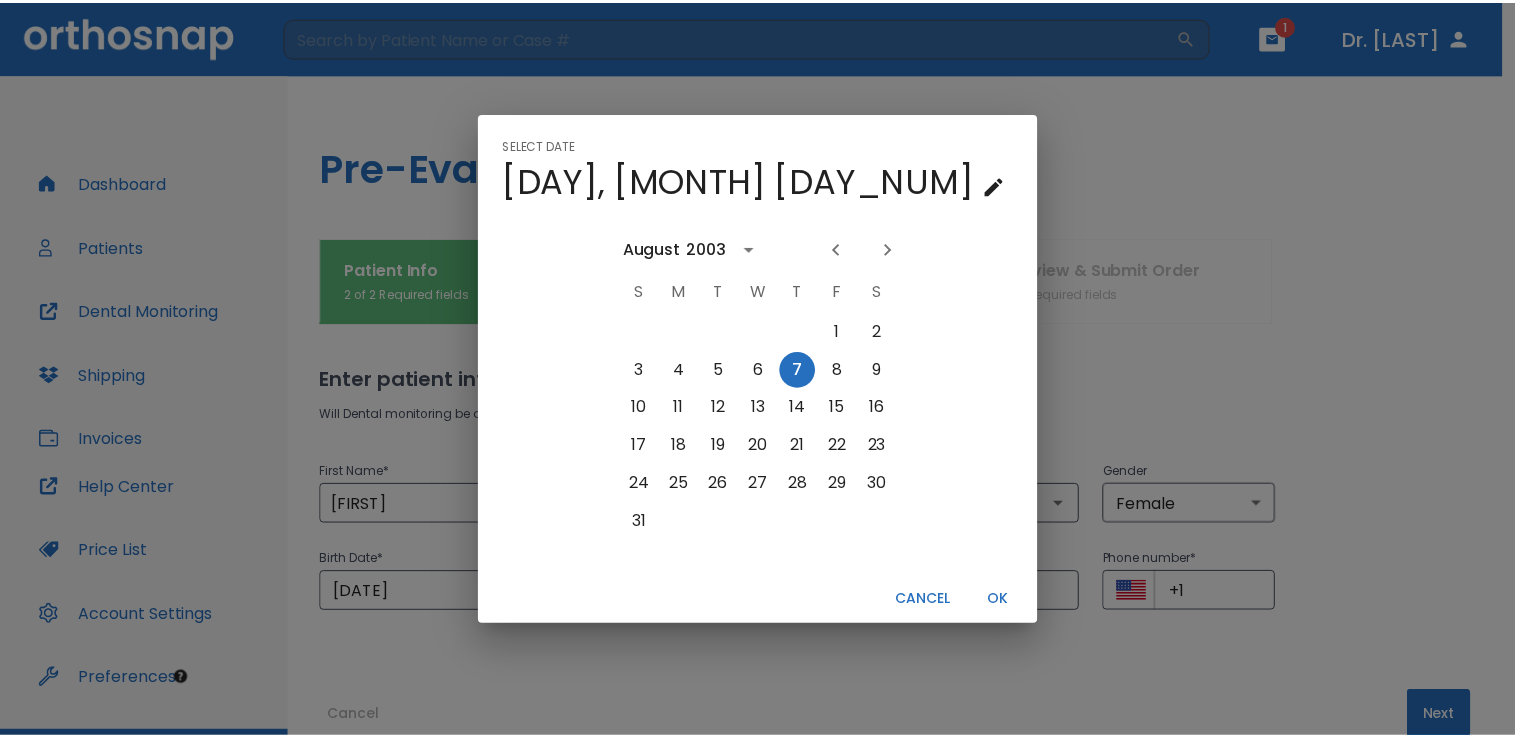 scroll, scrollTop: 0, scrollLeft: 0, axis: both 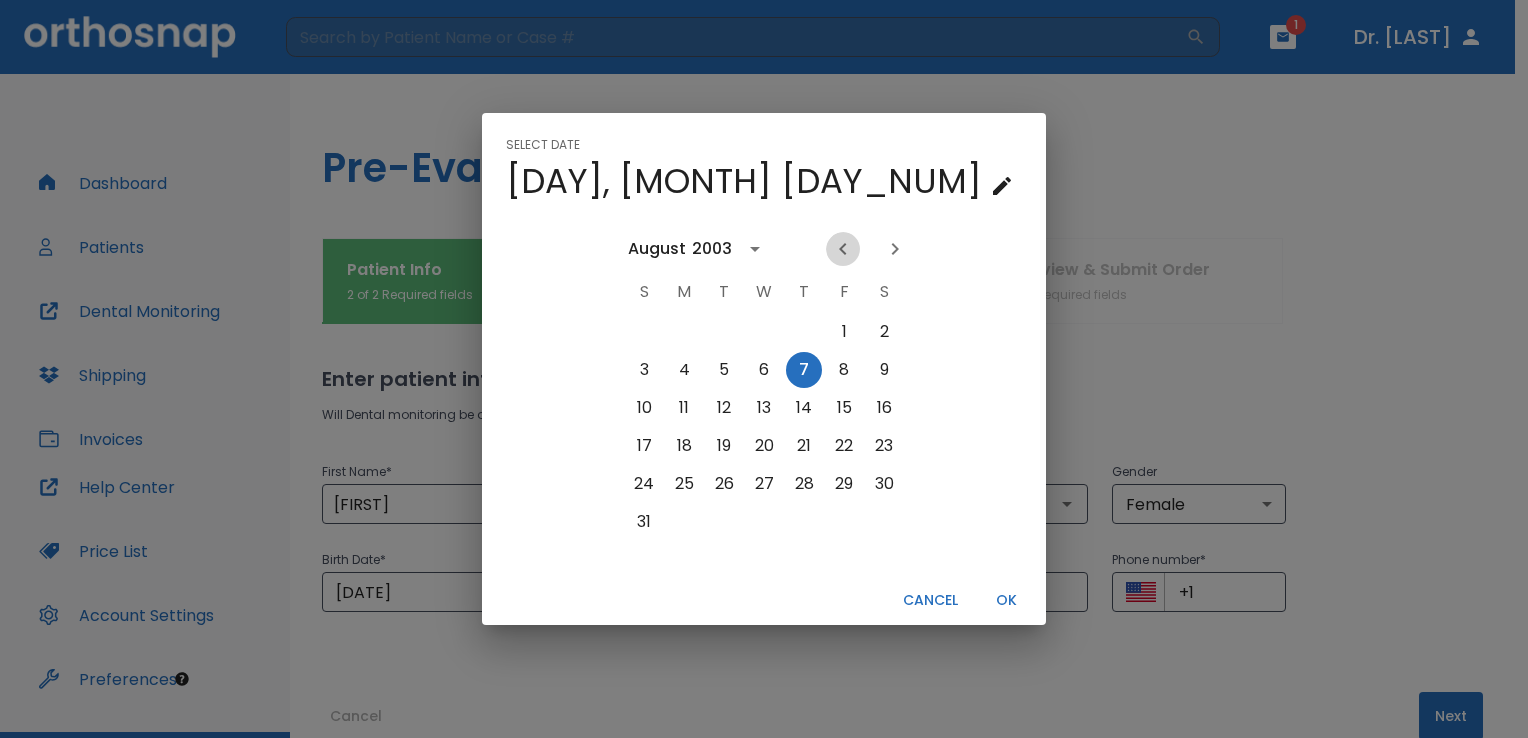 click 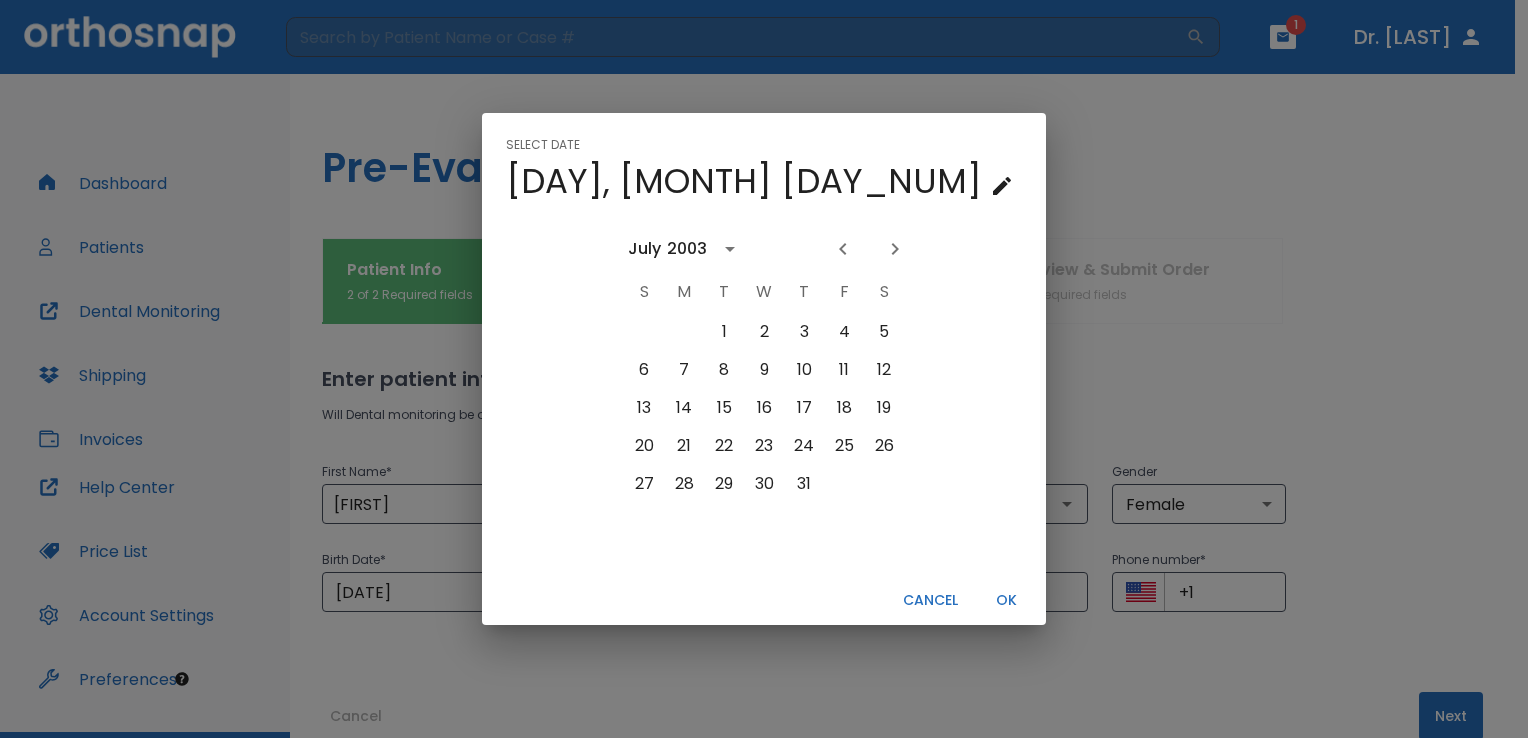 click 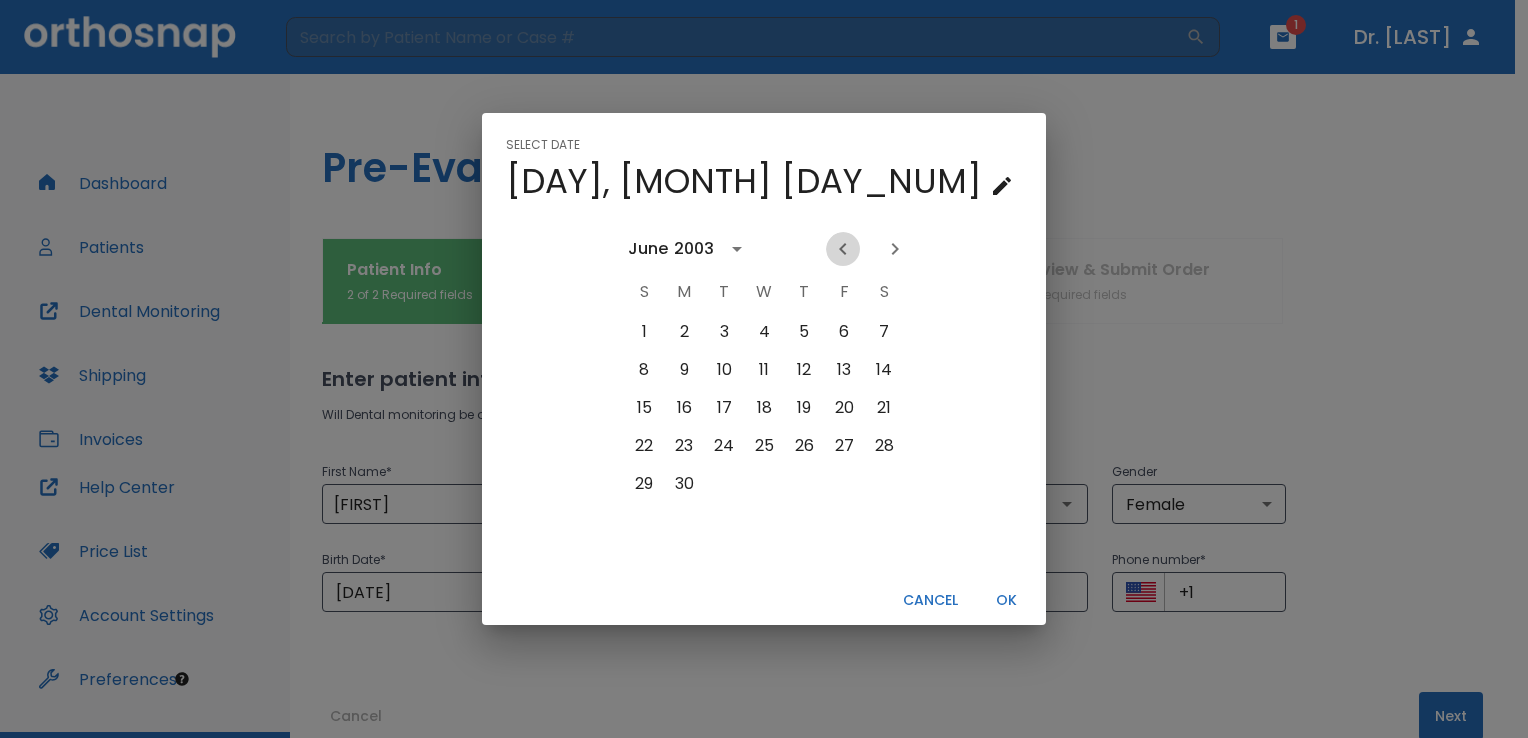 click 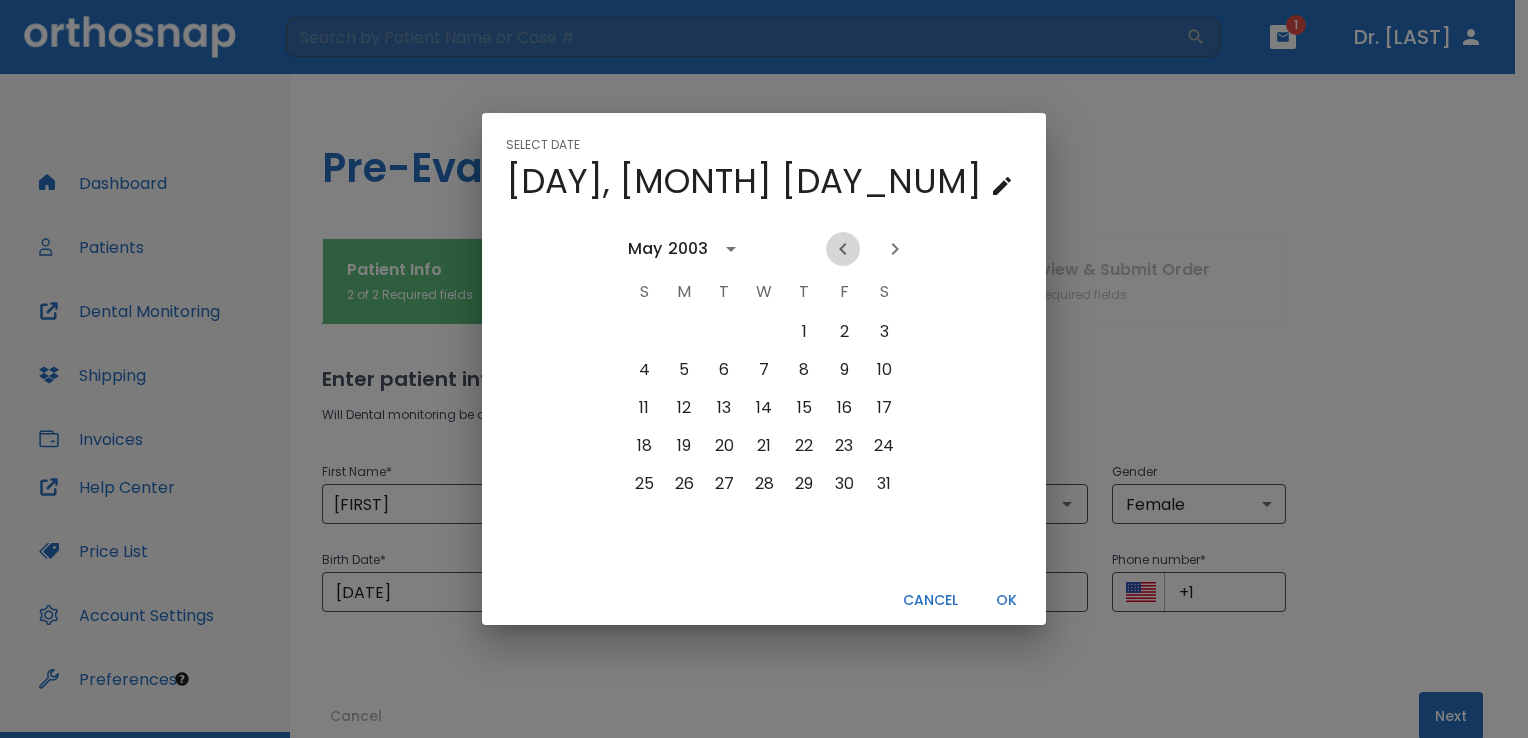 click 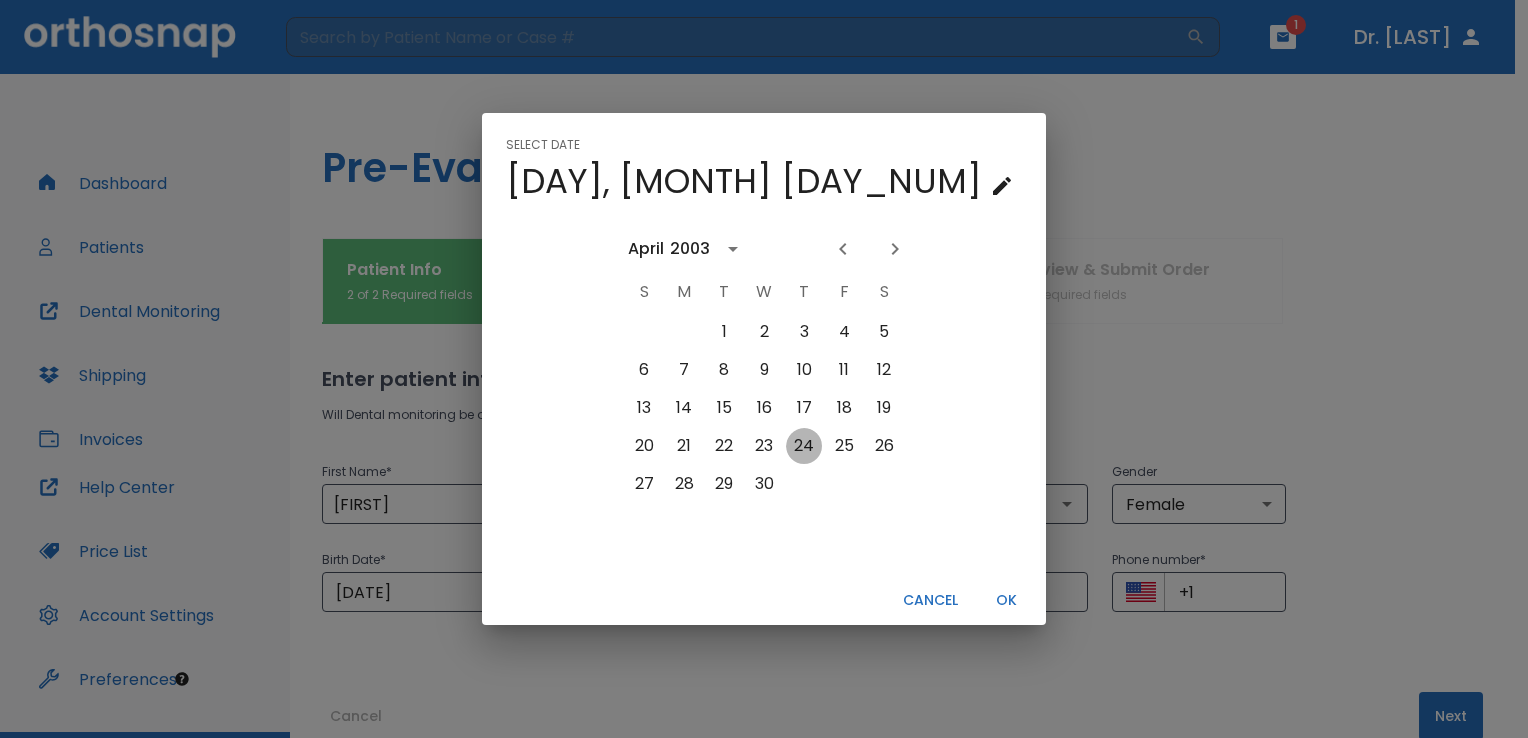 click on "24" at bounding box center [804, 446] 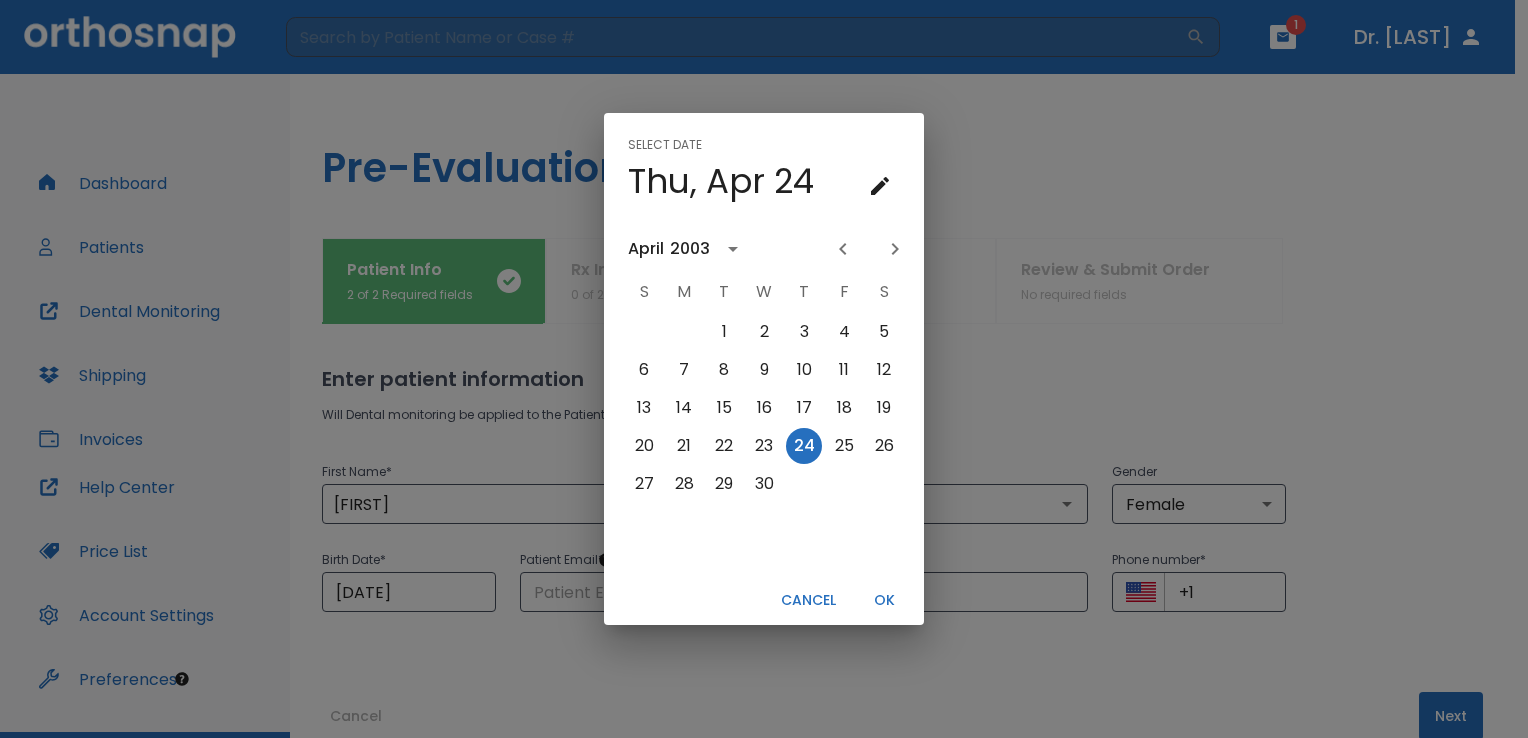 click on "OK" at bounding box center [884, 600] 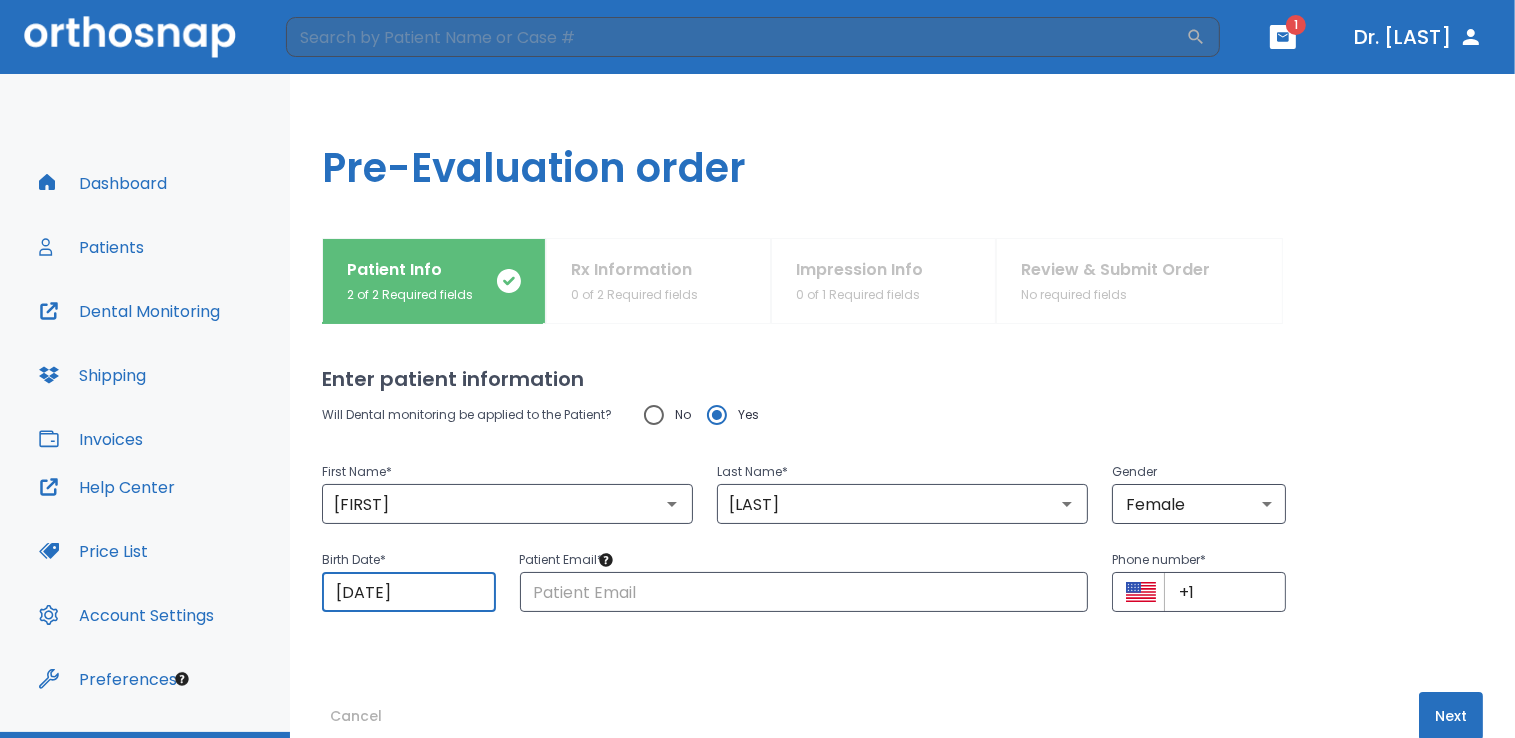 scroll, scrollTop: 41, scrollLeft: 0, axis: vertical 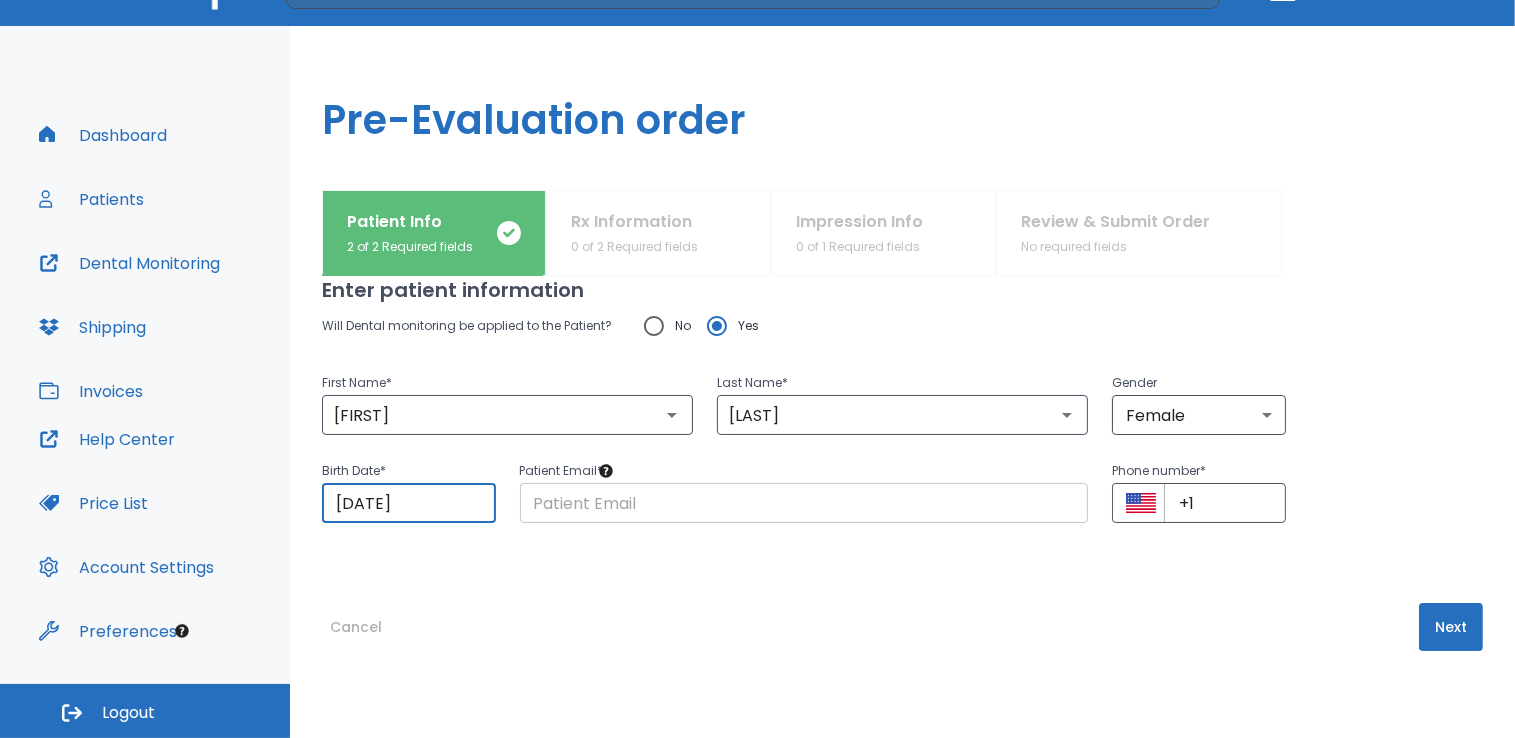 click at bounding box center [804, 503] 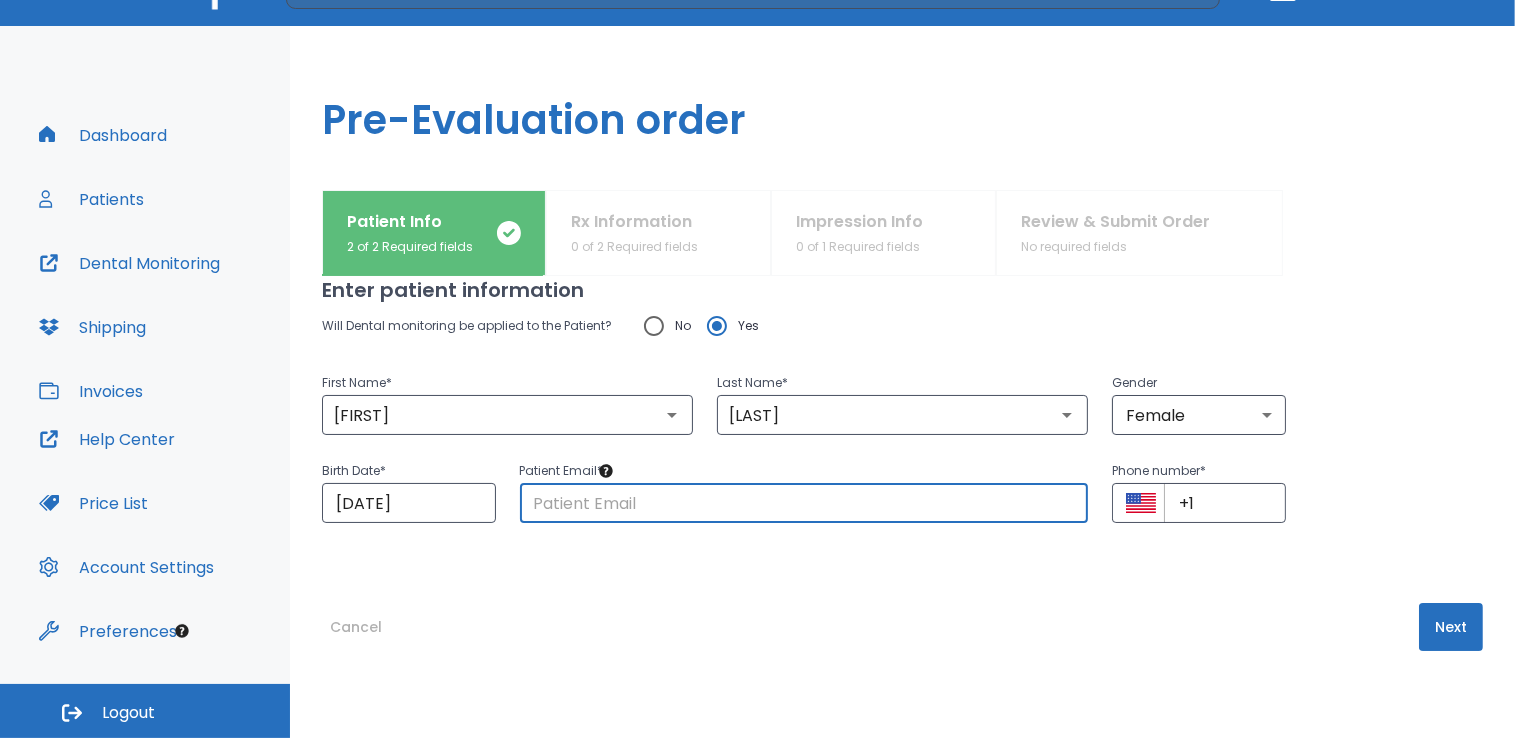 click on "Next" at bounding box center [1451, 627] 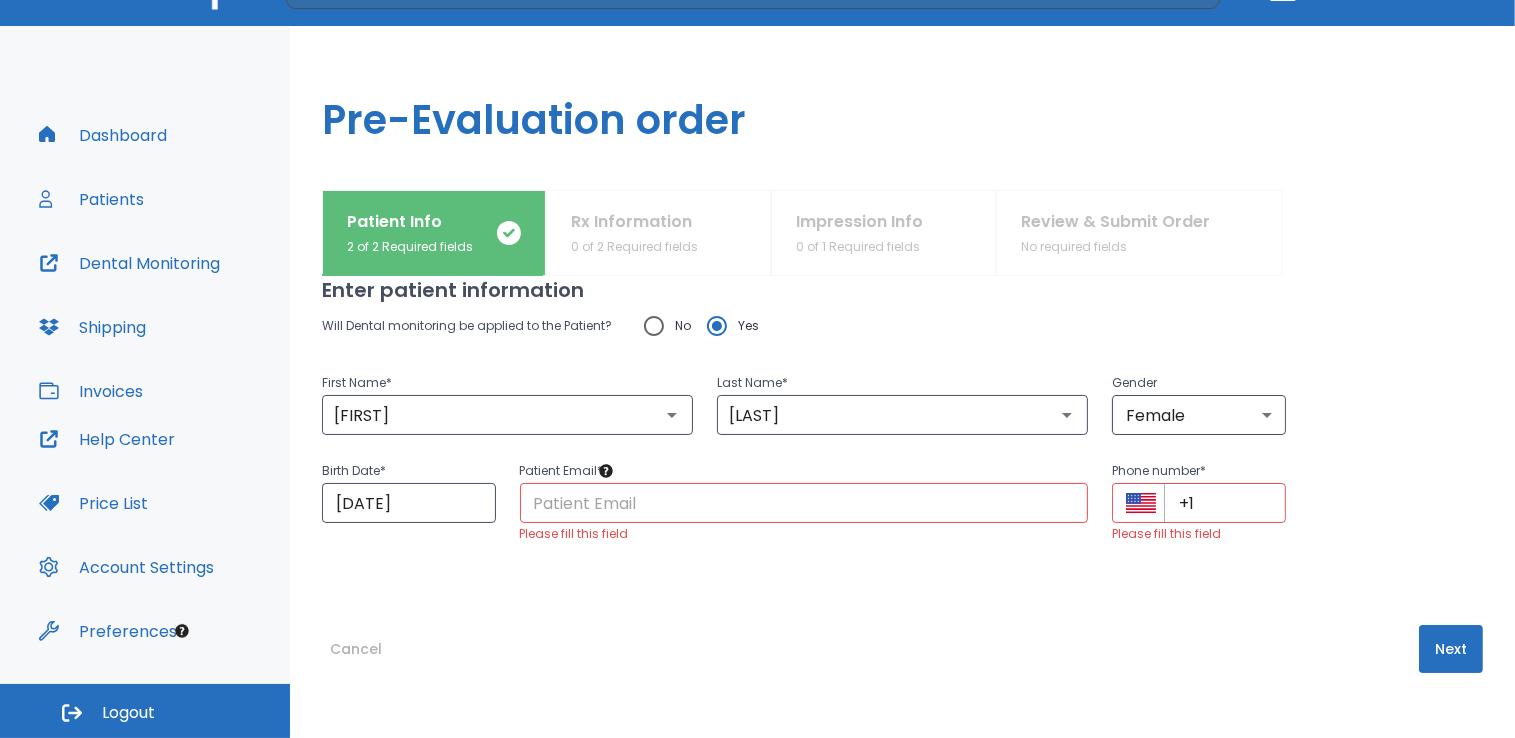 scroll, scrollTop: 0, scrollLeft: 0, axis: both 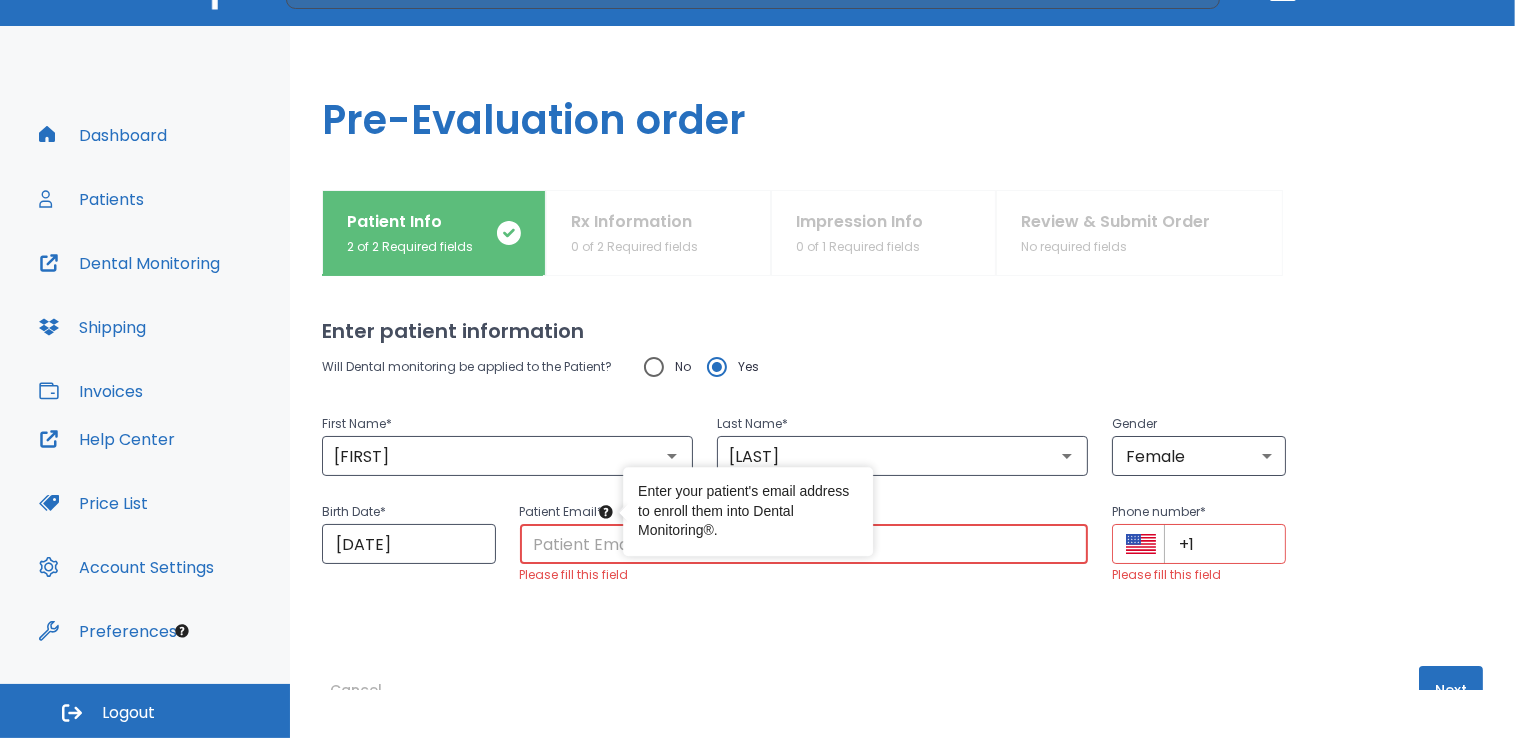 click at bounding box center (804, 544) 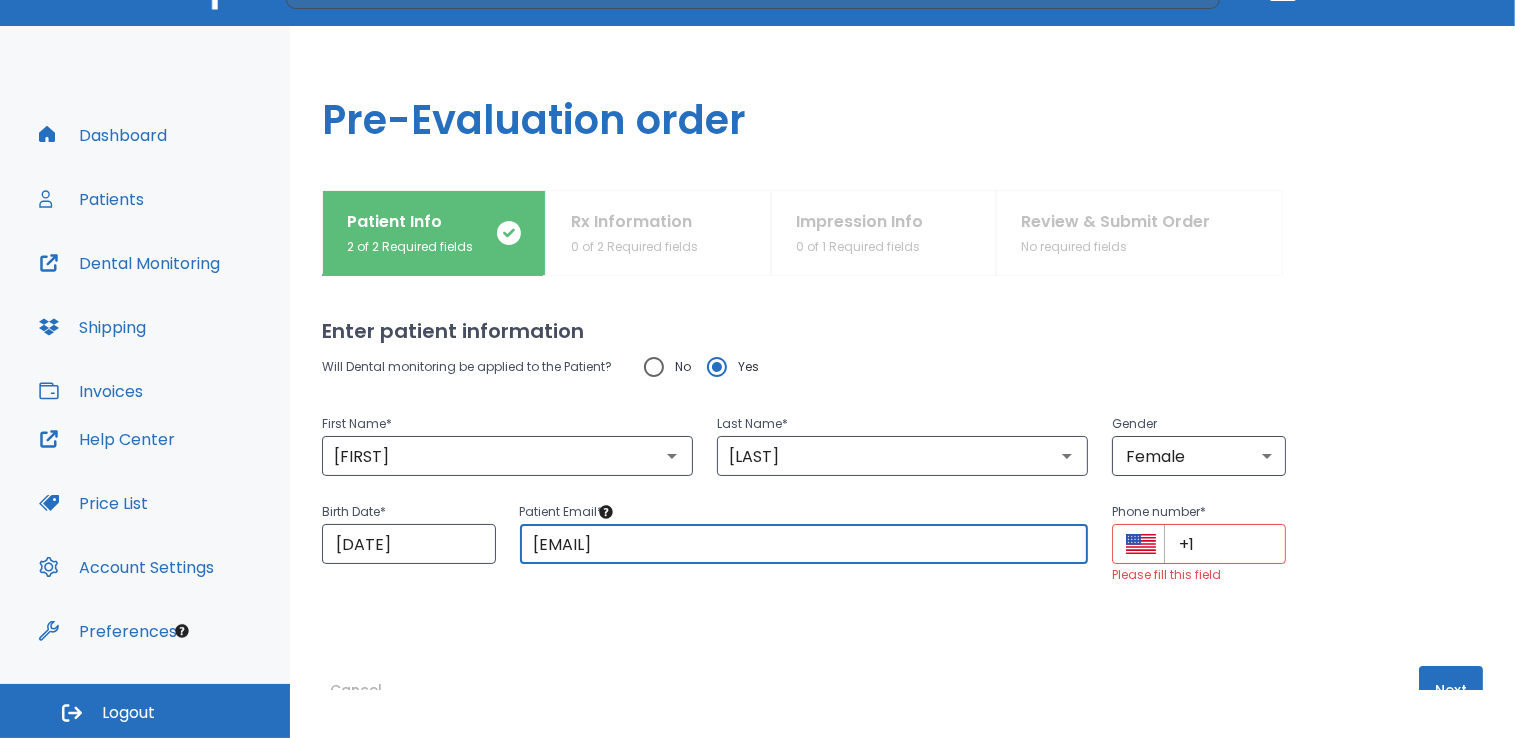 type on "[EMAIL]" 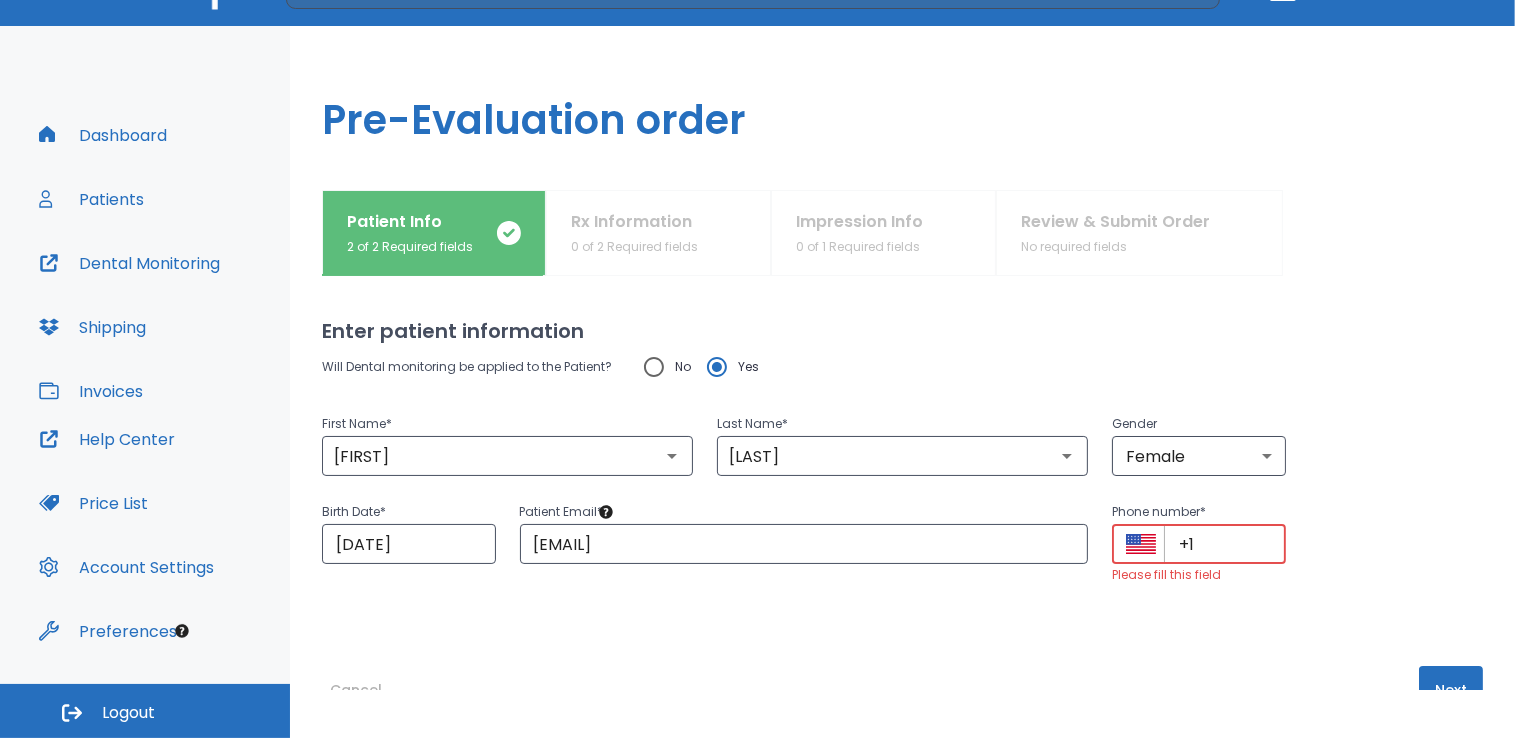 click on "+1" at bounding box center [1225, 544] 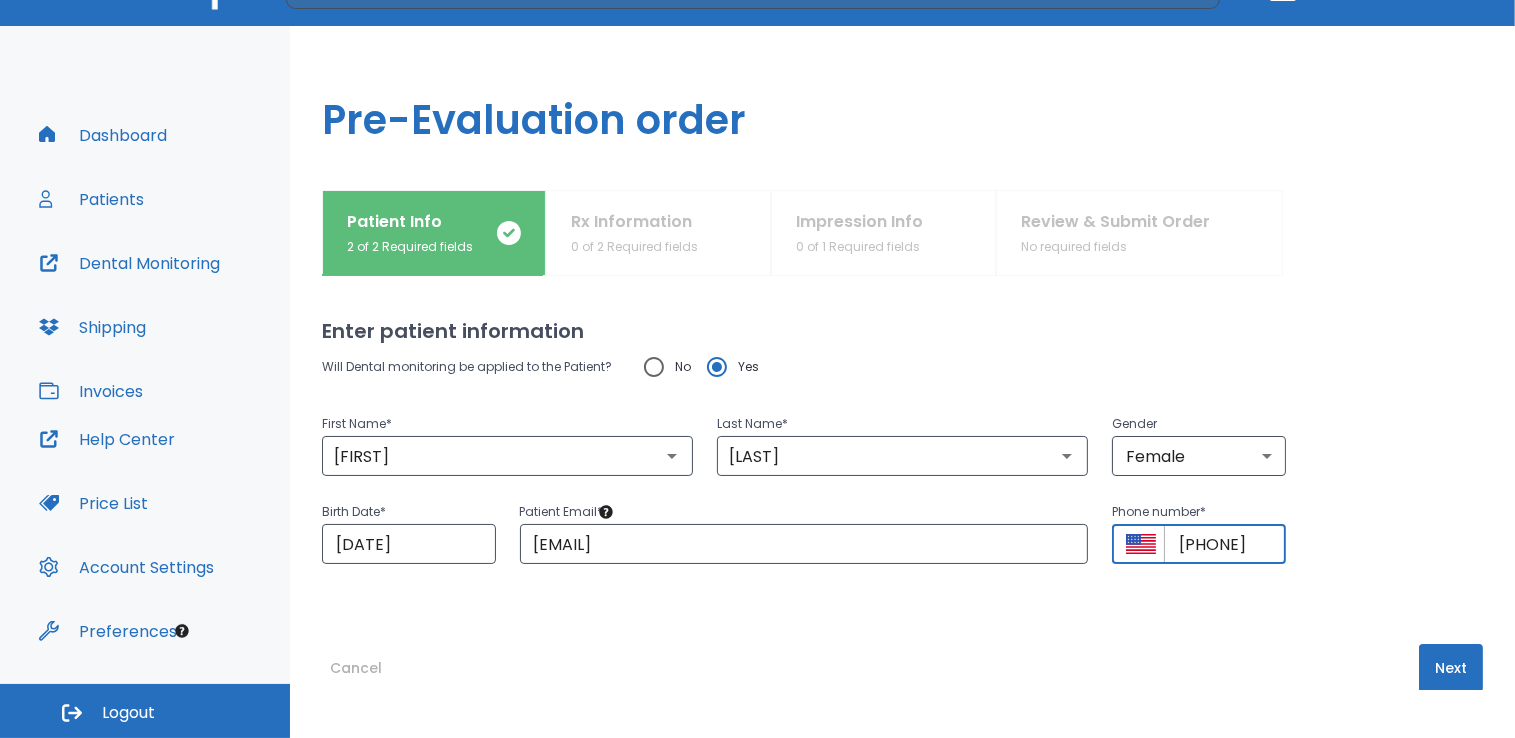 scroll, scrollTop: 0, scrollLeft: 40, axis: horizontal 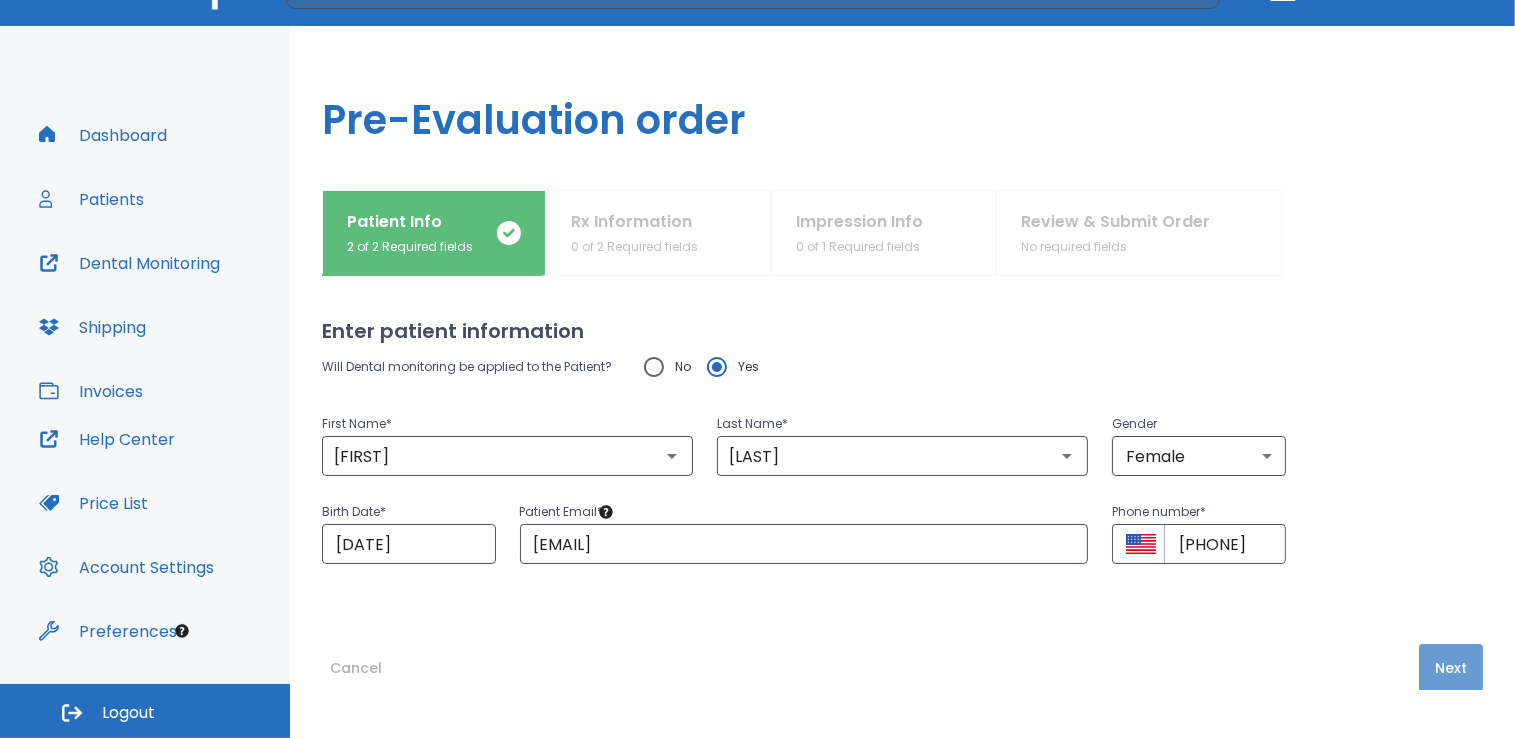 click on "Next" at bounding box center (1451, 668) 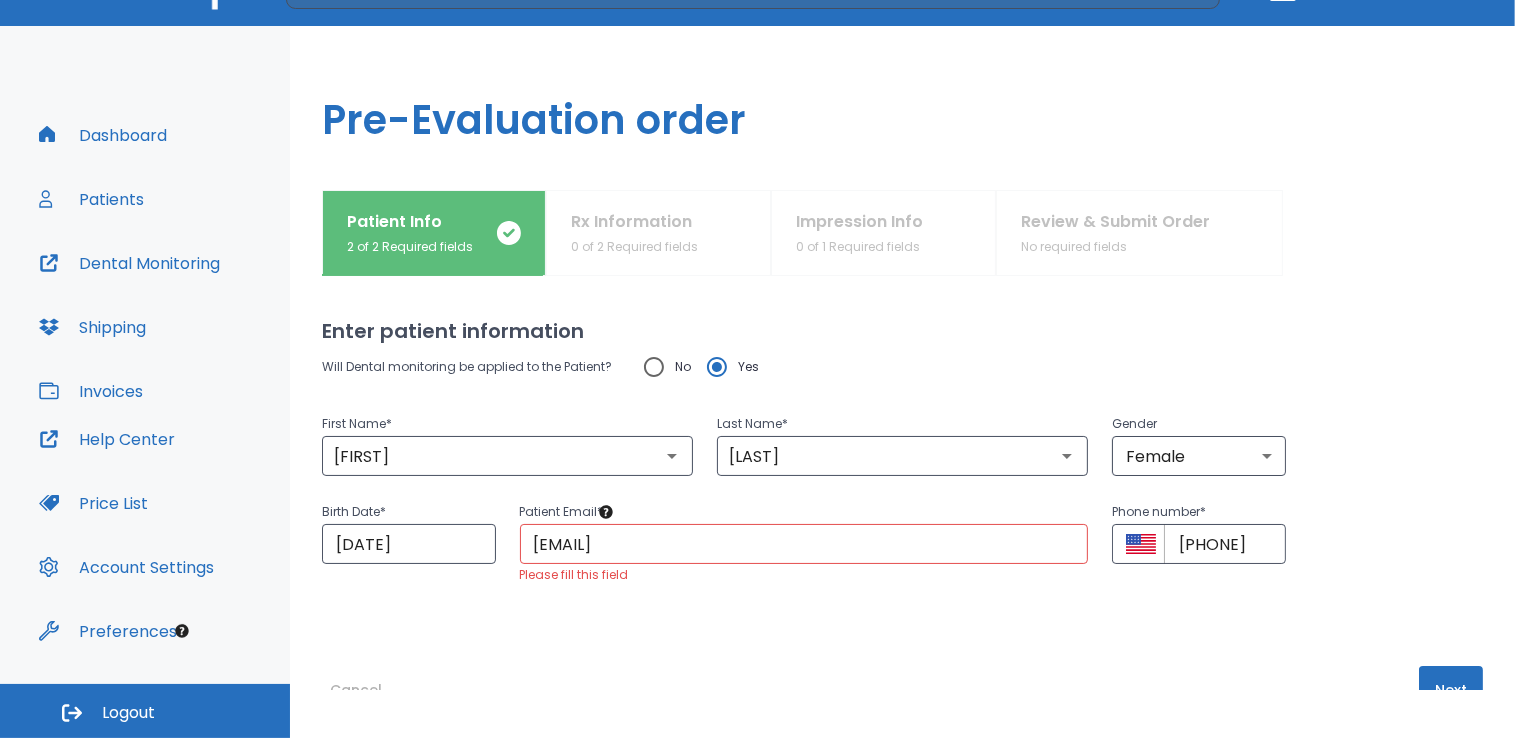 click on "Next" at bounding box center (1451, 690) 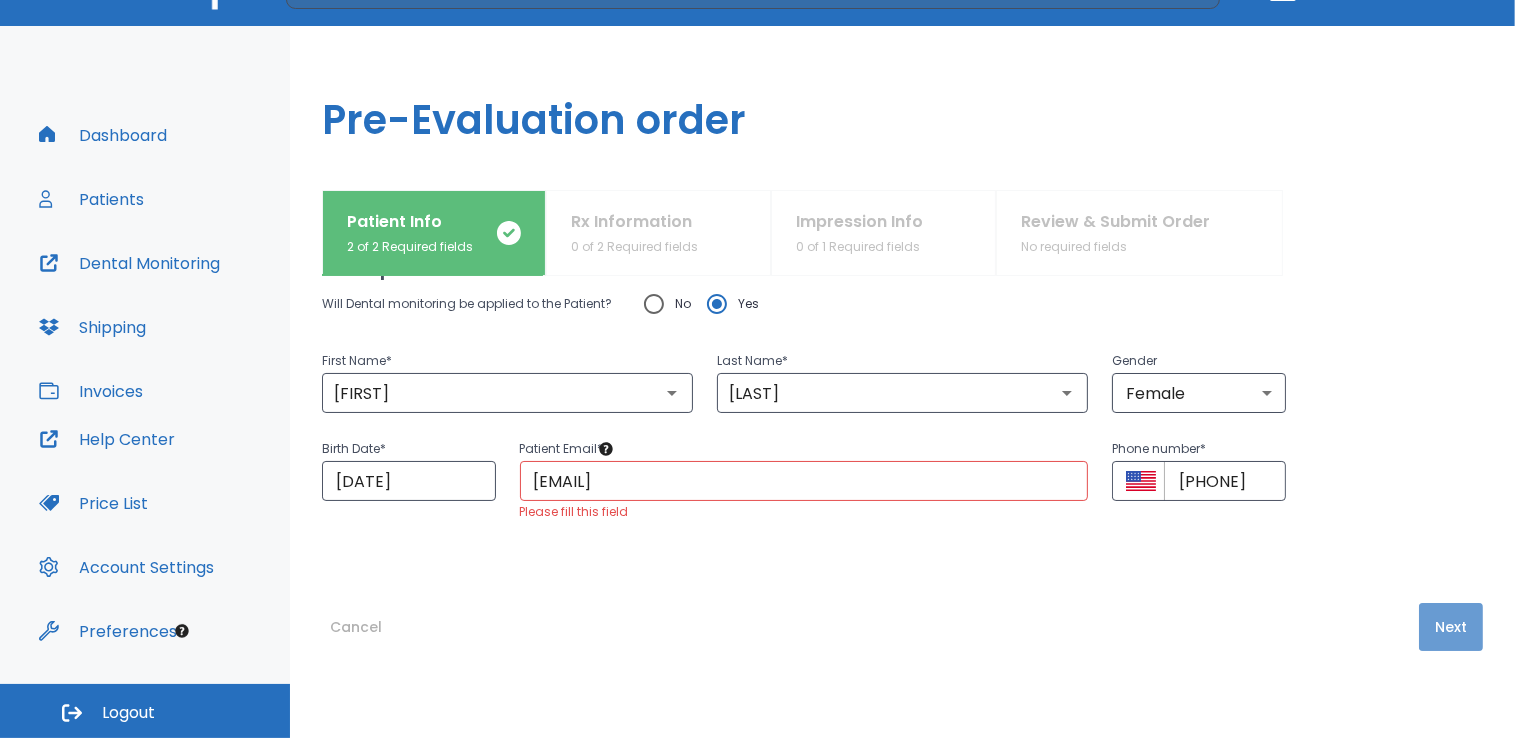 click on "Next" at bounding box center (1451, 627) 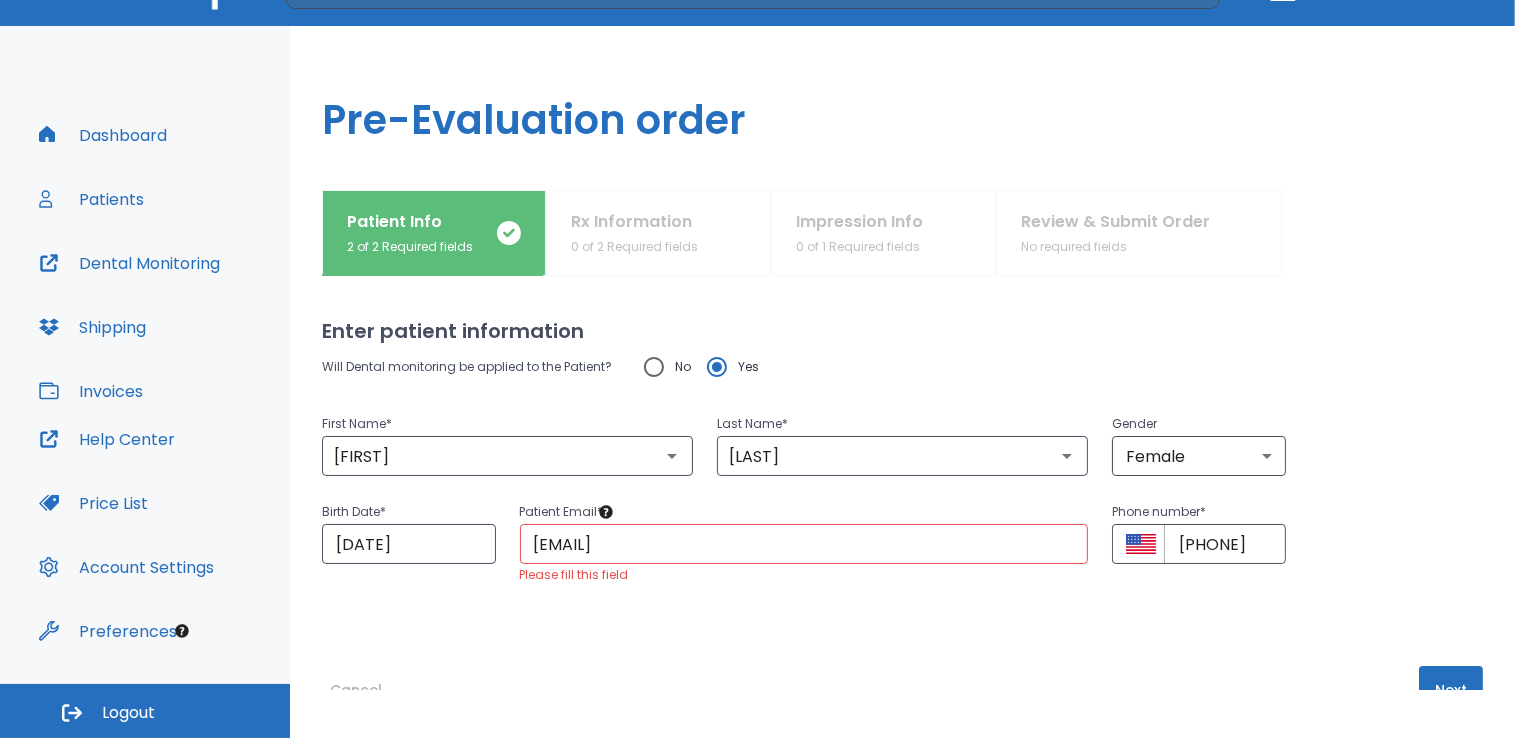 scroll, scrollTop: 63, scrollLeft: 0, axis: vertical 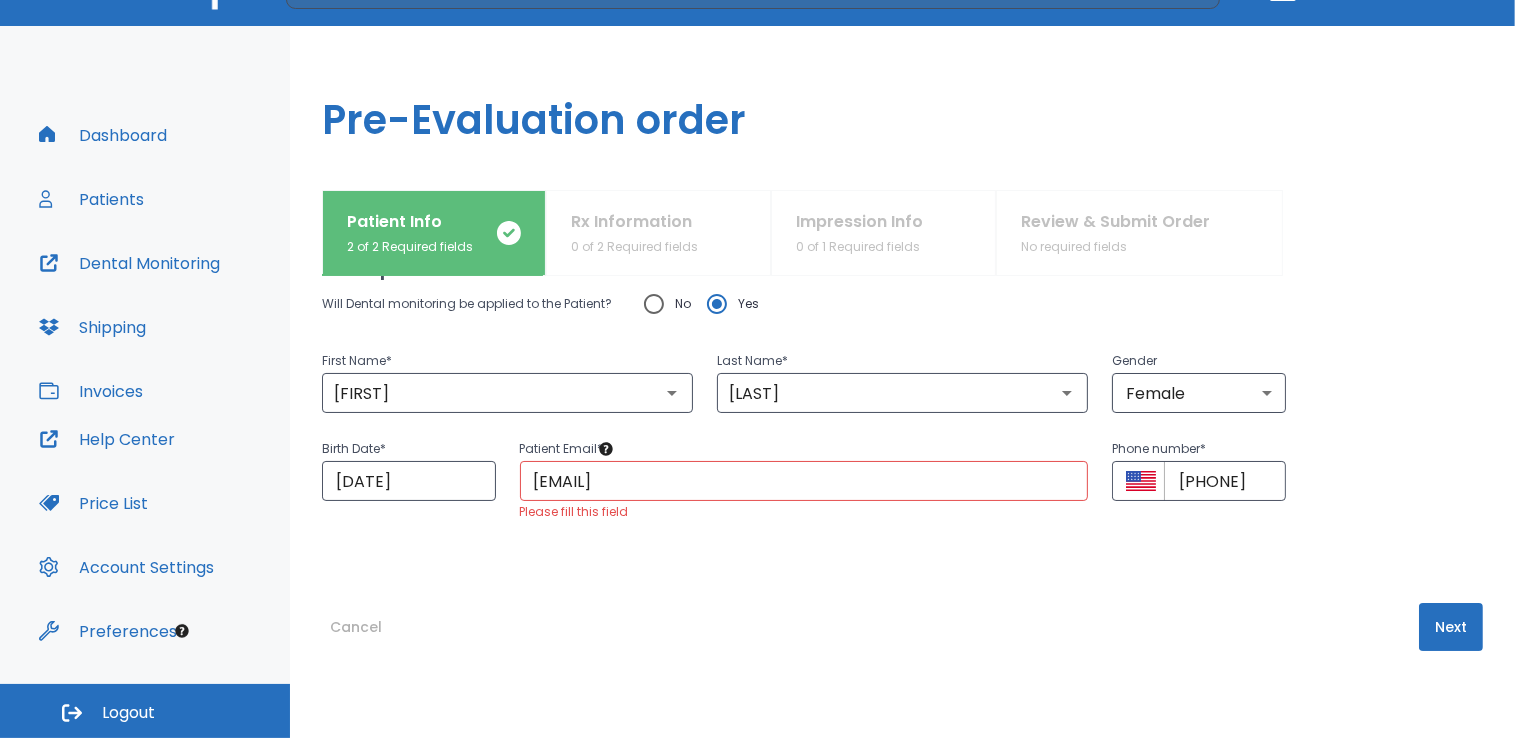 click on "[EMAIL]" at bounding box center (804, 481) 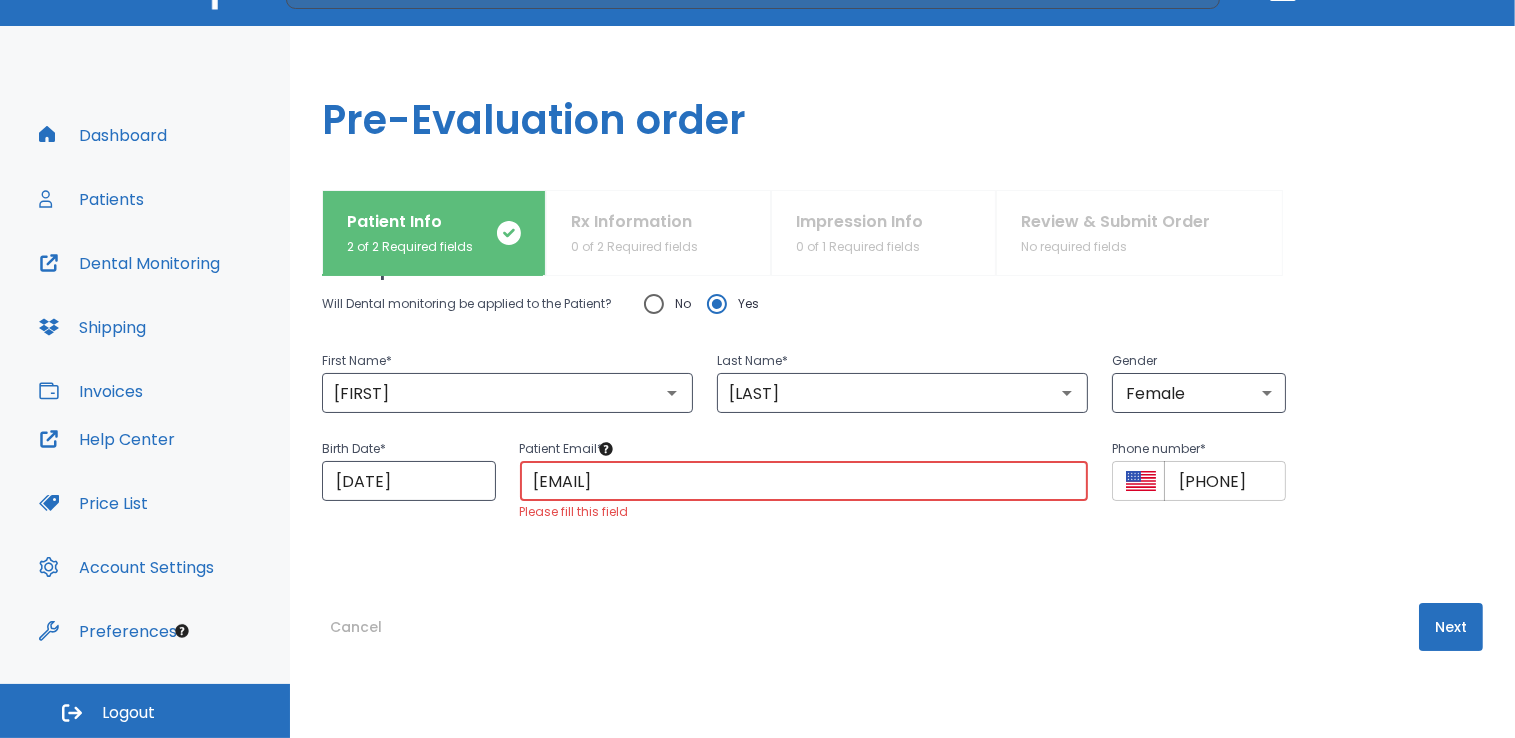 click on "[PHONE]" at bounding box center (1225, 481) 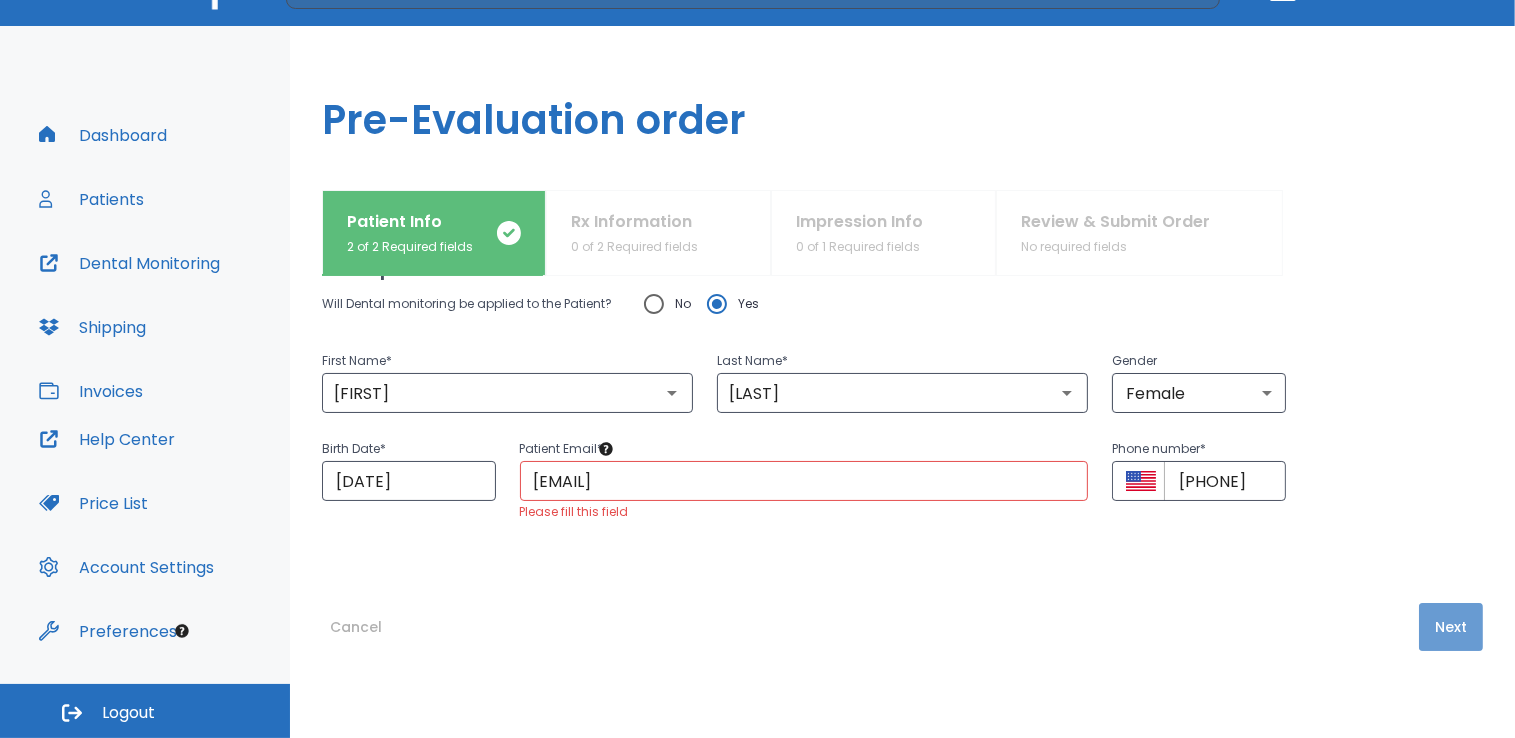 click on "Next" at bounding box center (1451, 627) 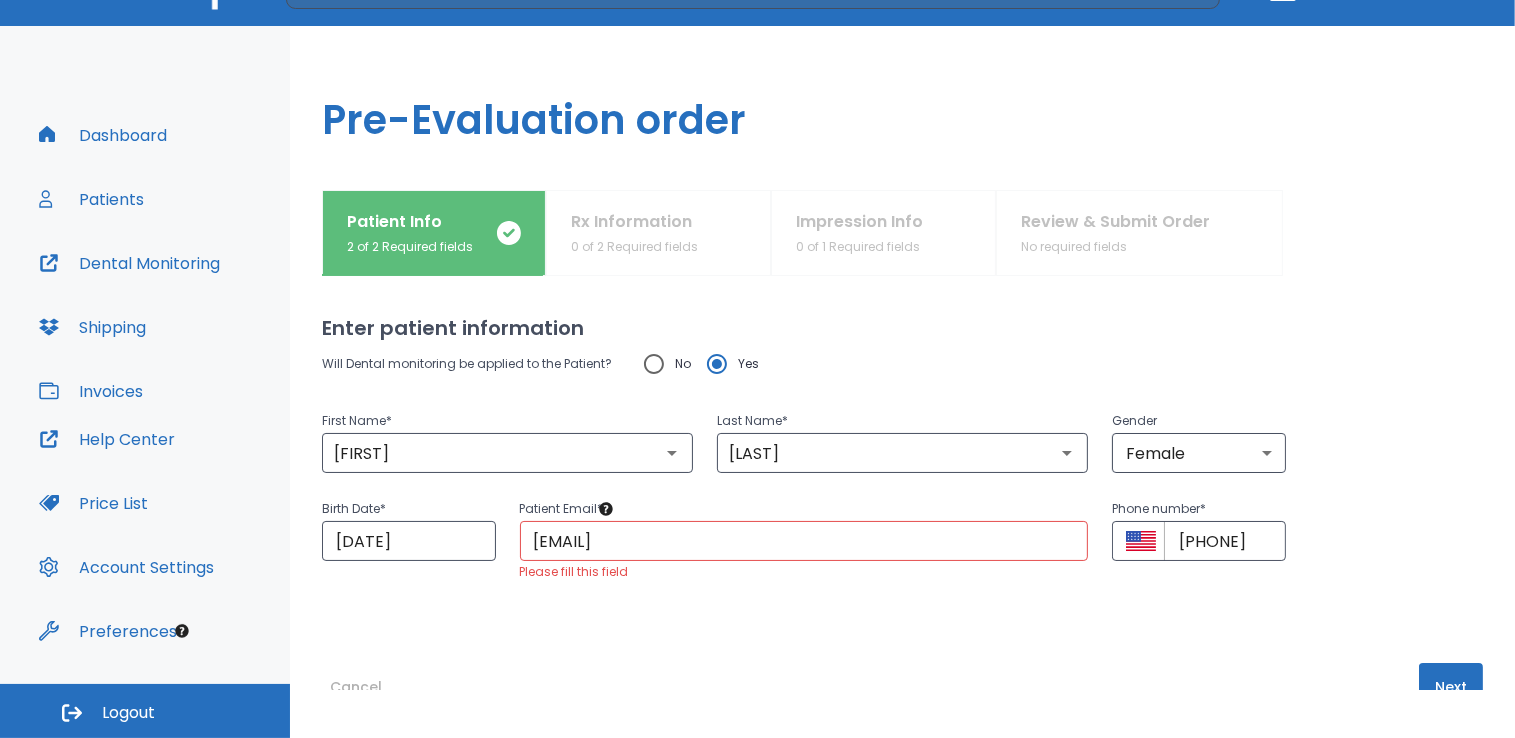 scroll, scrollTop: 0, scrollLeft: 0, axis: both 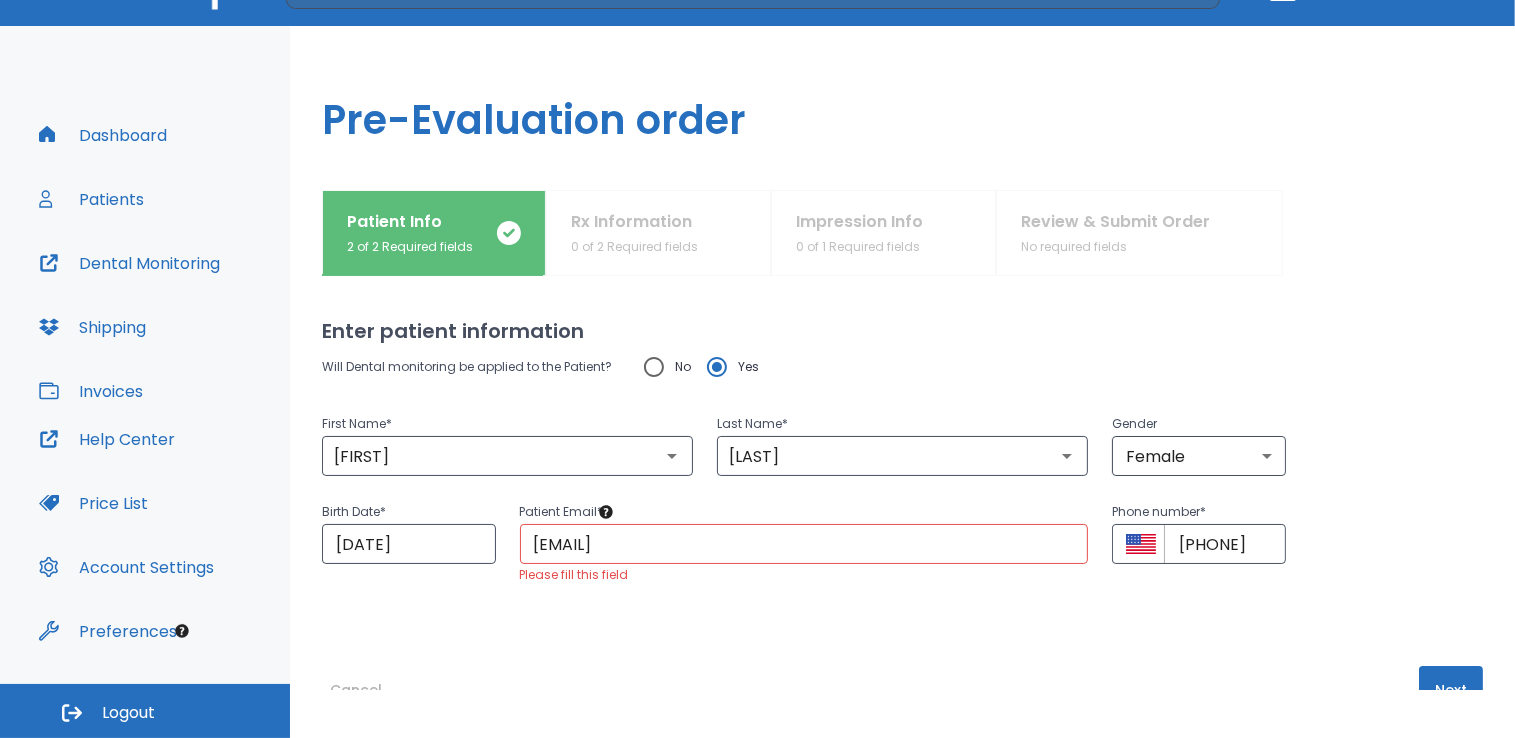 click on "[EMAIL]" at bounding box center [804, 544] 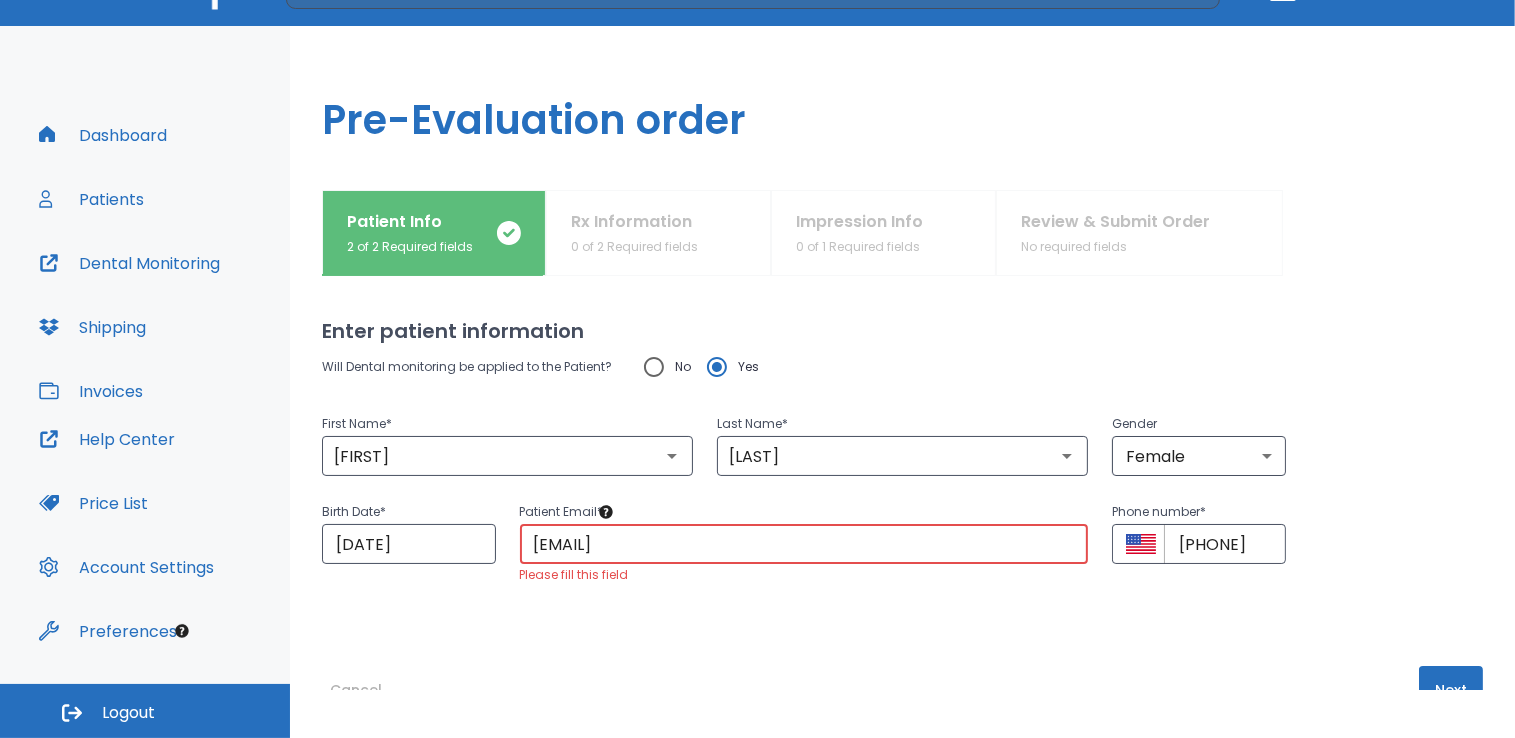 click on "[EMAIL]" at bounding box center [804, 544] 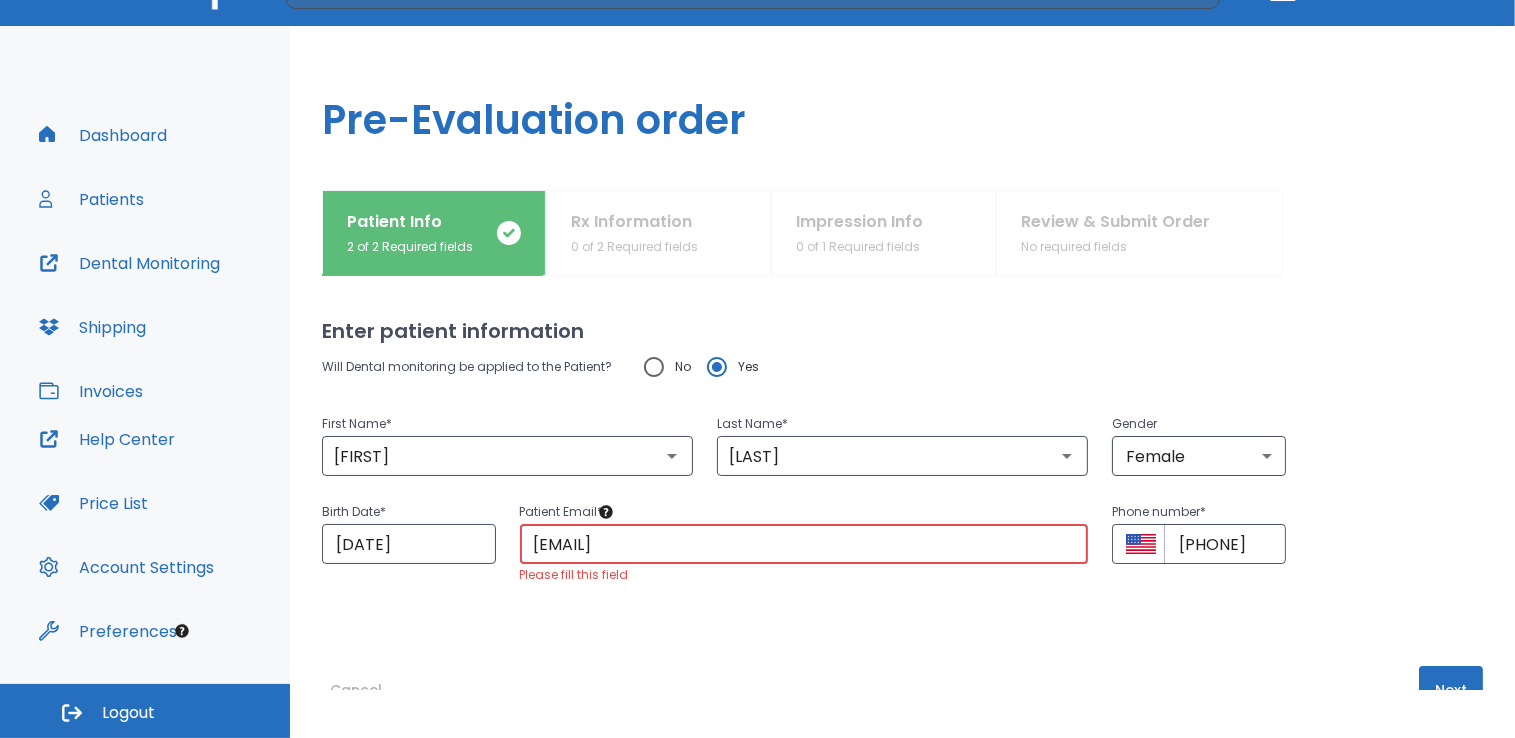 click on "[EMAIL]" at bounding box center [804, 544] 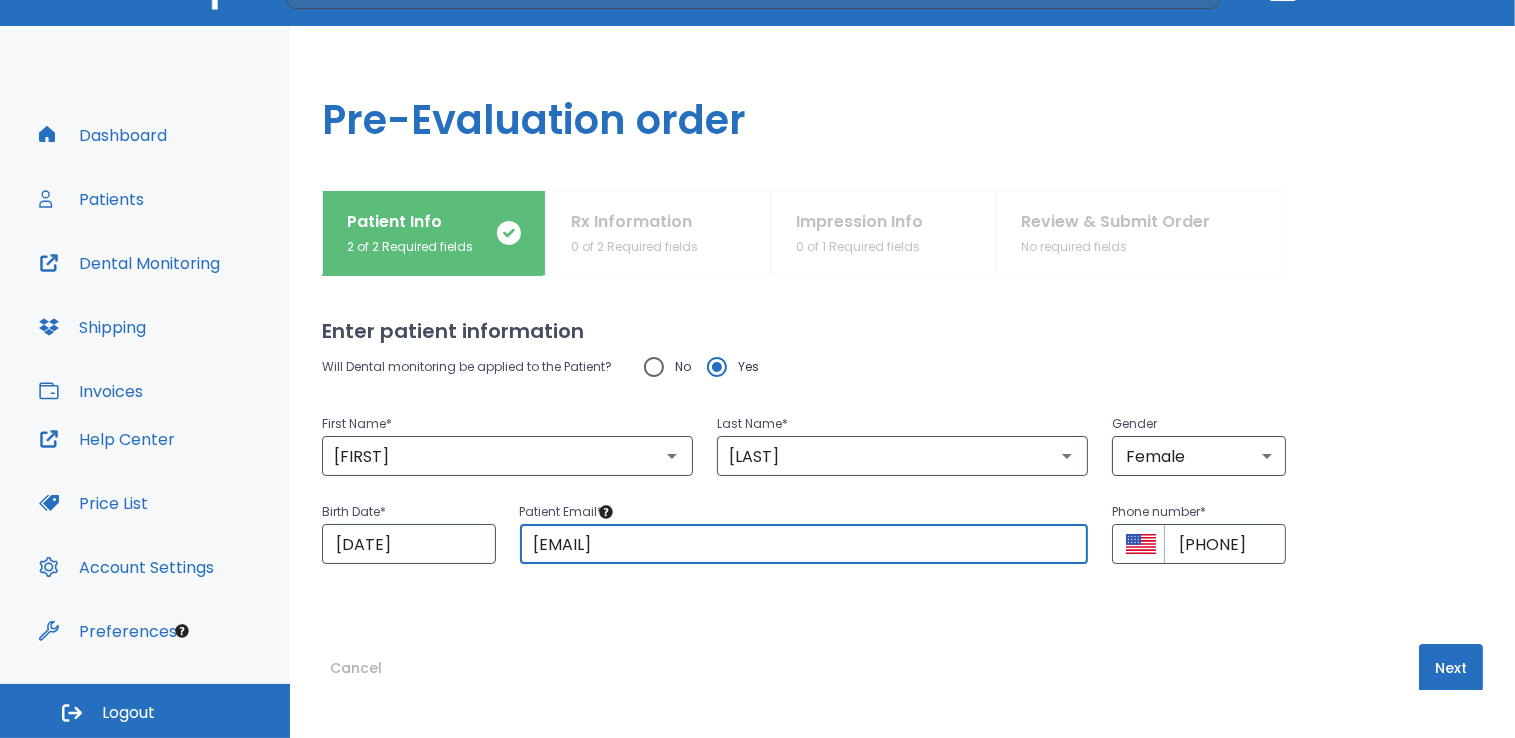 type on "[EMAIL]" 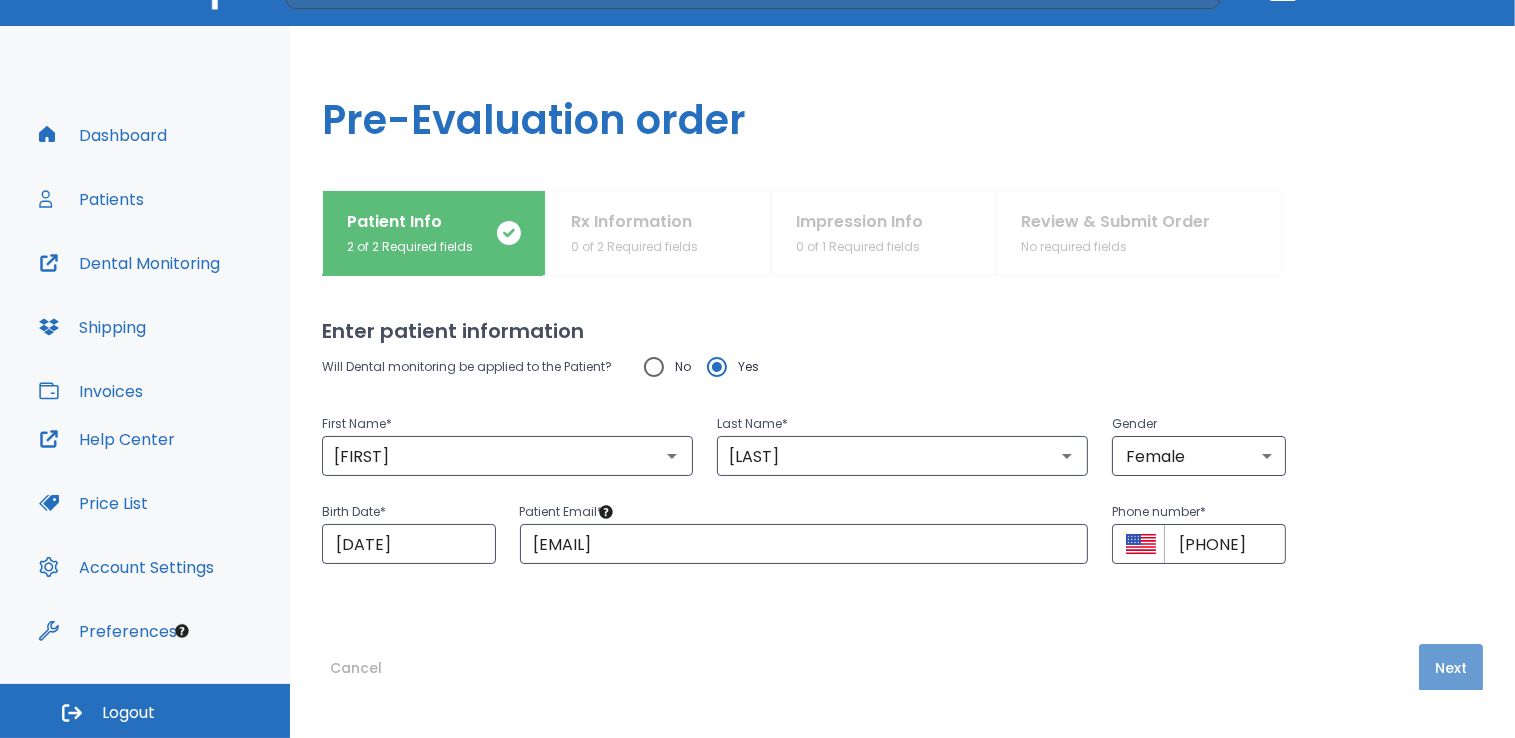 click on "Next" at bounding box center [1451, 668] 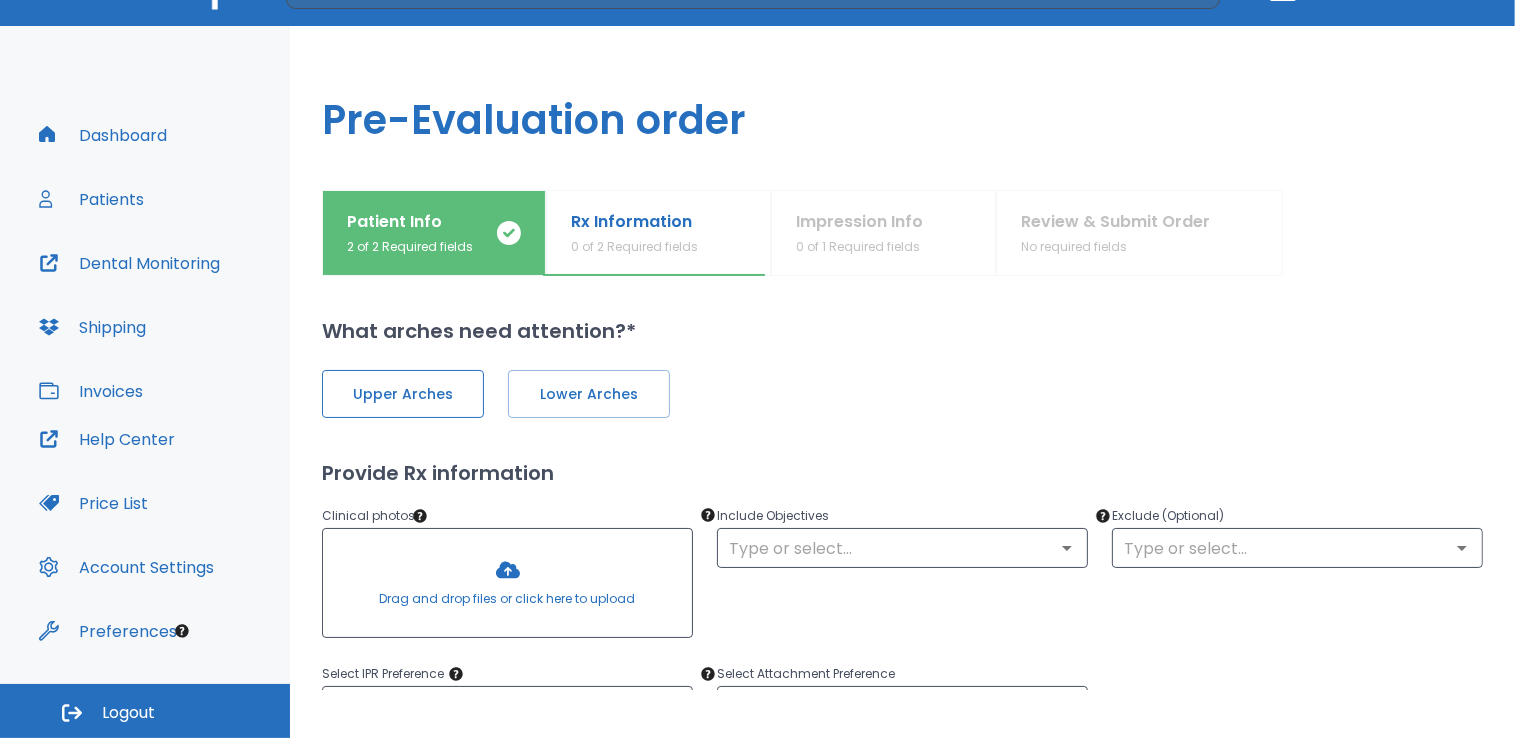 click on "Upper Arches" at bounding box center [403, 394] 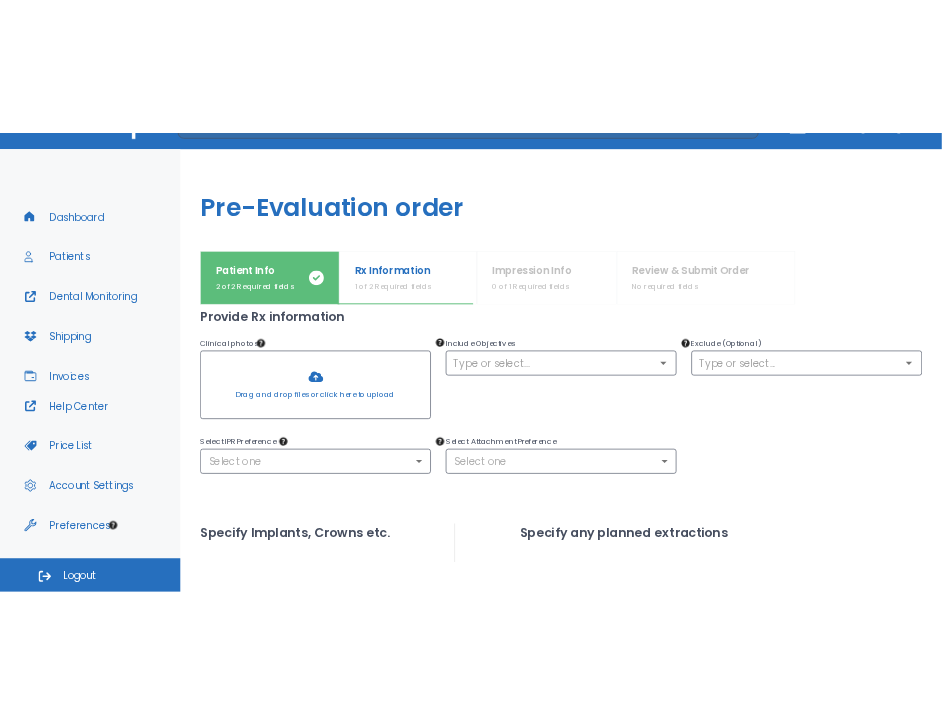 scroll, scrollTop: 179, scrollLeft: 0, axis: vertical 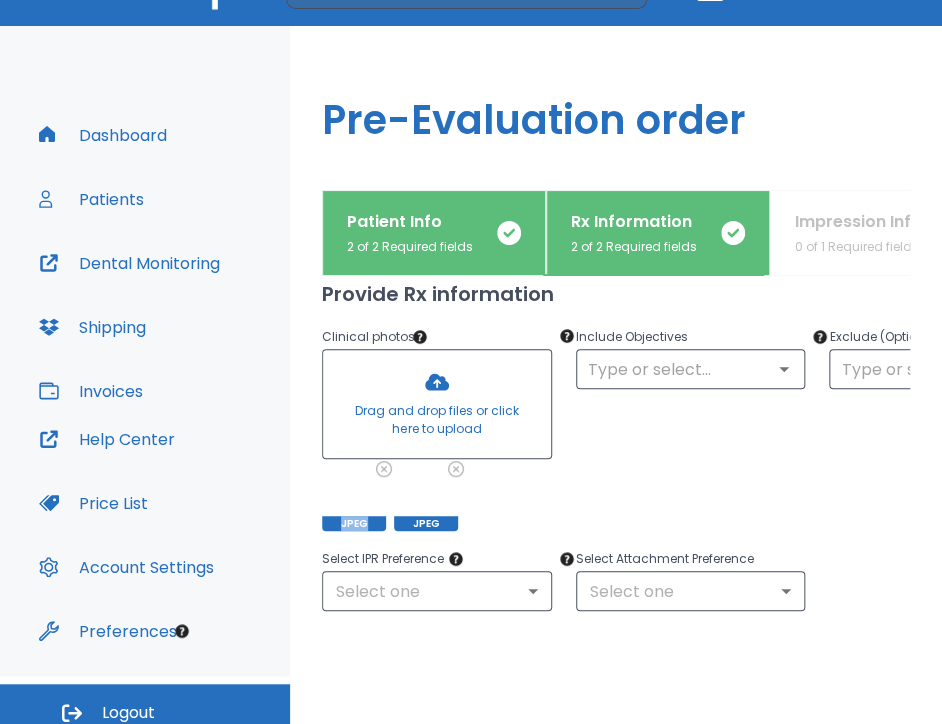 drag, startPoint x: 354, startPoint y: 500, endPoint x: 424, endPoint y: 397, distance: 124.53513 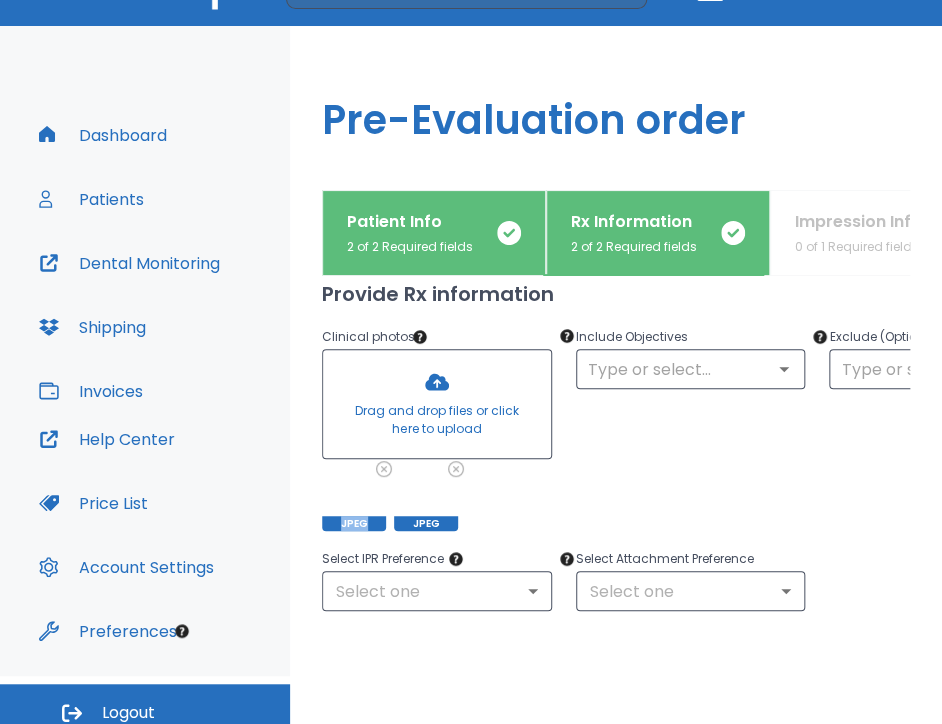 click on "Drag and drop files or click here to upload JPEG JPEG" at bounding box center [437, 440] 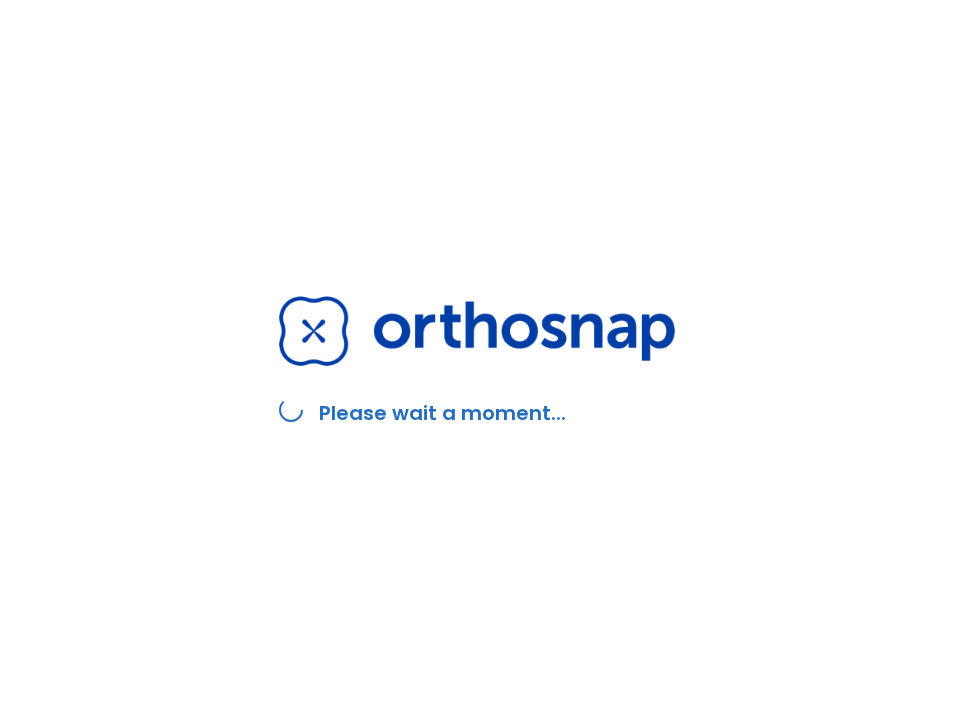 scroll, scrollTop: 0, scrollLeft: 0, axis: both 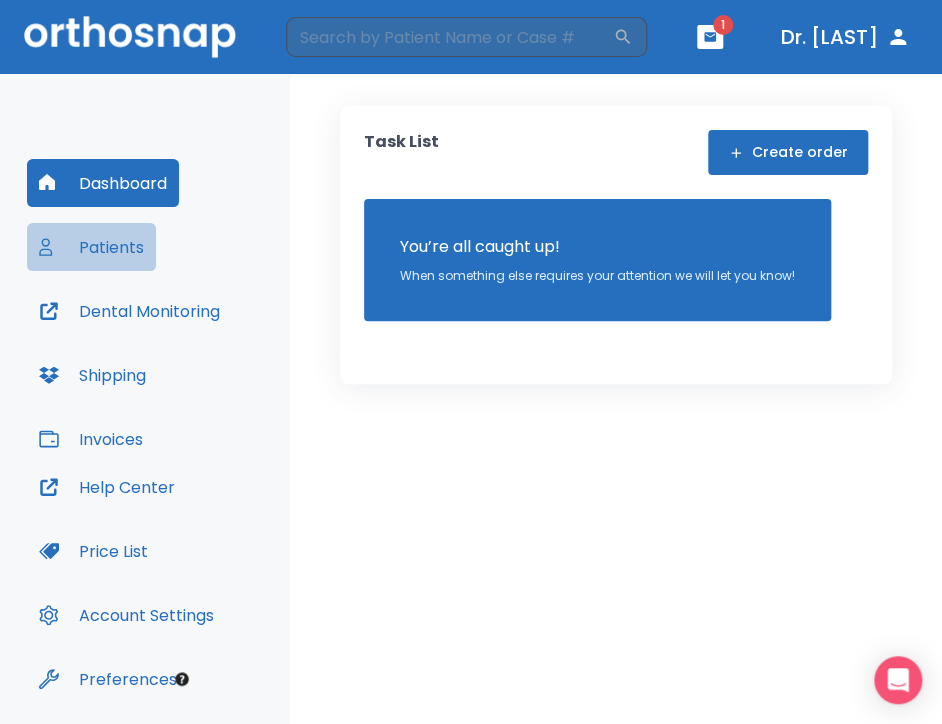click on "Patients" at bounding box center [91, 247] 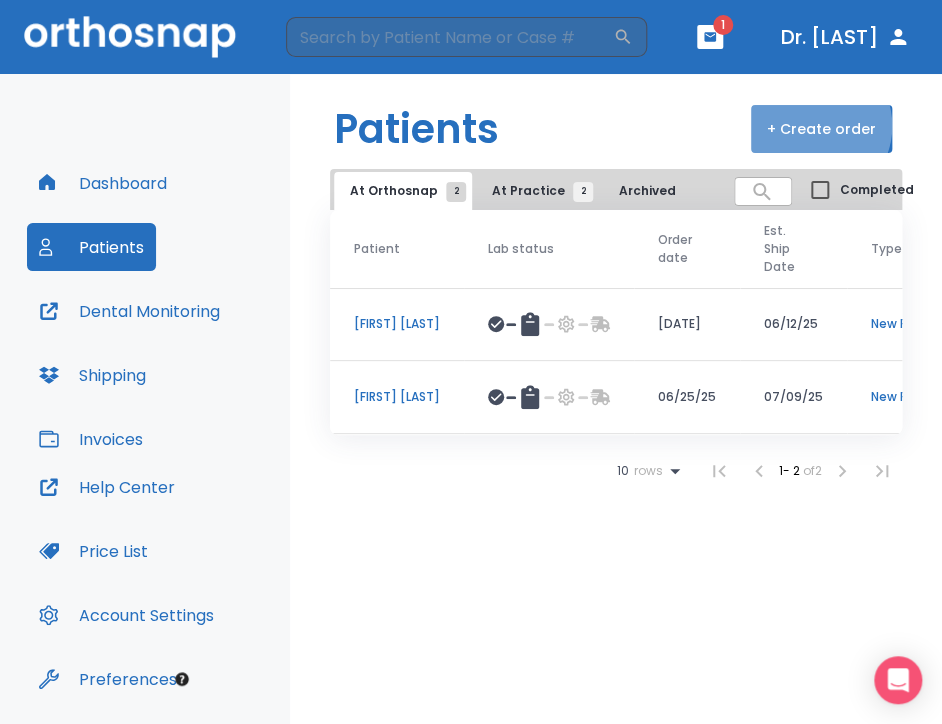 click on "+ Create order" at bounding box center [821, 129] 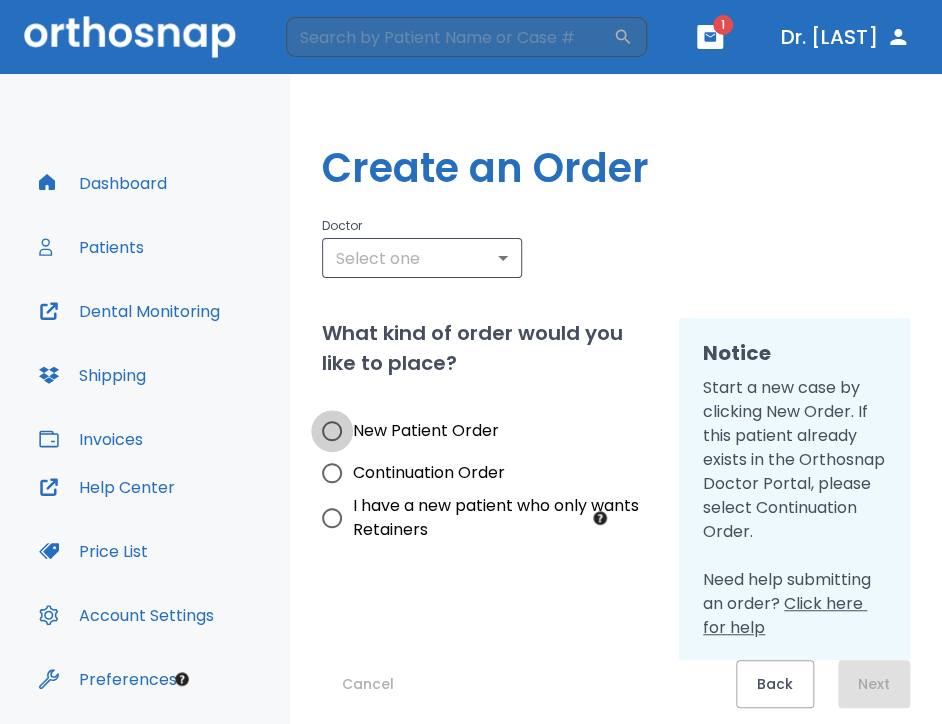 click on "New Patient Order" at bounding box center (332, 431) 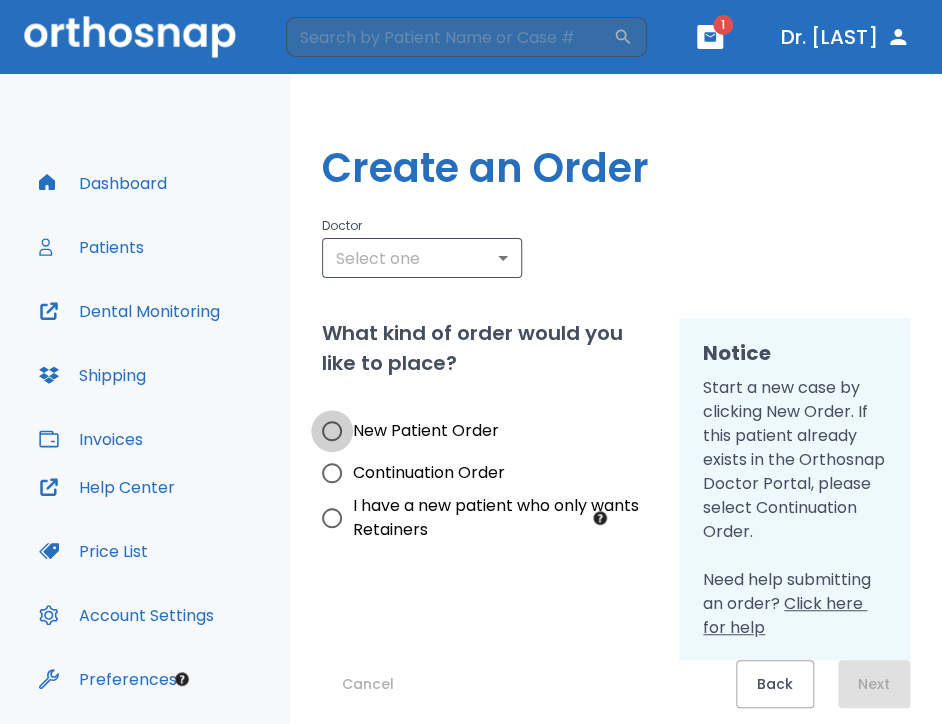 radio on "true" 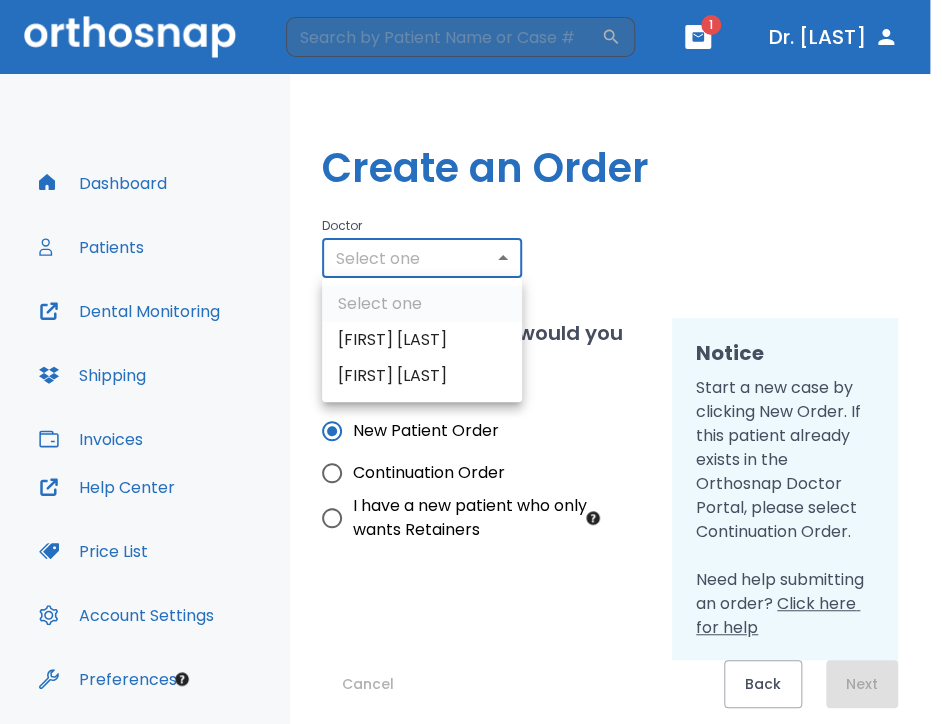 click on "​ 1 Dr. Aceto Dashboard Patients Dental Monitoring Shipping Invoices Help Center Price List Account Settings Preferences Logout Create an Order Doctor Select one ​ What kind of order would you like to place? New Patient Order Continuation Order I have a new patient who only wants Retainers Notice Start a new case by clicking New Order. If this patient already exists in the Orthosnap Doctor Portal, please select Continuation Order. Need help submitting an order?   Click here for help Cancel Back Next Select one Paul Lee Jeffrey Brunson" at bounding box center (471, 362) 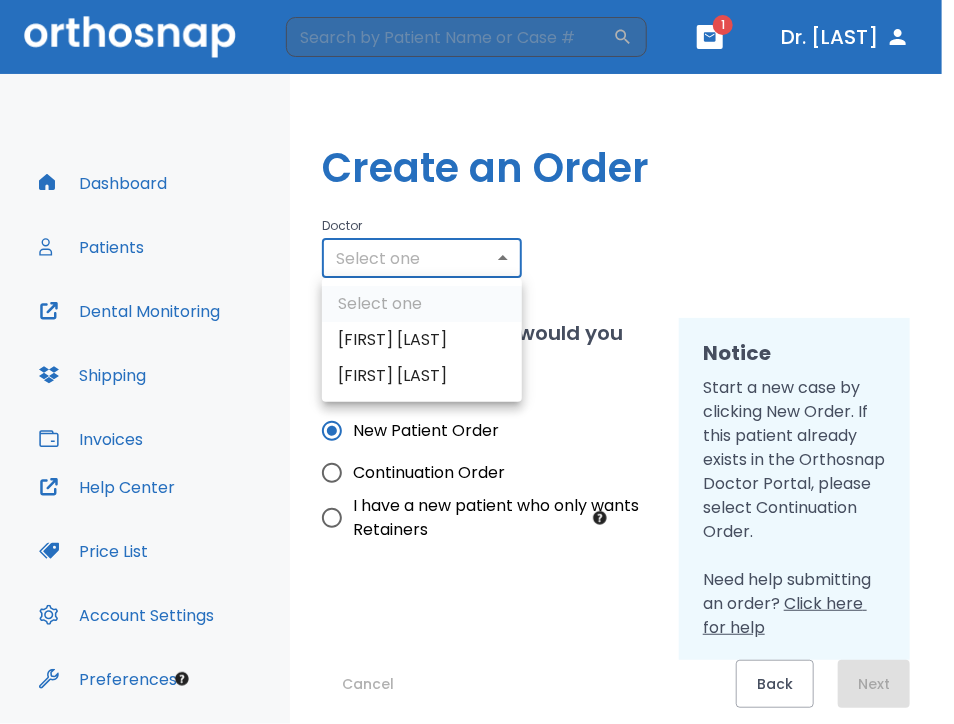 click on "[FIRST] [LAST]" at bounding box center [422, 340] 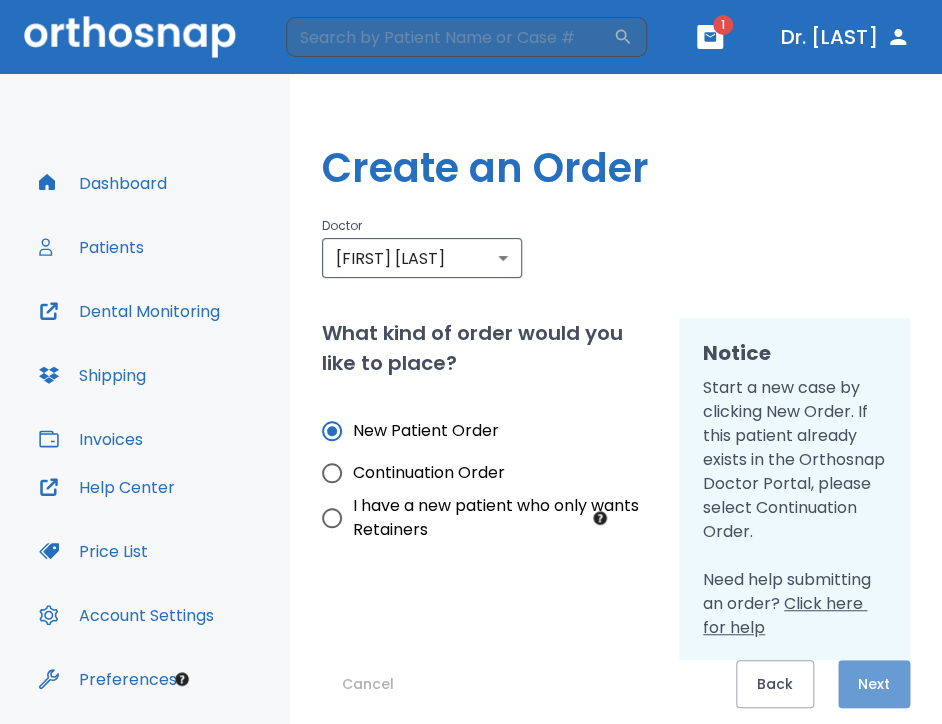 click on "Next" at bounding box center [874, 684] 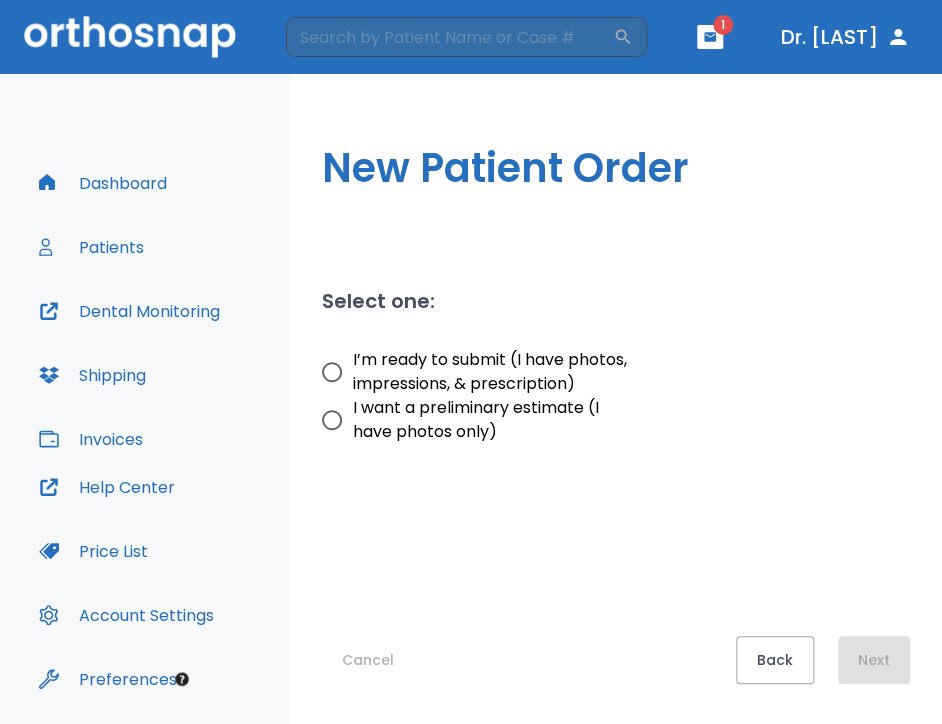 click on "I want a preliminary estimate (I have photos only)" at bounding box center [332, 420] 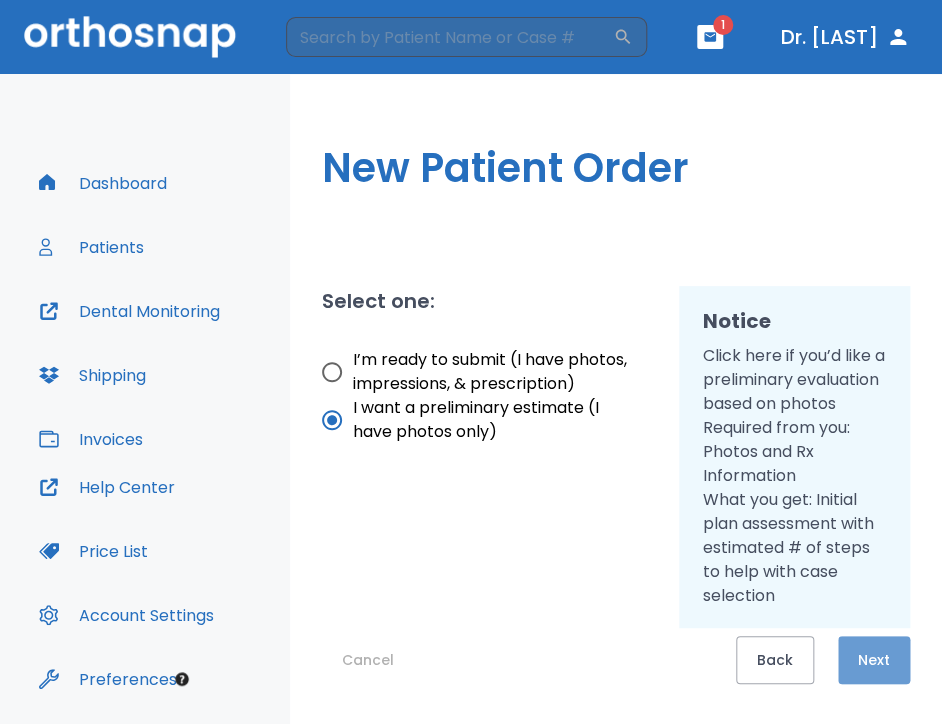 click on "Next" at bounding box center [874, 660] 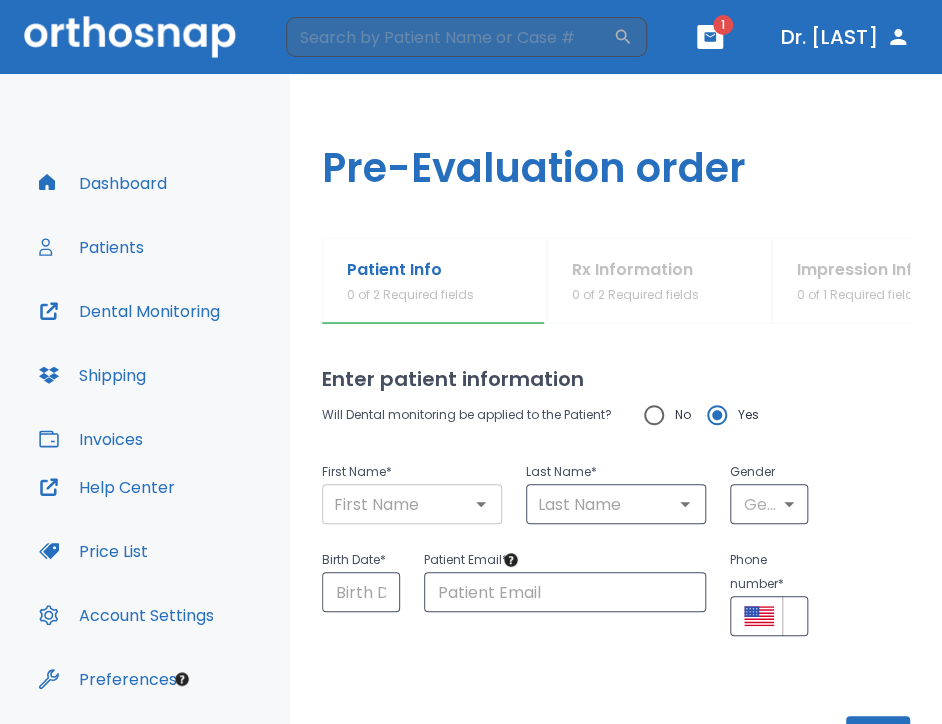 click at bounding box center (412, 504) 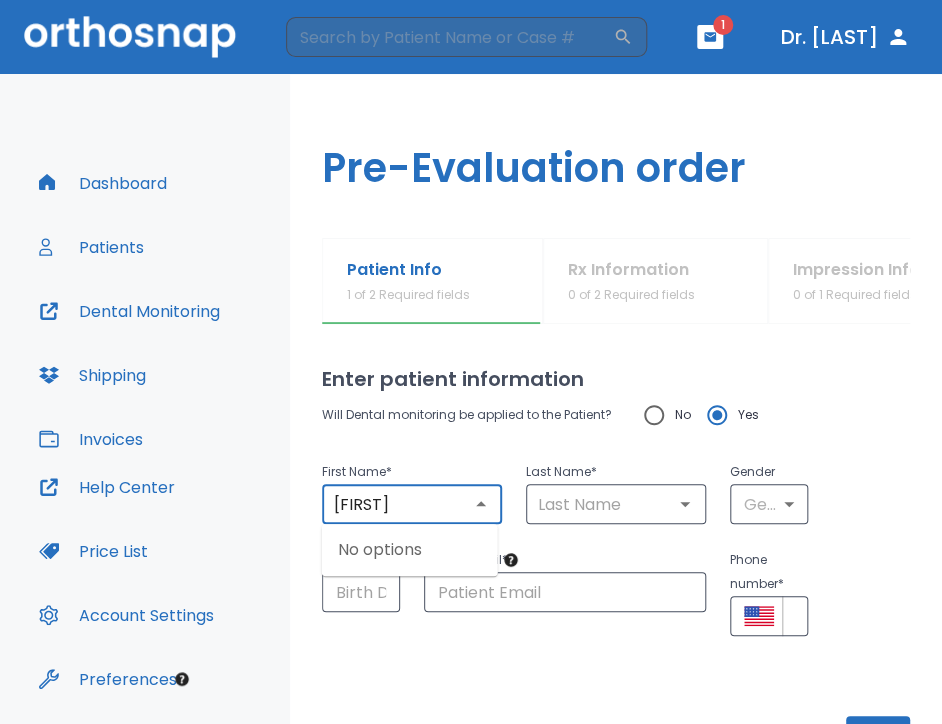 type on "Madelyn" 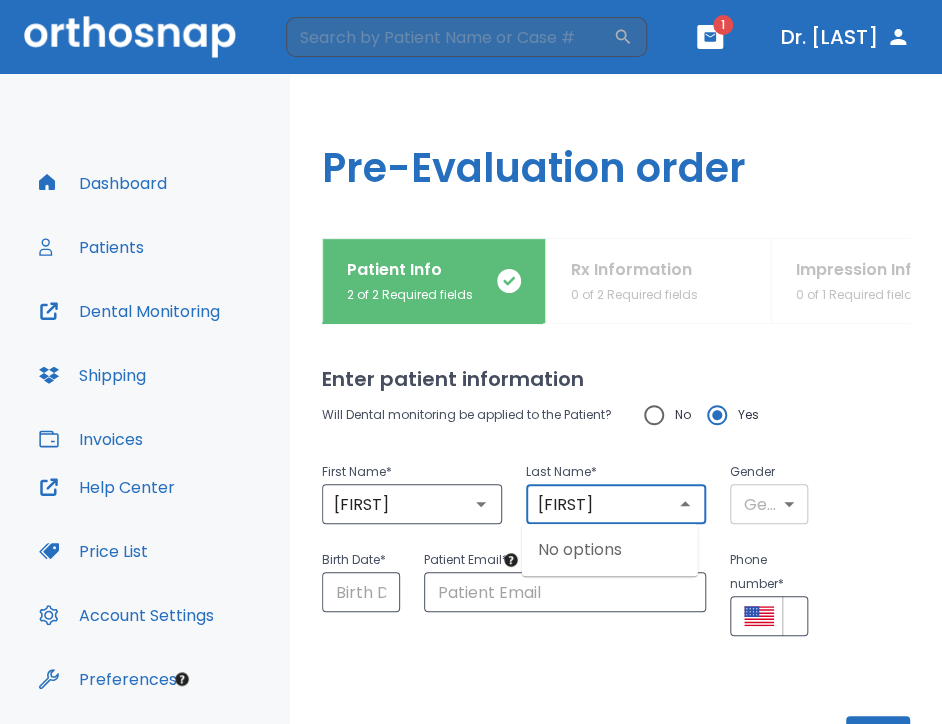 type on "[LAST]" 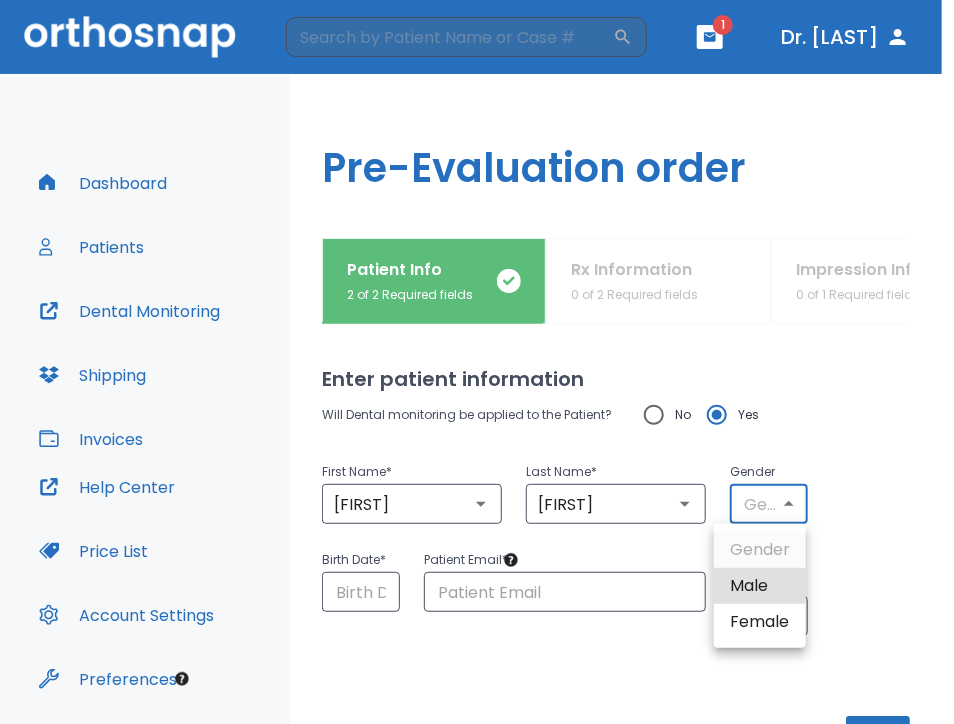 click on "​ 1 Dr. Aceto Dashboard Patients Dental Monitoring Shipping Invoices Help Center Price List Account Settings Preferences Logout Uploading files and placing your order. One moment, please. Pre-Evaluation order Patient Info 2 of 2 Required fields Rx Information 0 of 2 Required fields Impression Info 0 of 1 Required fields Review & Submit Order No required fields Enter patient information Will Dental monitoring be applied to the Patient? No Yes First Name * Madelyn ​ Last Name * Roseman ​ Gender Gender ​ Birth Date * ​ Patient Email * ​ Phone number * ​ +1 ​ Cancel Next Gender Male Female" at bounding box center [477, 362] 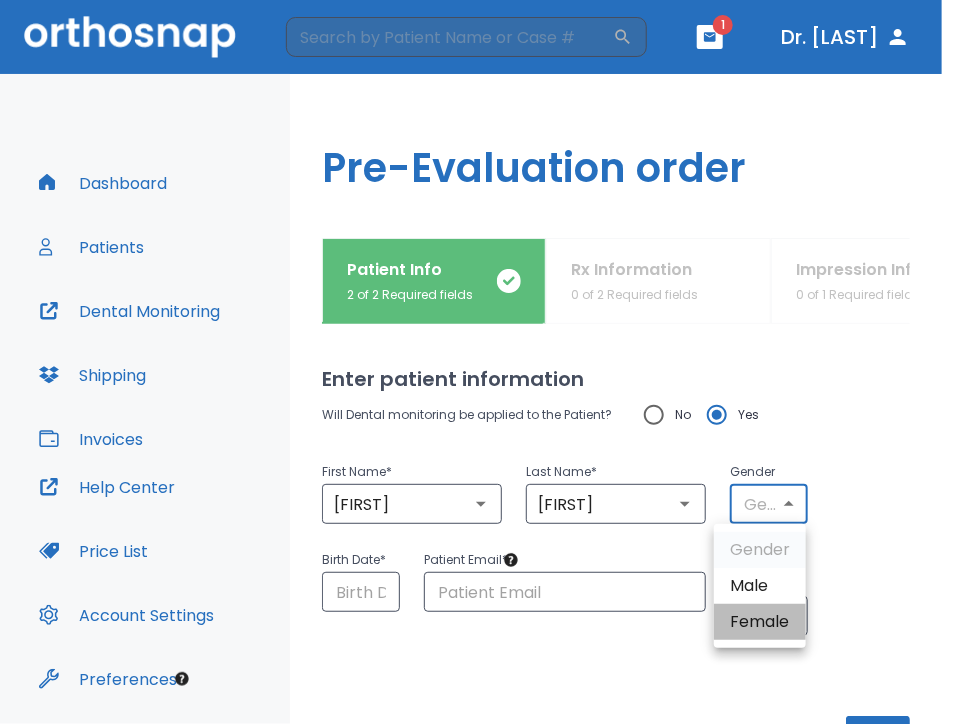 click on "Female" at bounding box center [760, 622] 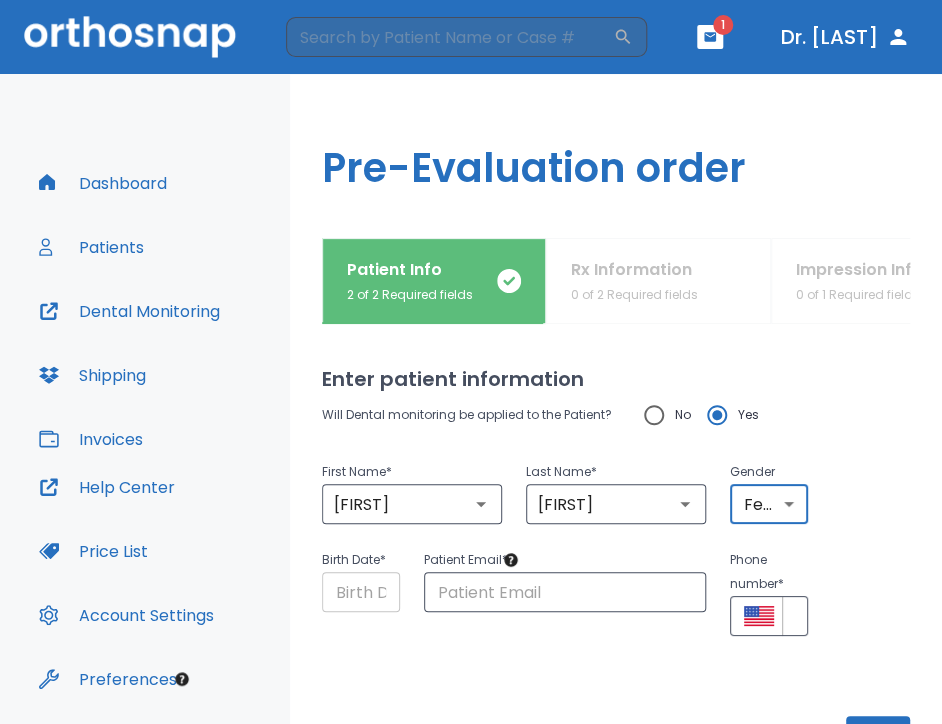 click at bounding box center (361, 592) 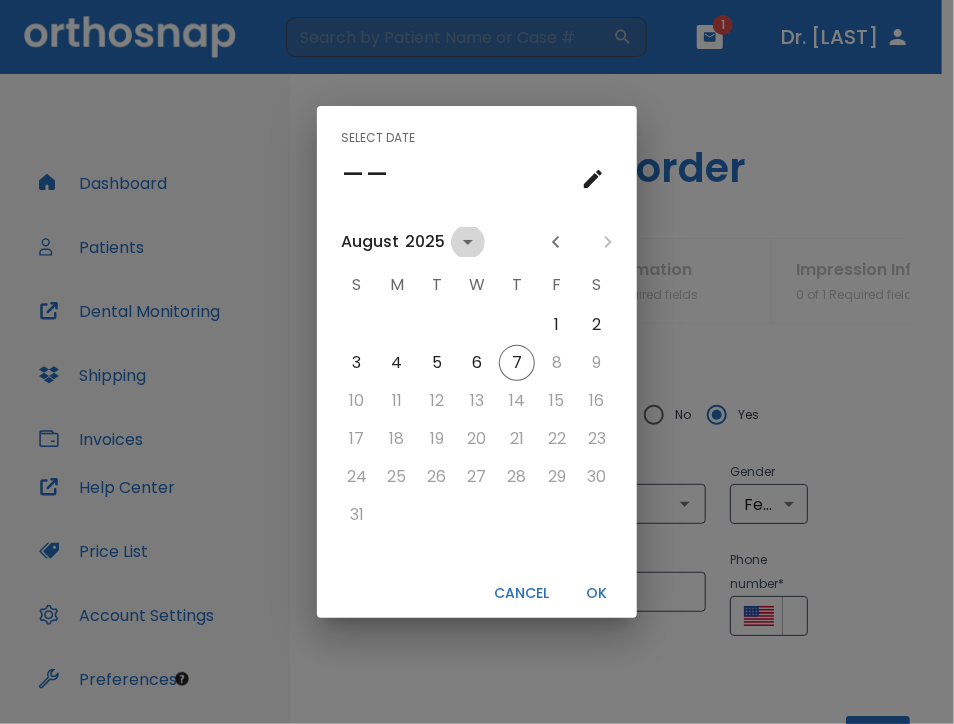click 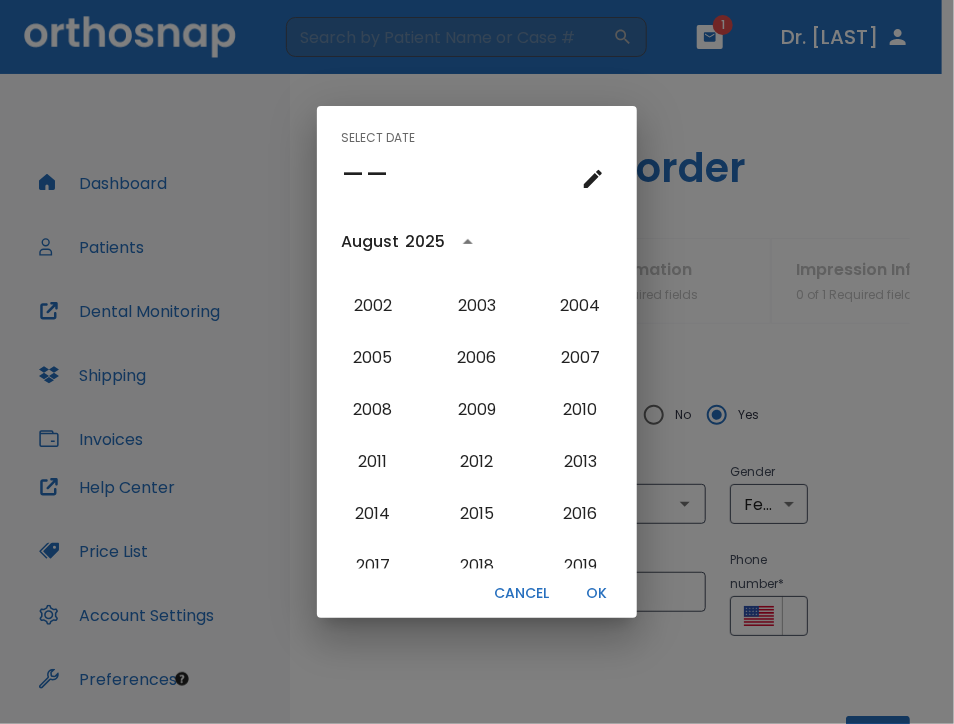 scroll, scrollTop: 1729, scrollLeft: 0, axis: vertical 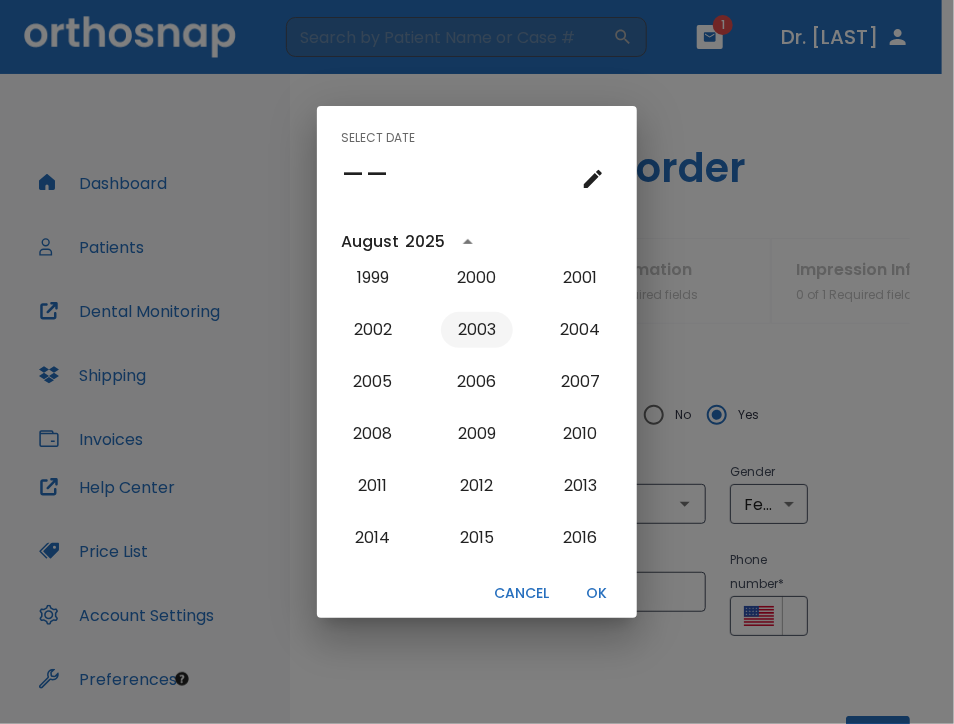 click on "2003" at bounding box center [477, 330] 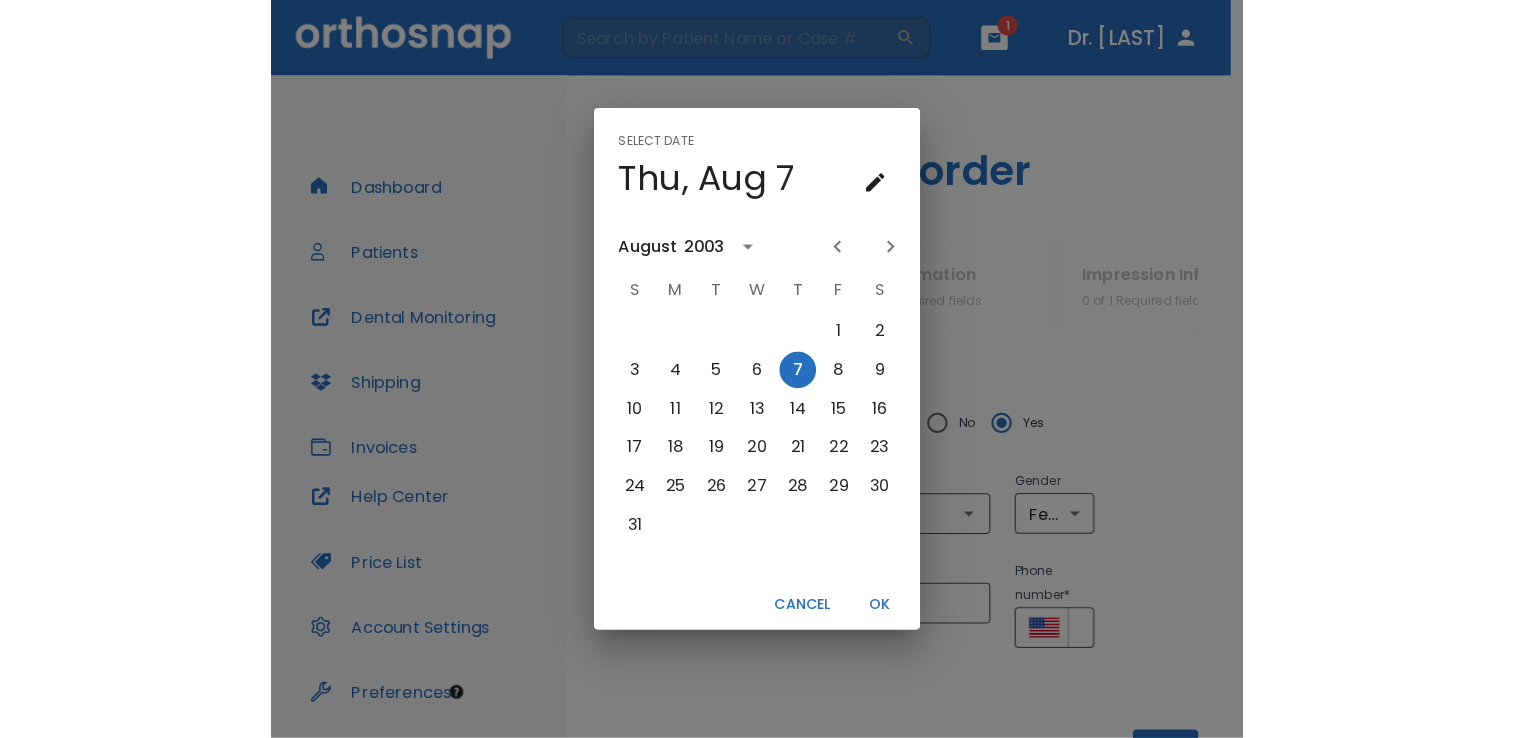 scroll, scrollTop: 0, scrollLeft: 0, axis: both 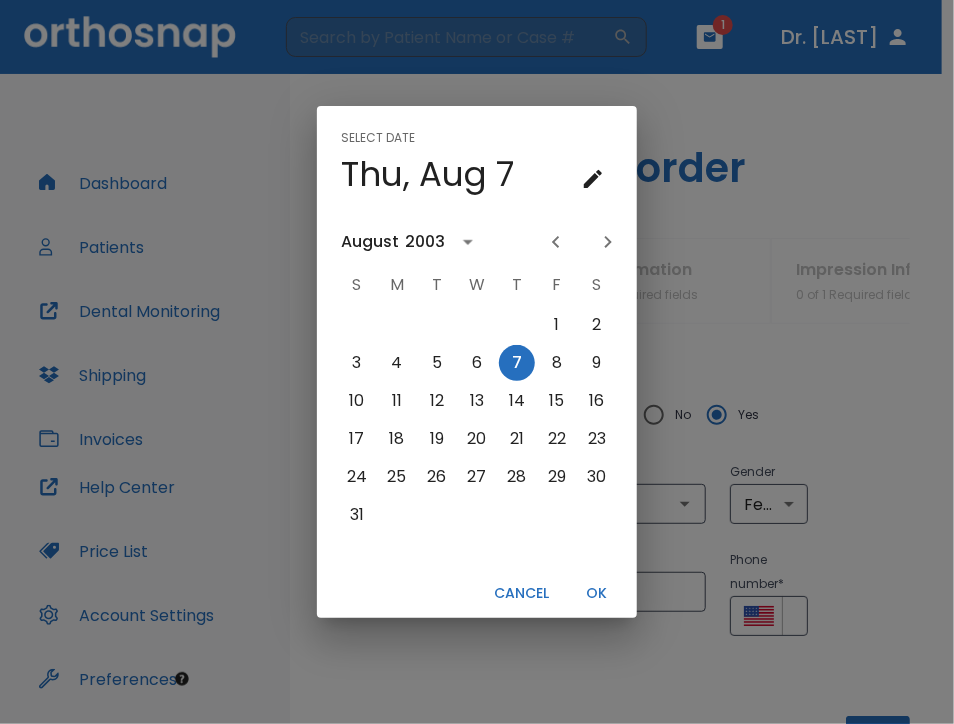 click 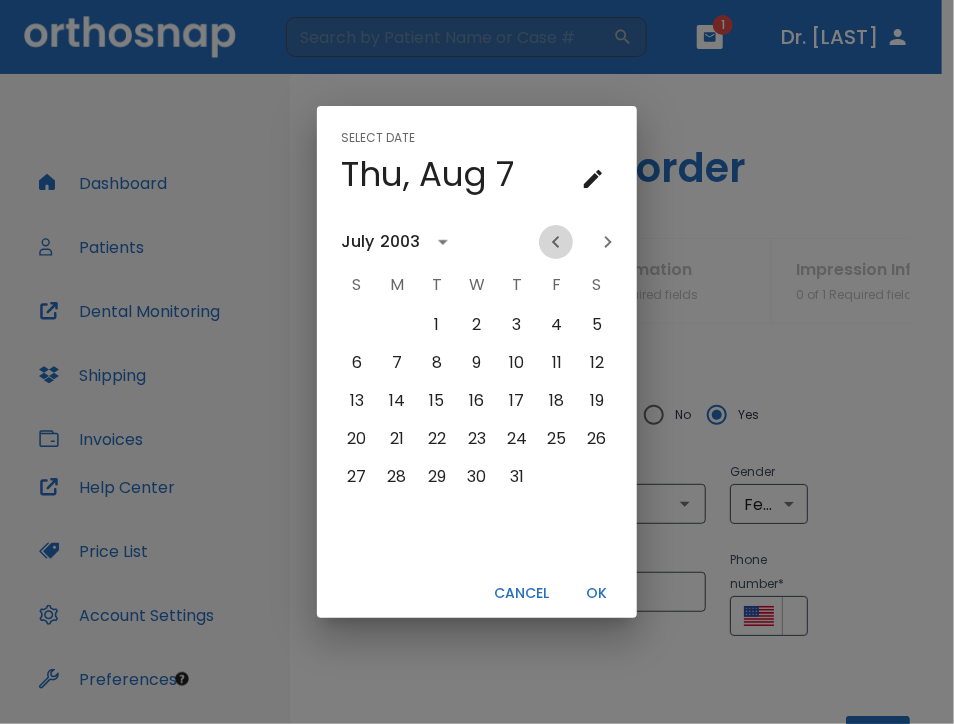 click 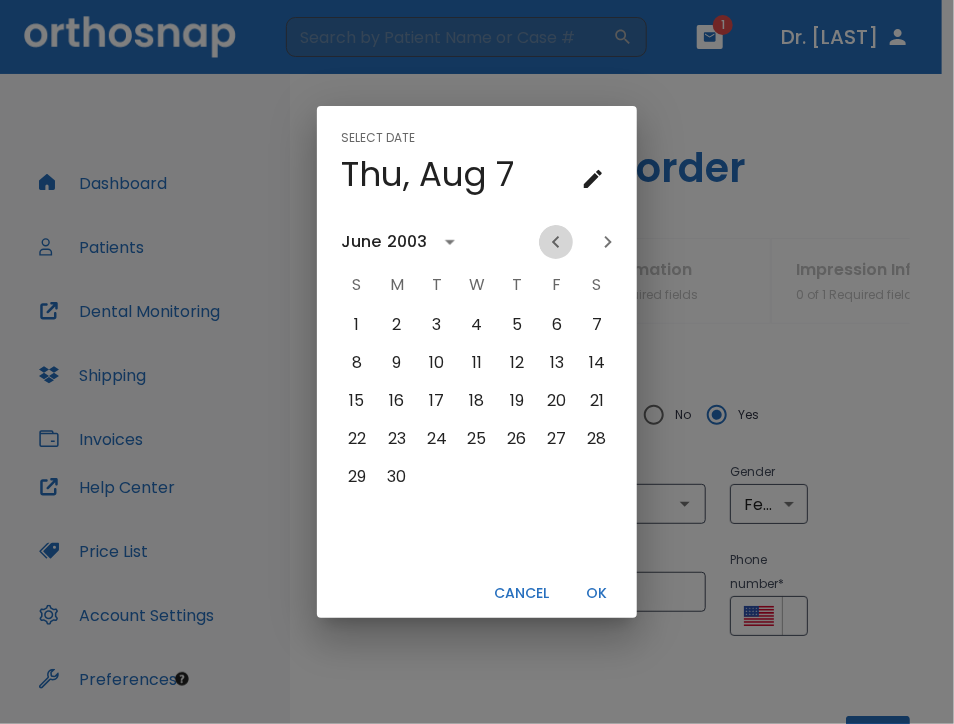 click 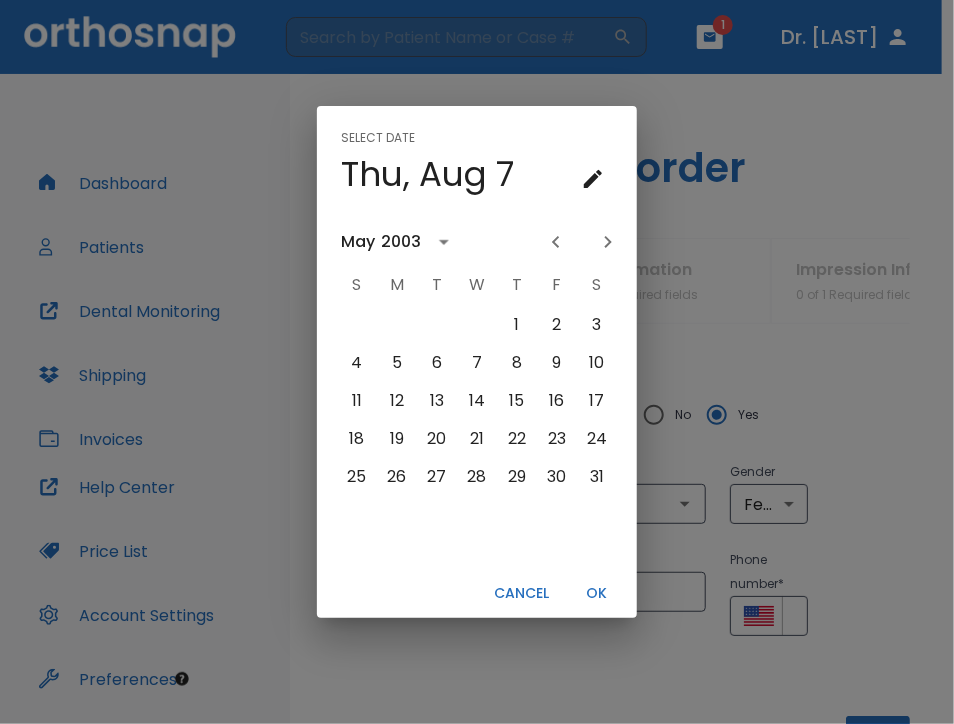 click 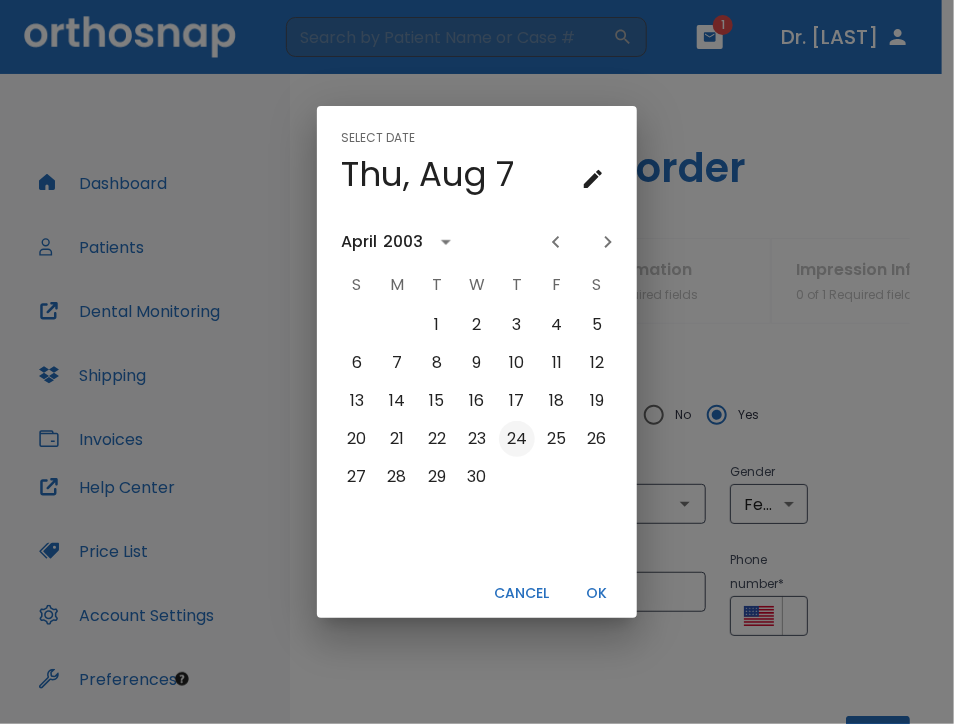 click on "24" at bounding box center (517, 439) 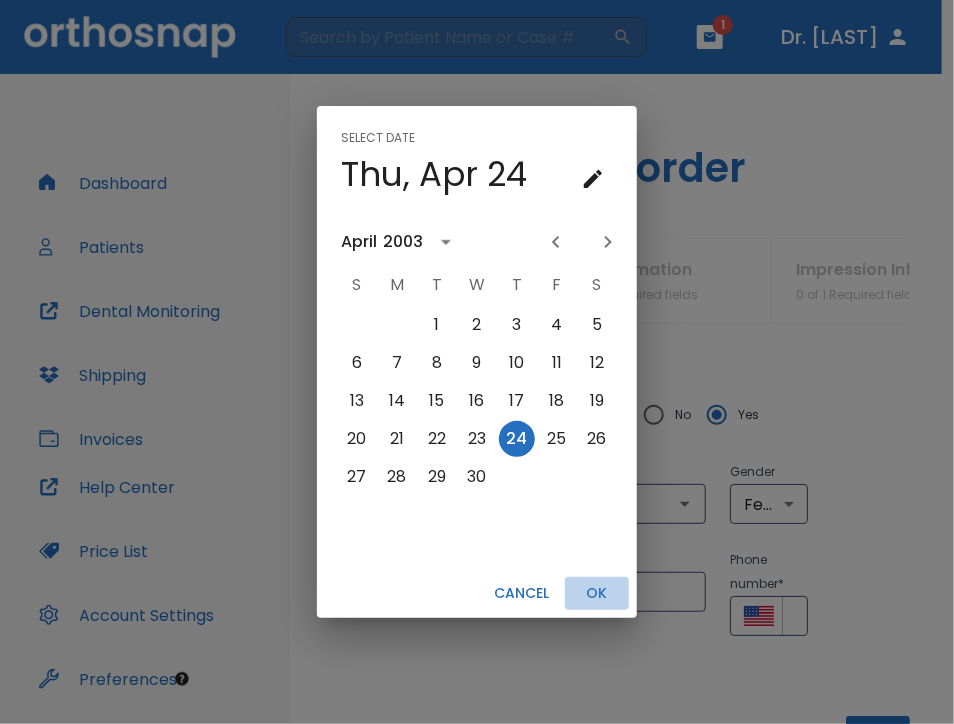 click on "OK" at bounding box center [597, 593] 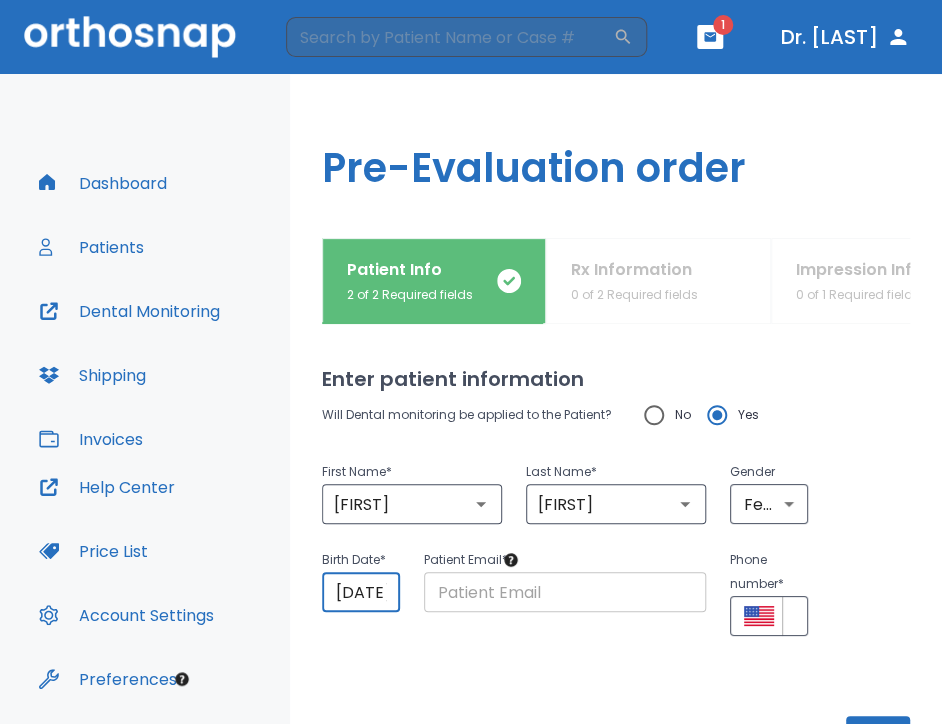 click at bounding box center (565, 592) 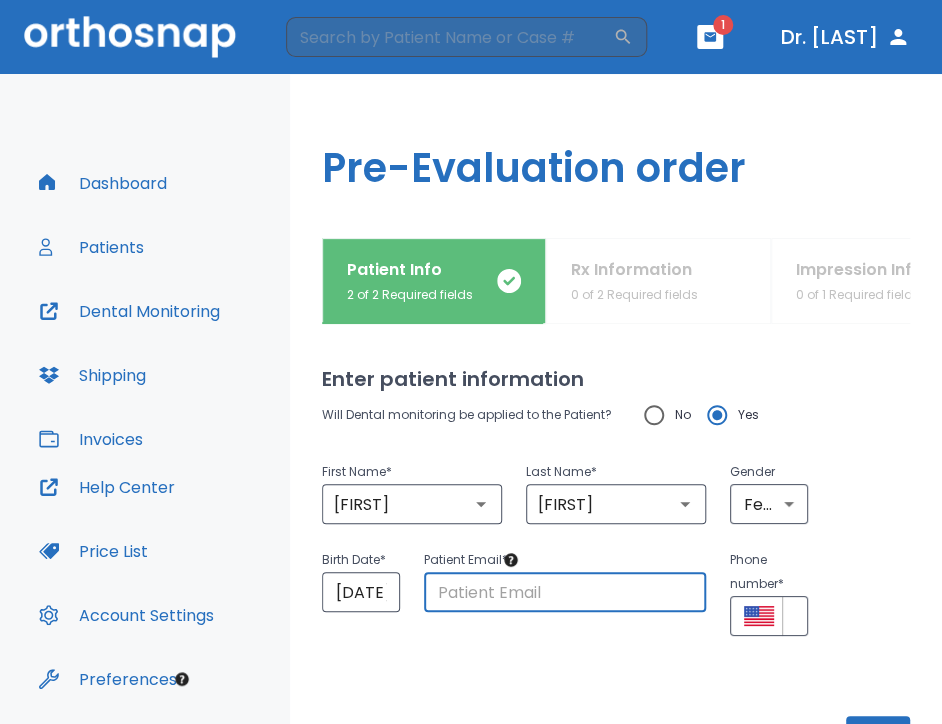 type on "[EMAIL]" 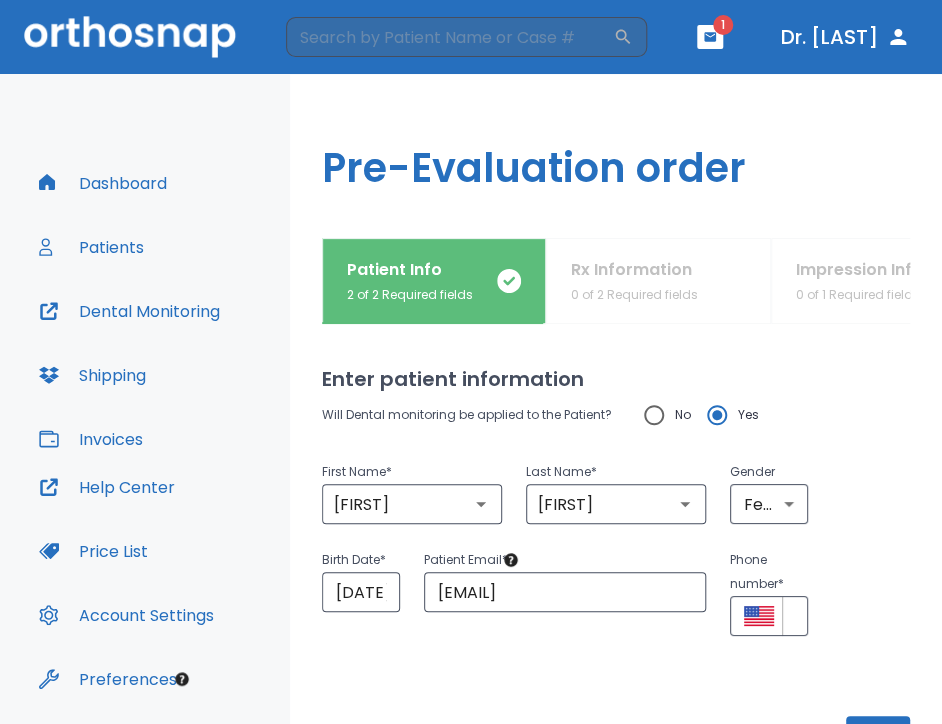 drag, startPoint x: 753, startPoint y: 623, endPoint x: 596, endPoint y: 672, distance: 164.46884 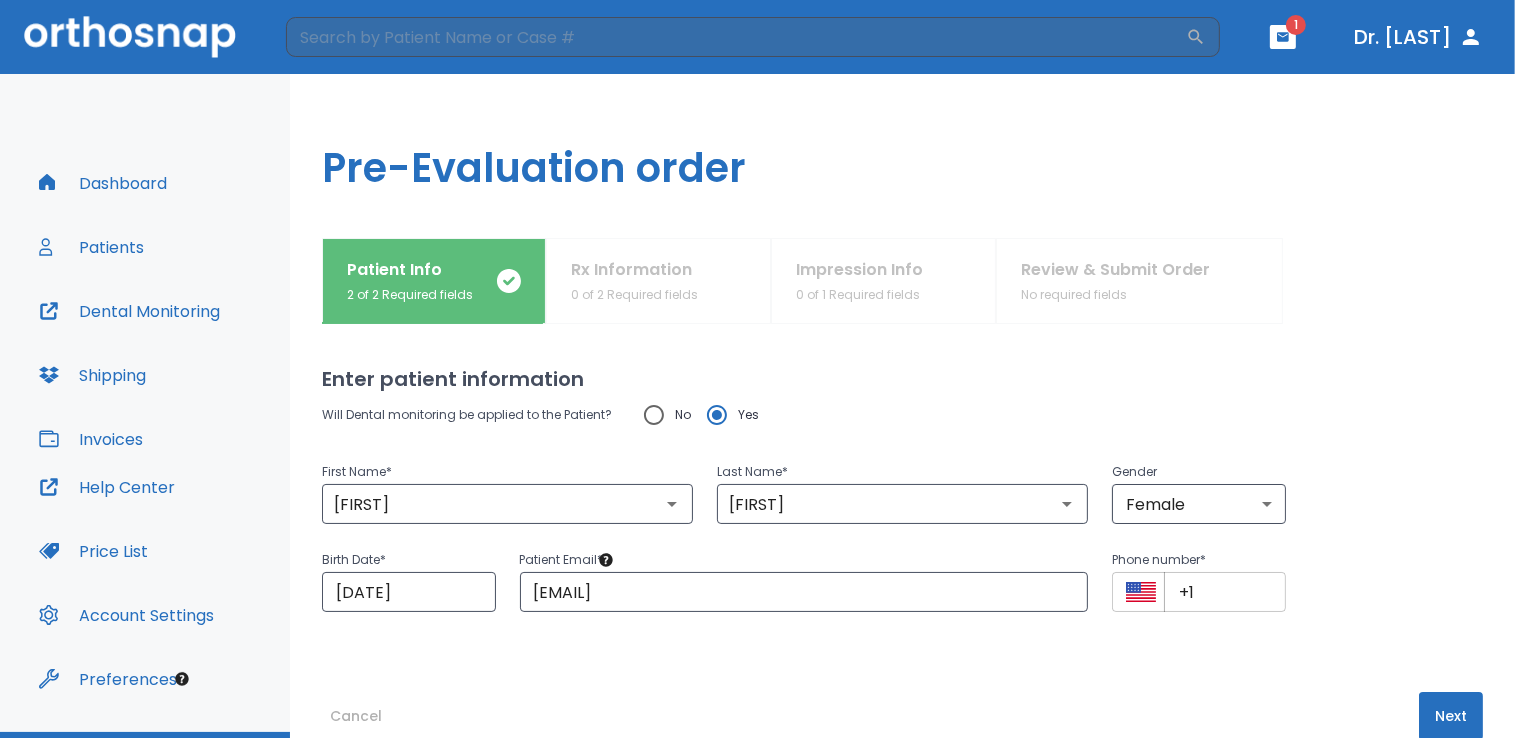 click on "+1" at bounding box center (1225, 592) 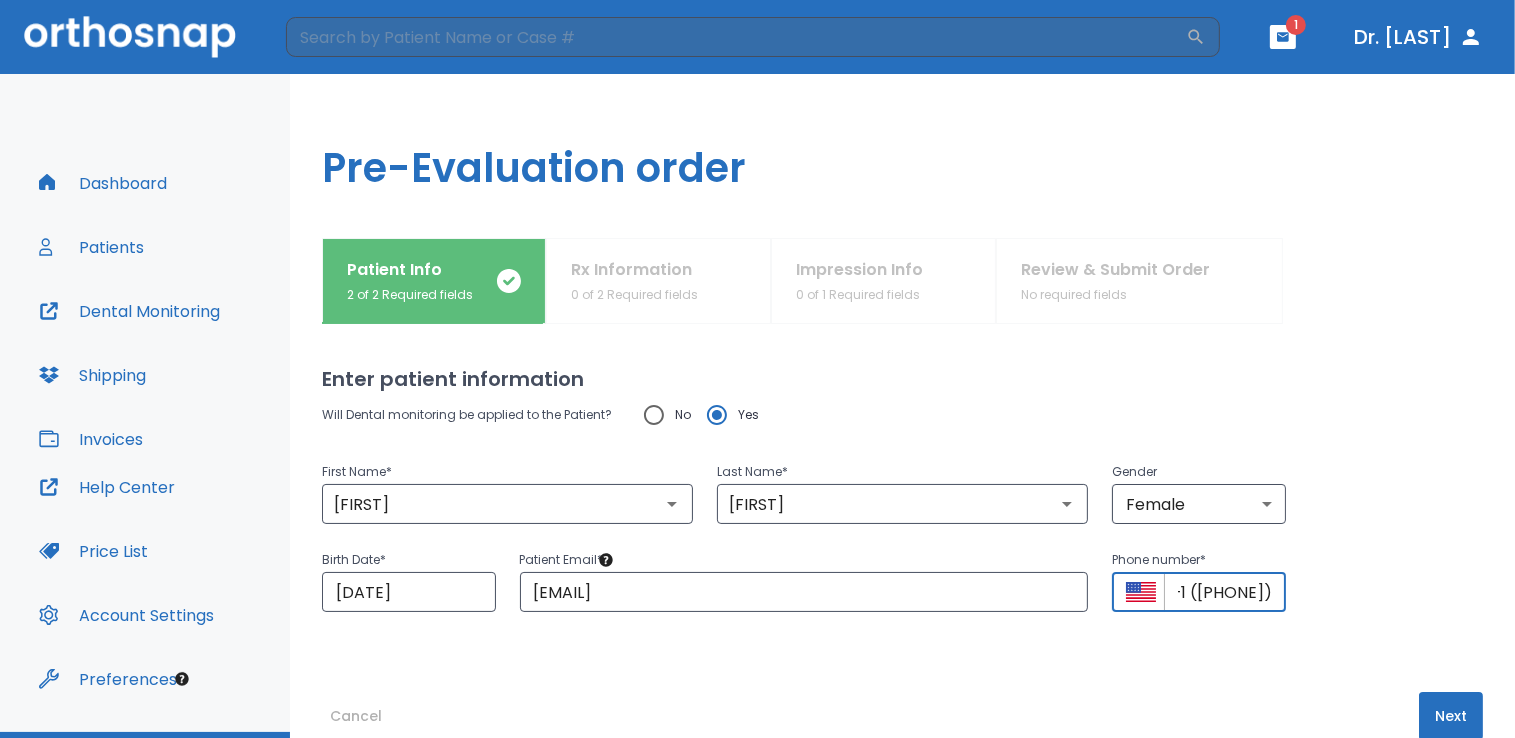 scroll, scrollTop: 0, scrollLeft: 40, axis: horizontal 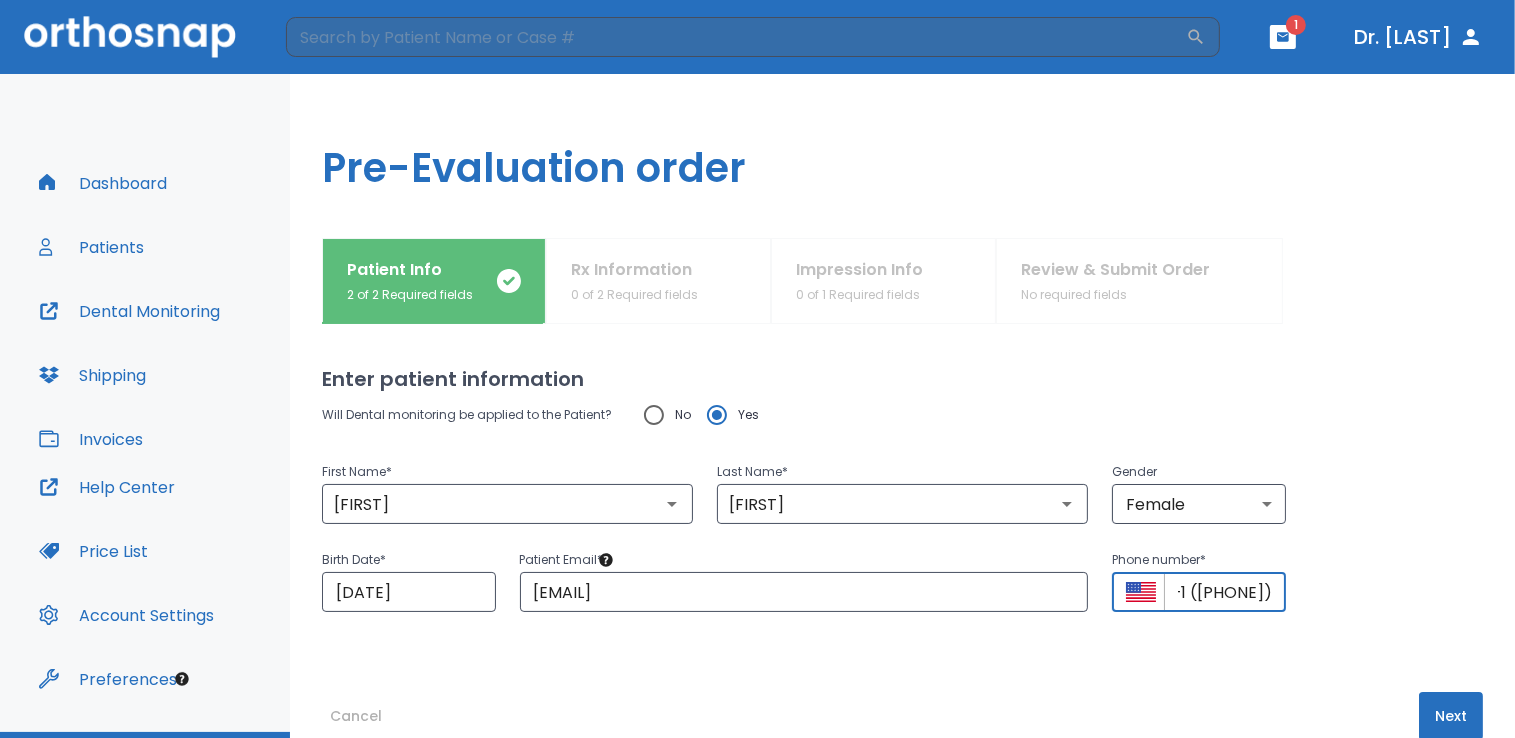 click on "Next" at bounding box center (1451, 716) 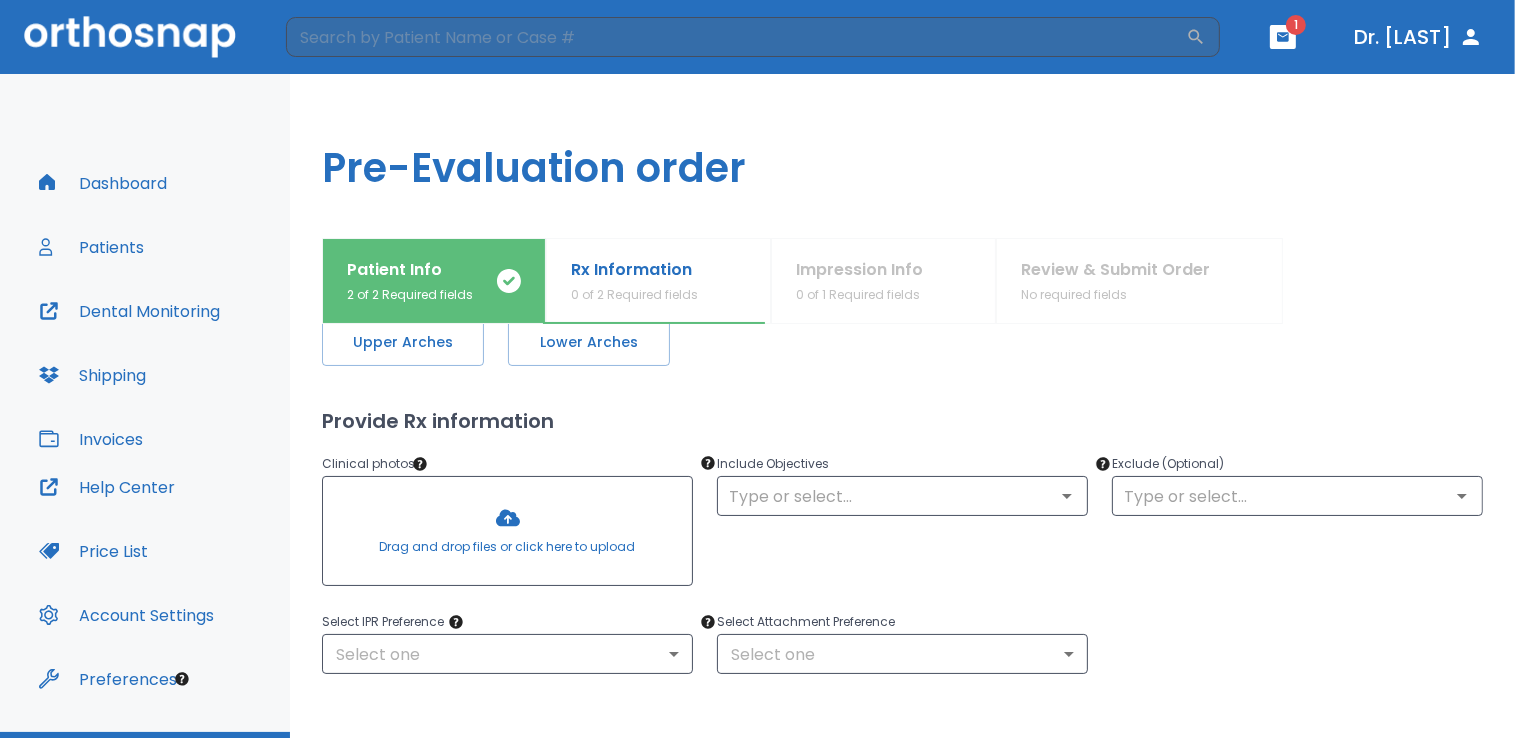 scroll, scrollTop: 32, scrollLeft: 0, axis: vertical 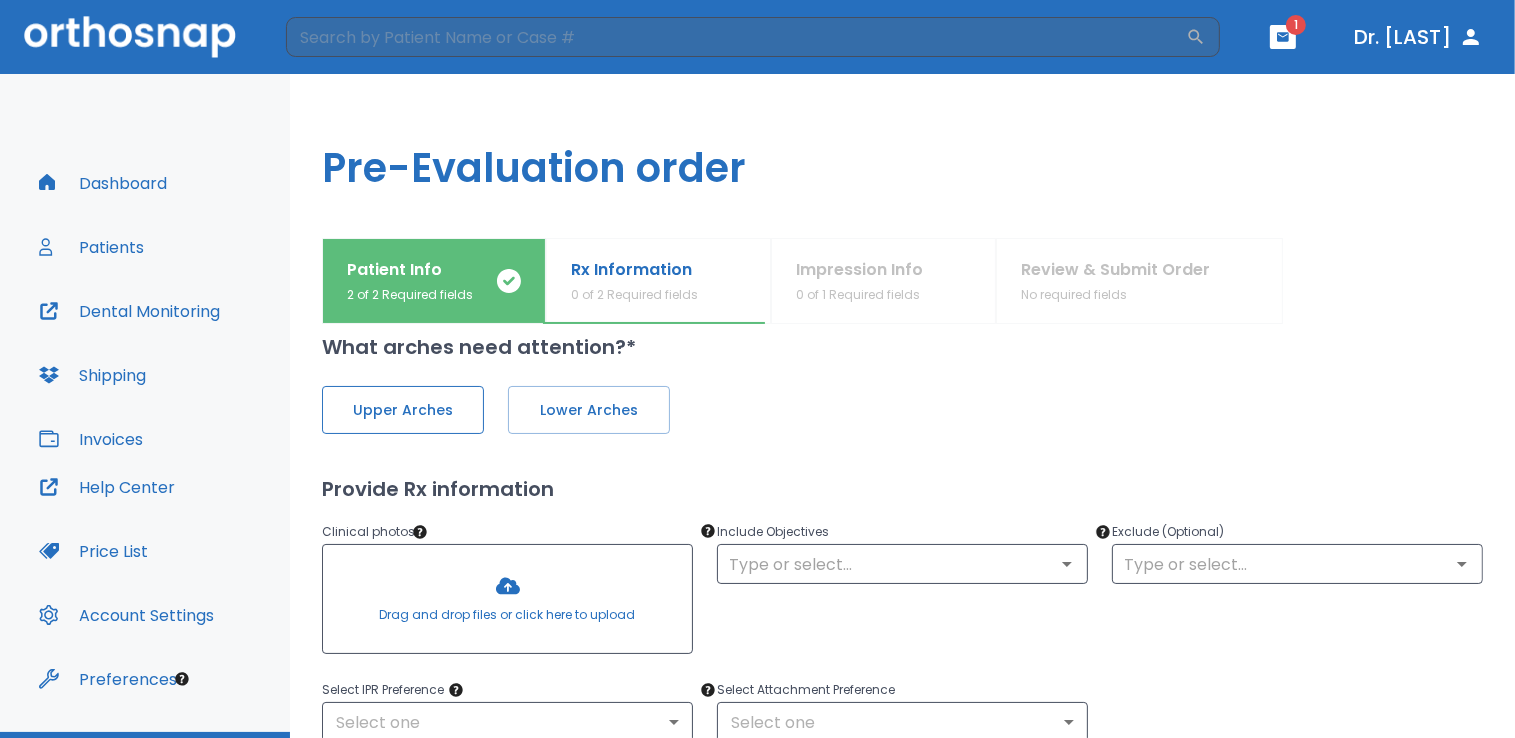 click on "Upper Arches" at bounding box center [403, 410] 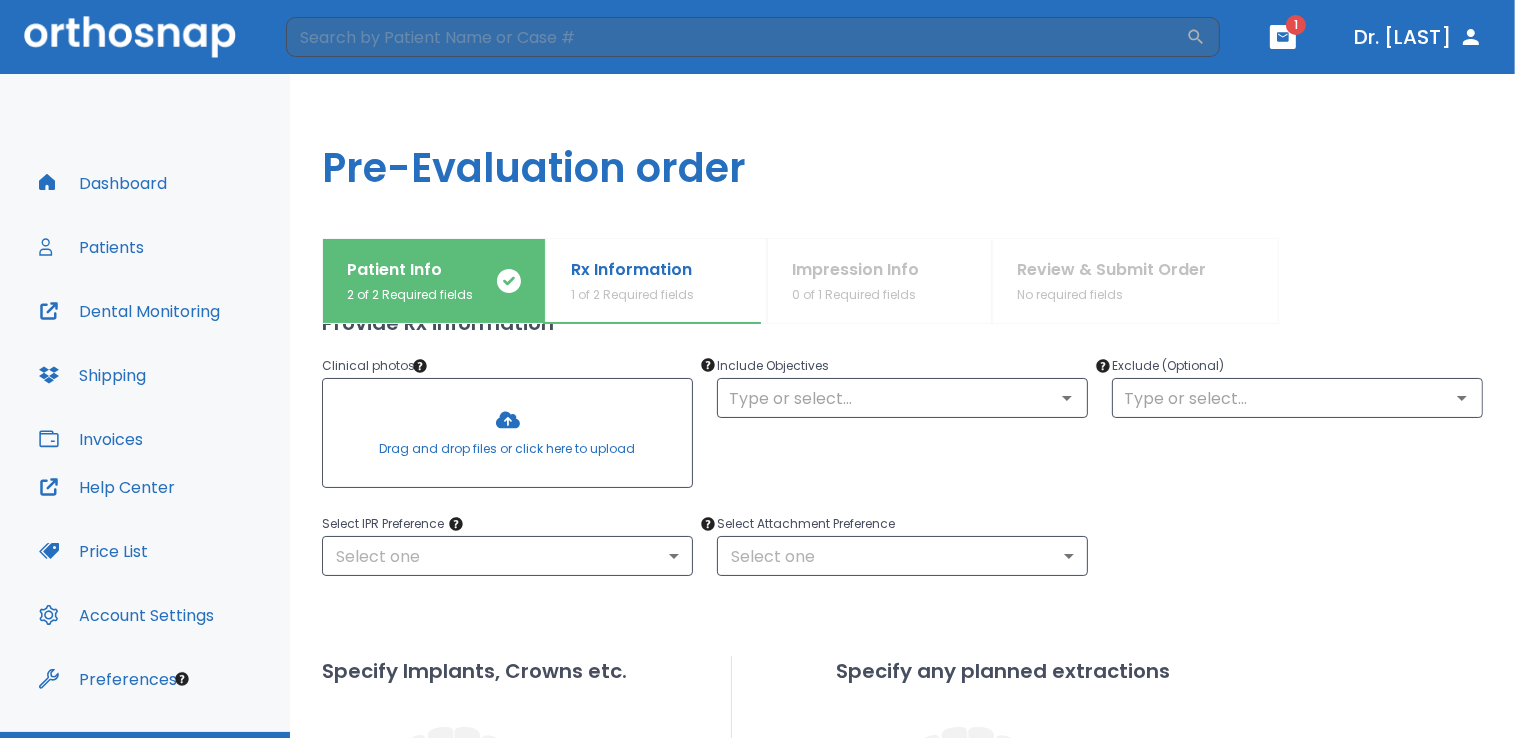 scroll, scrollTop: 196, scrollLeft: 0, axis: vertical 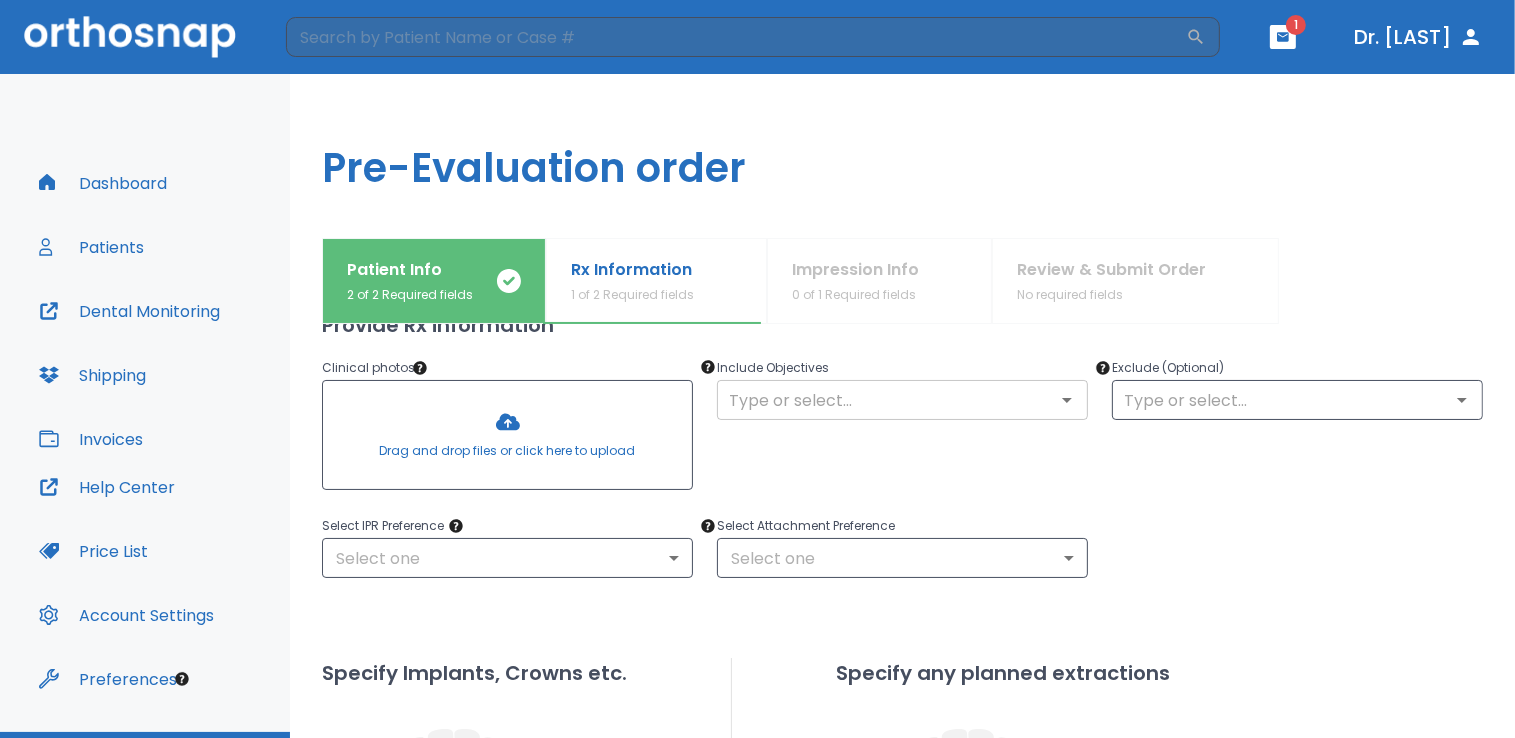 click 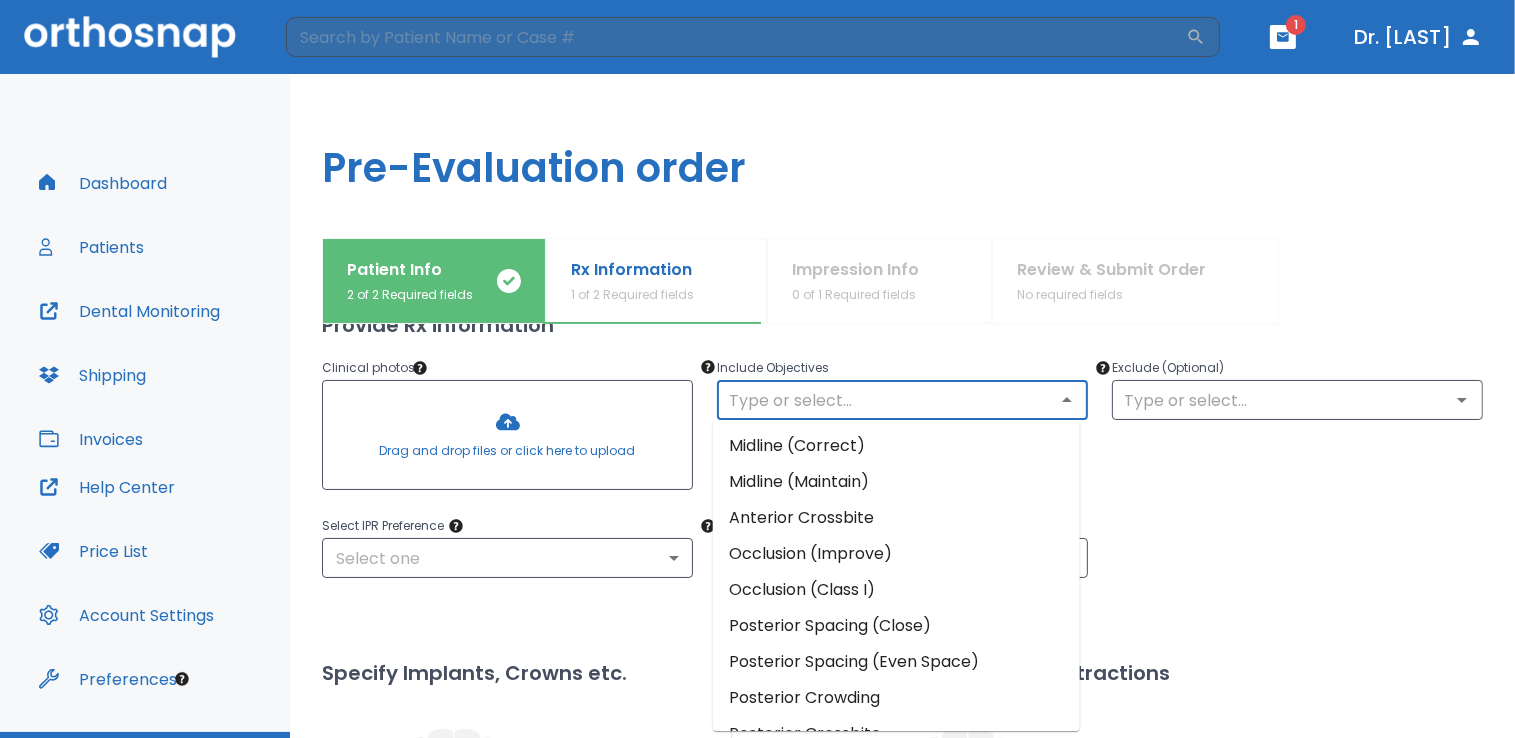 scroll, scrollTop: 244, scrollLeft: 0, axis: vertical 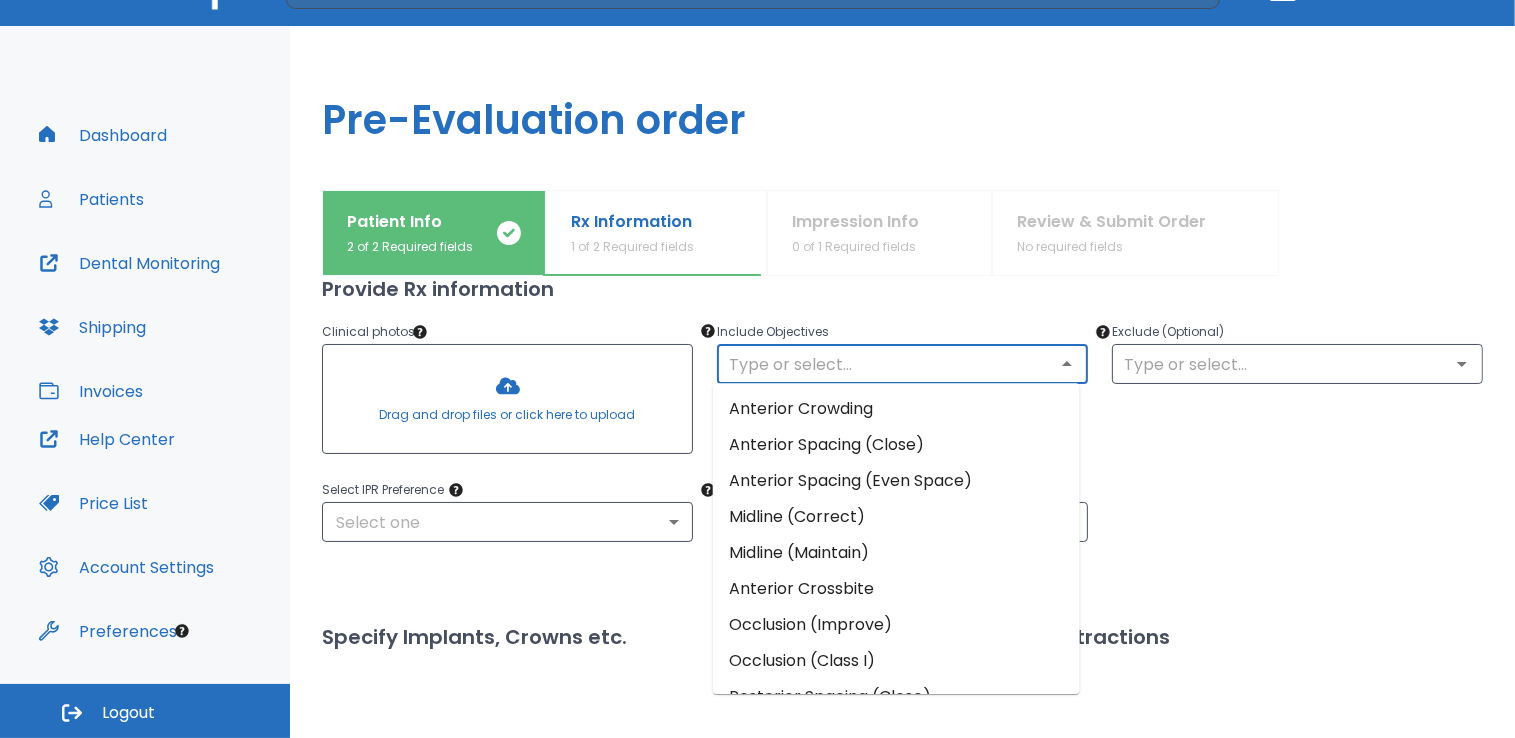 click at bounding box center [902, 364] 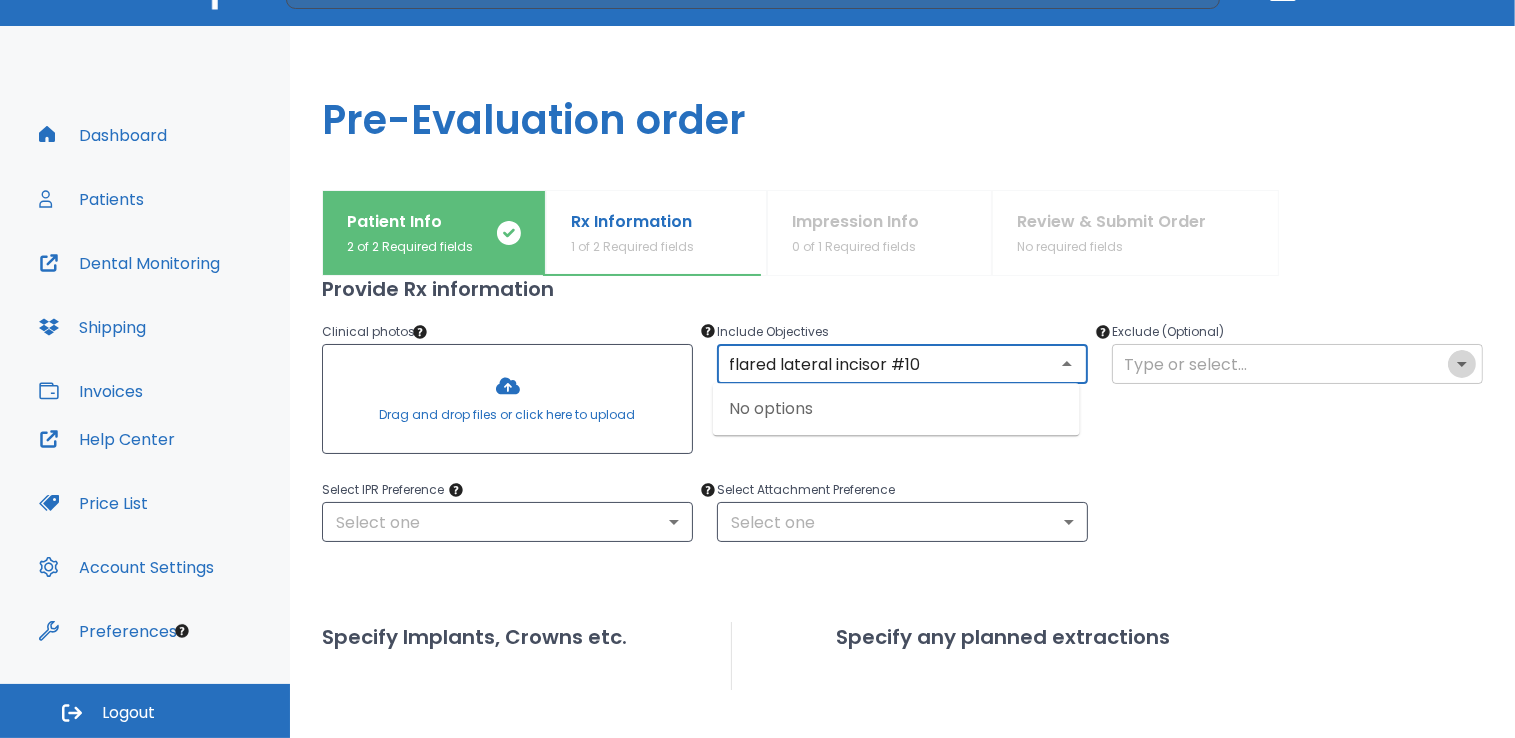click 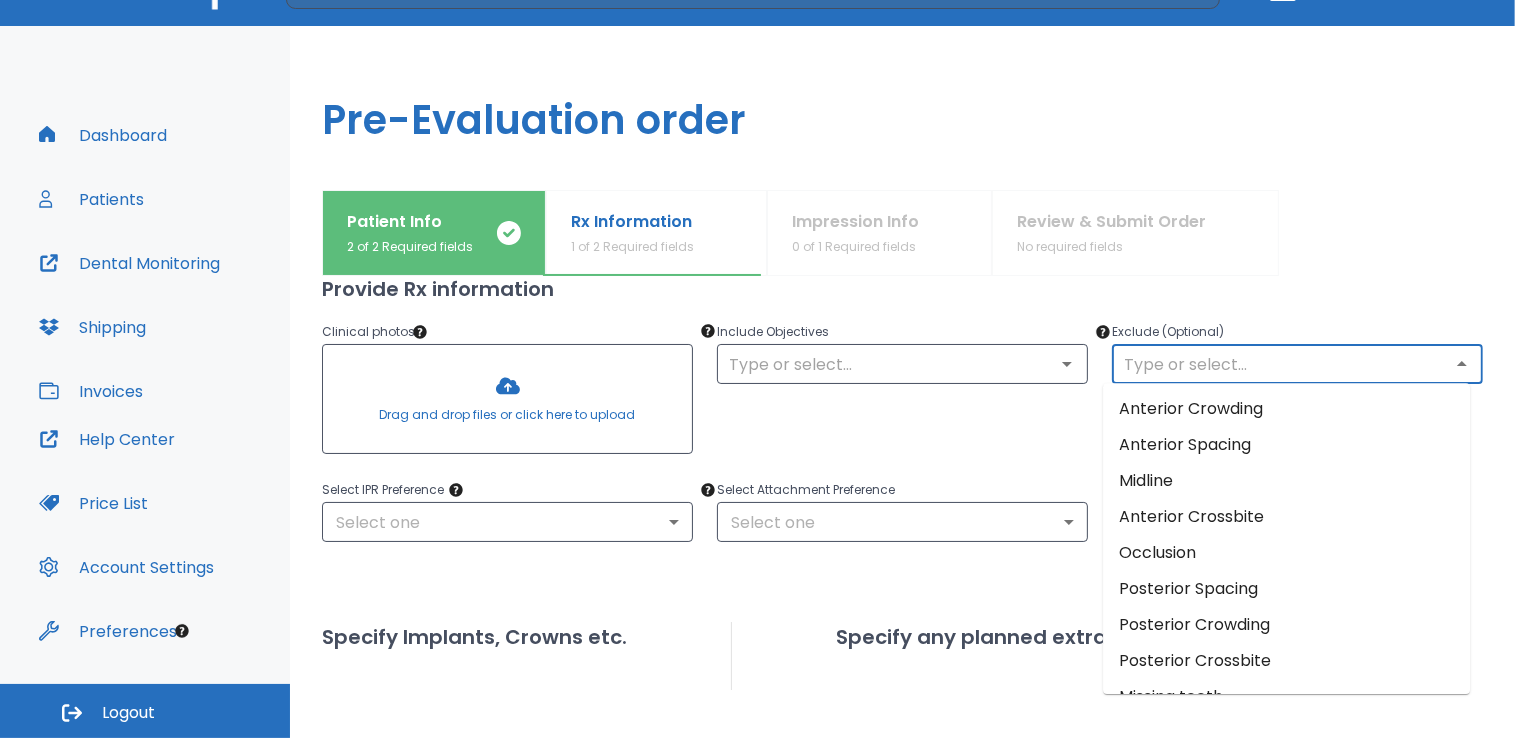 click at bounding box center (1381, 233) 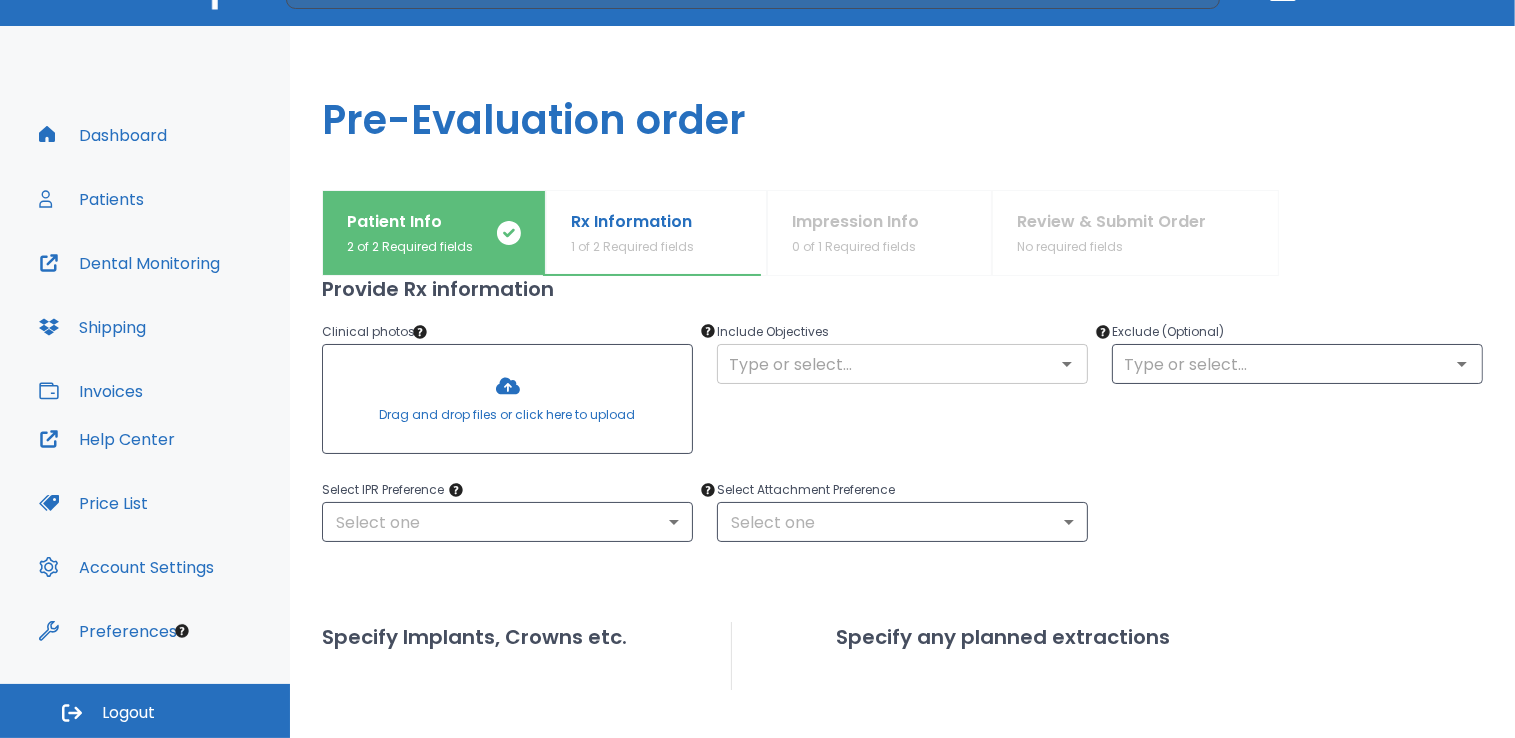click at bounding box center [902, 364] 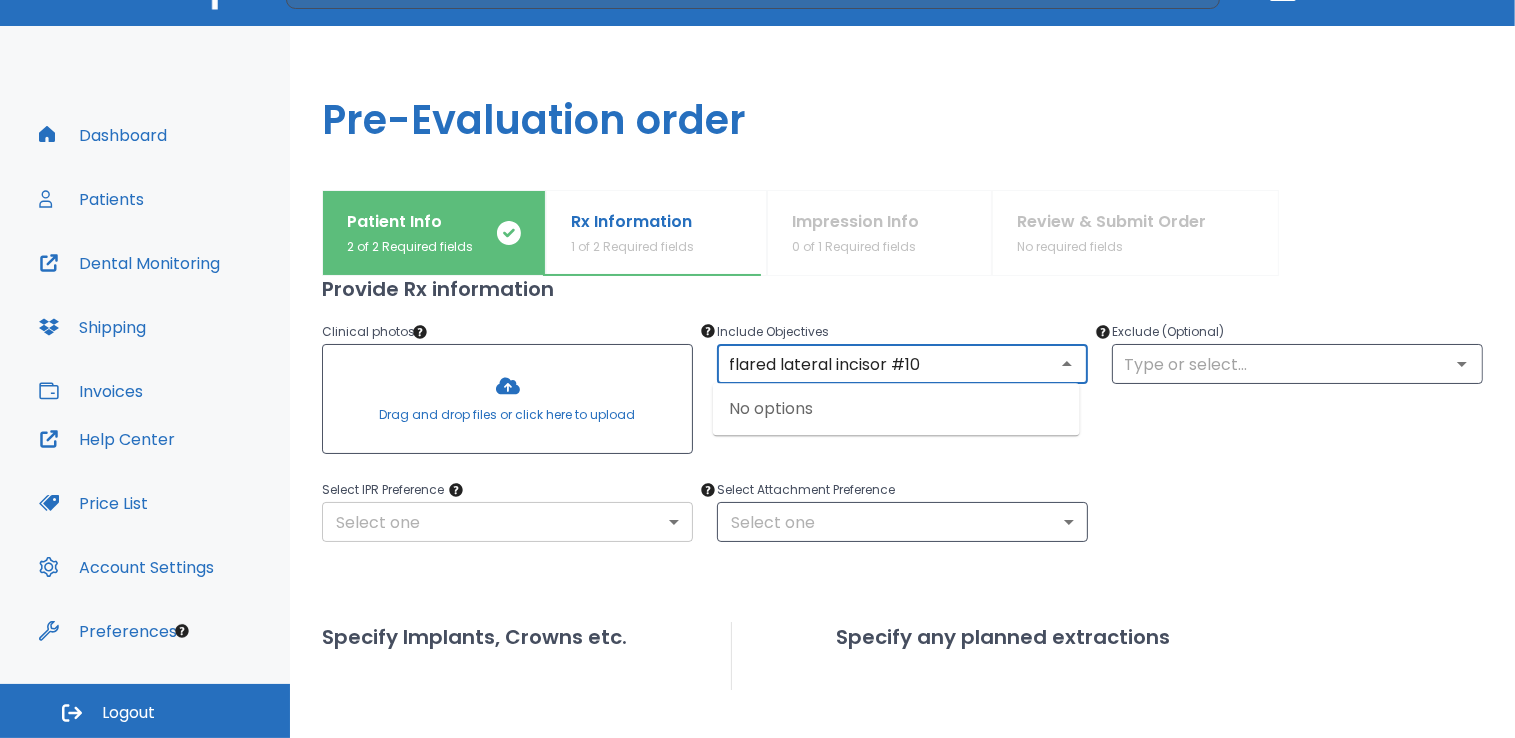 type on "flared lateral incisor #10" 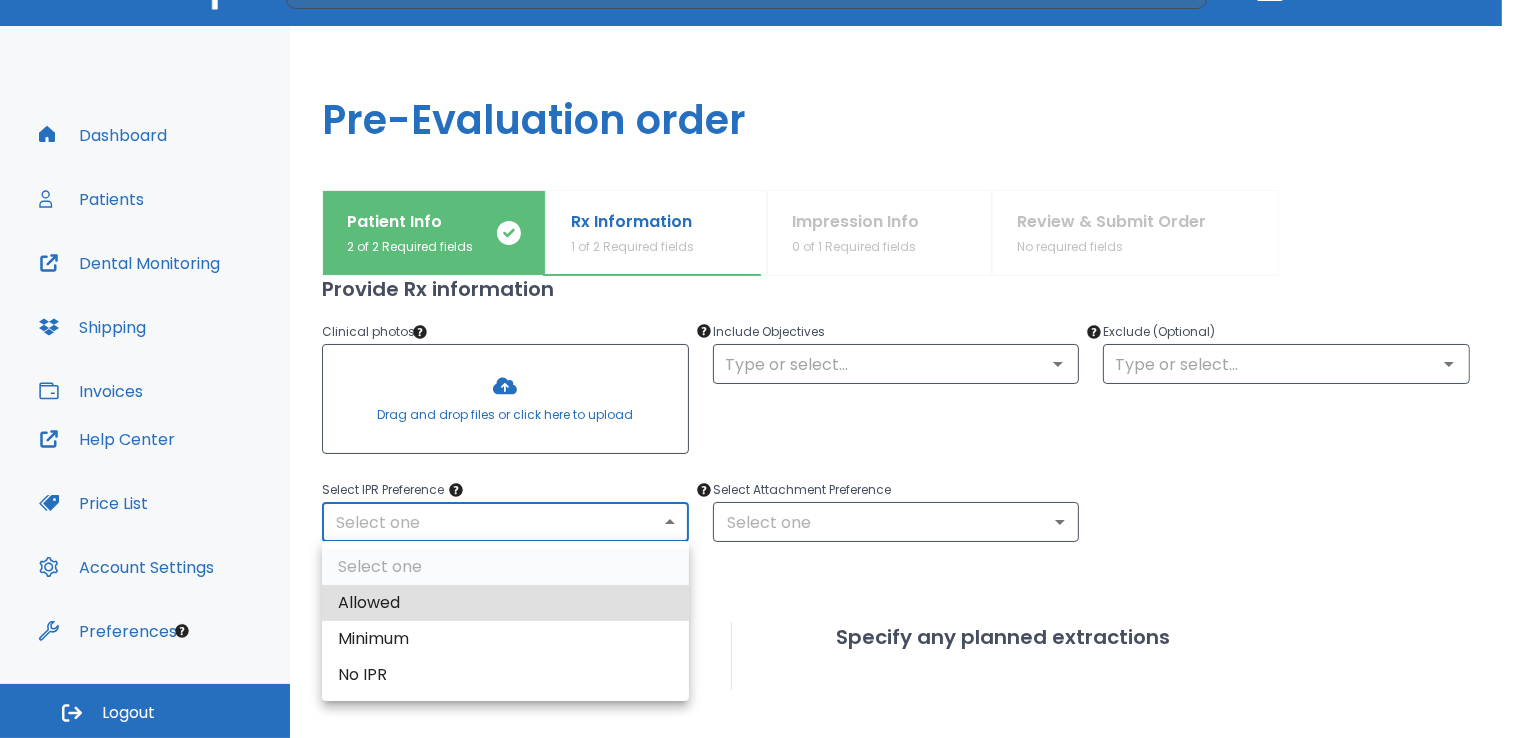 click on "​ 1 Dr. Aceto Dashboard Patients Dental Monitoring Shipping Invoices Help Center Price List Account Settings Preferences Logout Uploading files and placing your order. One moment, please. Pre-Evaluation order Patient Info 2 of 2 Required fields Rx Information 1 of 2 Required fields Impression Info 0 of 1 Required fields Review & Submit Order No required fields What arches need attention?* Upper Arches Lower Arches Provide Rx information Clinical photos * Drag and drop files or click here to upload Include Objectives ​ Exclude (Optional) ​ Select IPR Preference Select one ​ Select Attachment Preference Select one ​ Specify Implants, Crowns etc. Specify any planned extractions Save as draft Cancel Back Next Select one Allowed Minimum No IPR" at bounding box center [757, 321] 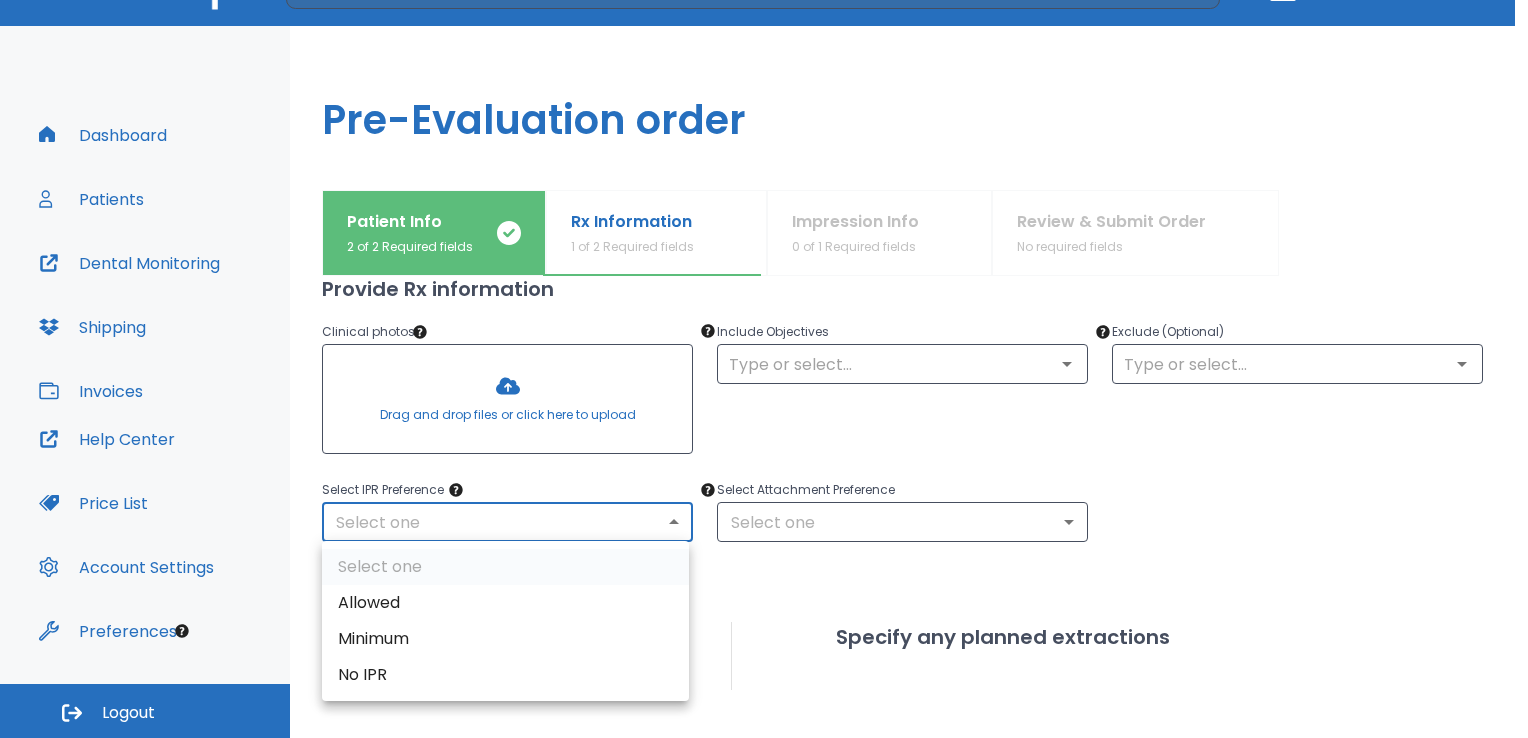 click at bounding box center (764, 369) 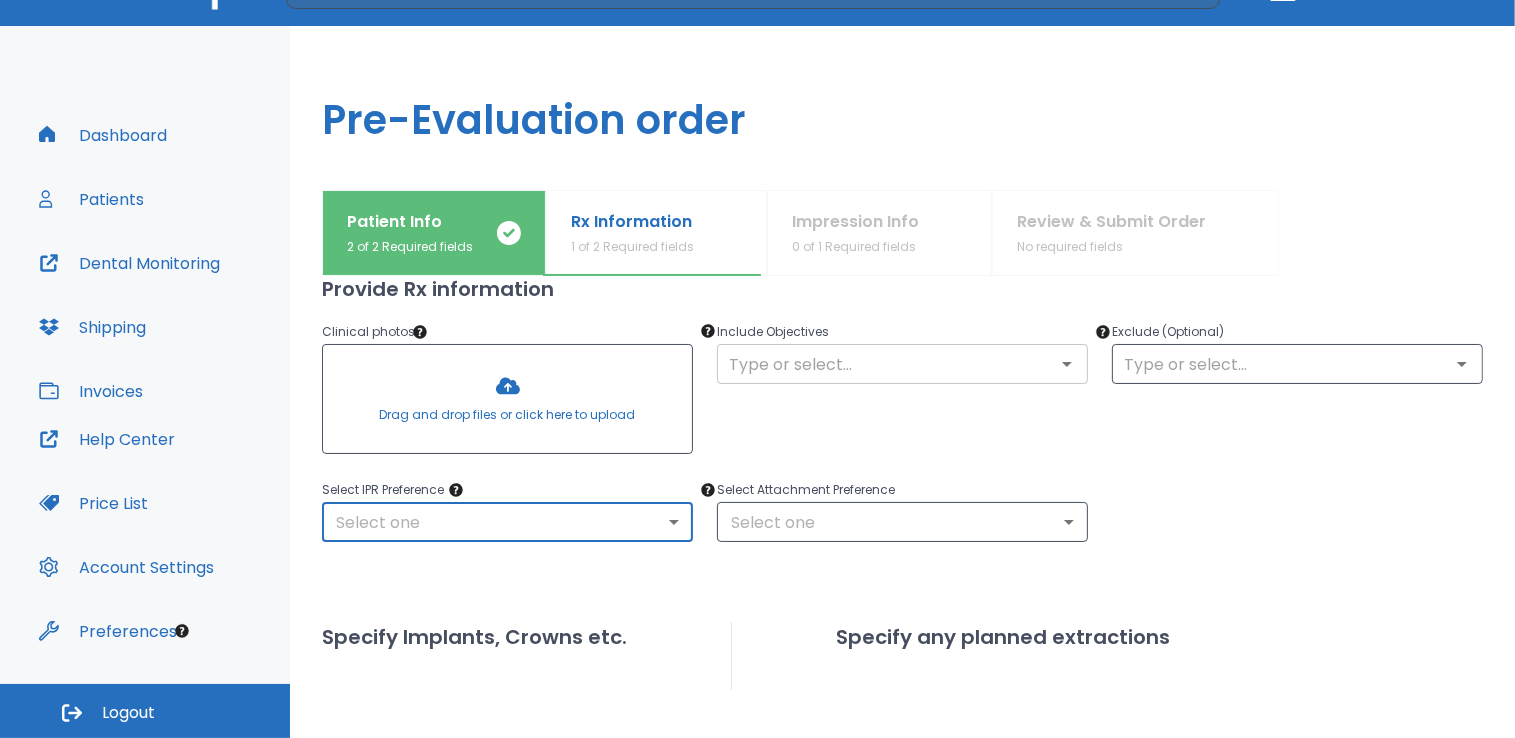 click 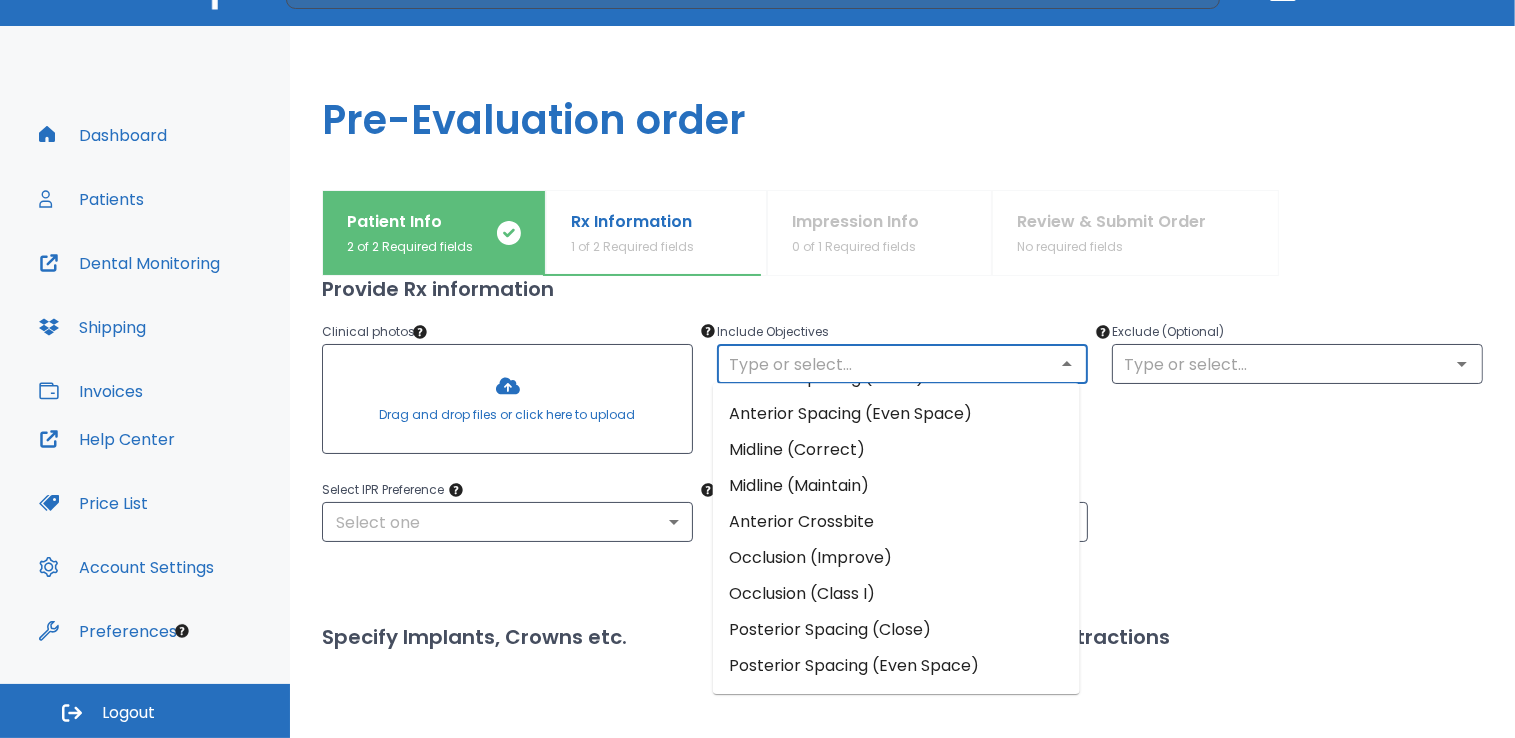 scroll, scrollTop: 0, scrollLeft: 0, axis: both 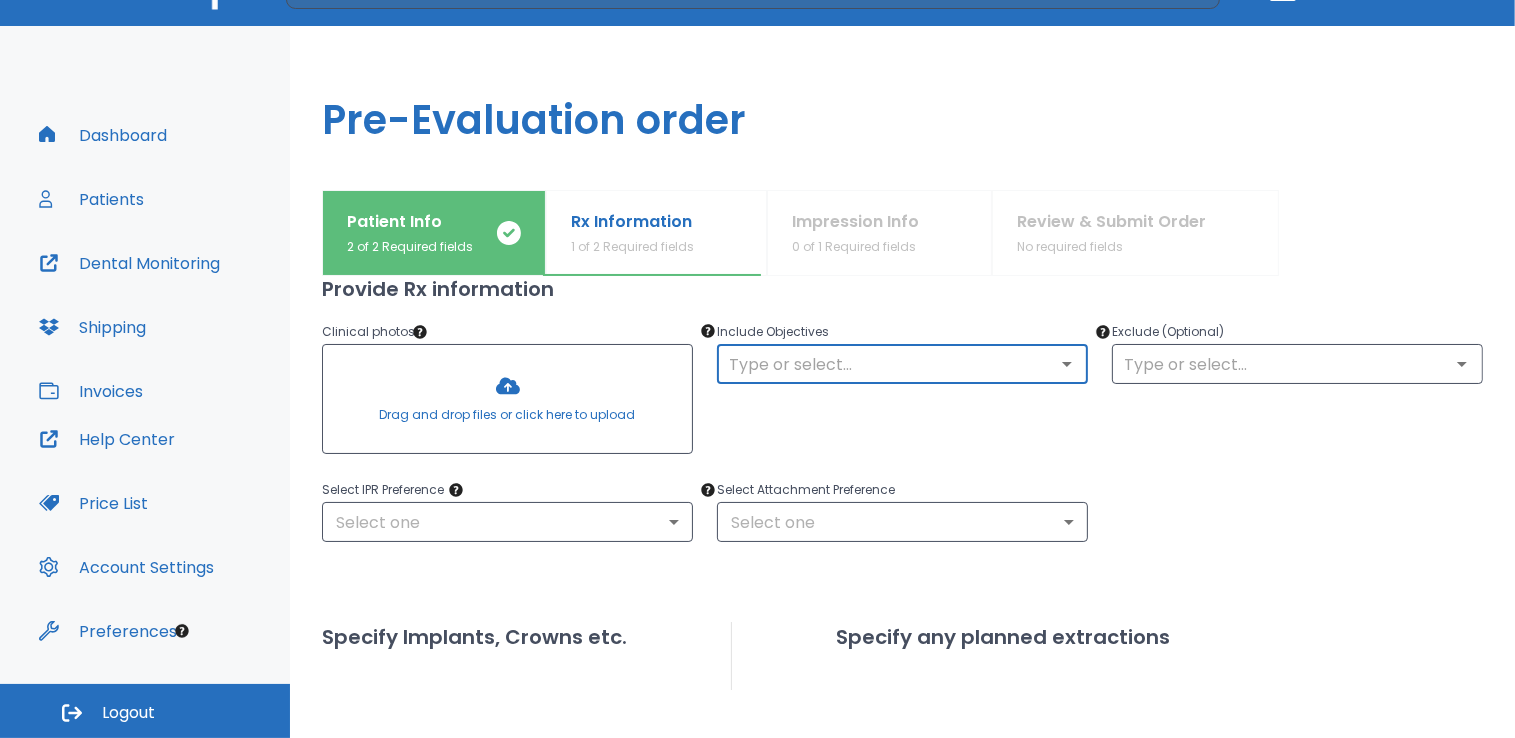 click at bounding box center (902, 364) 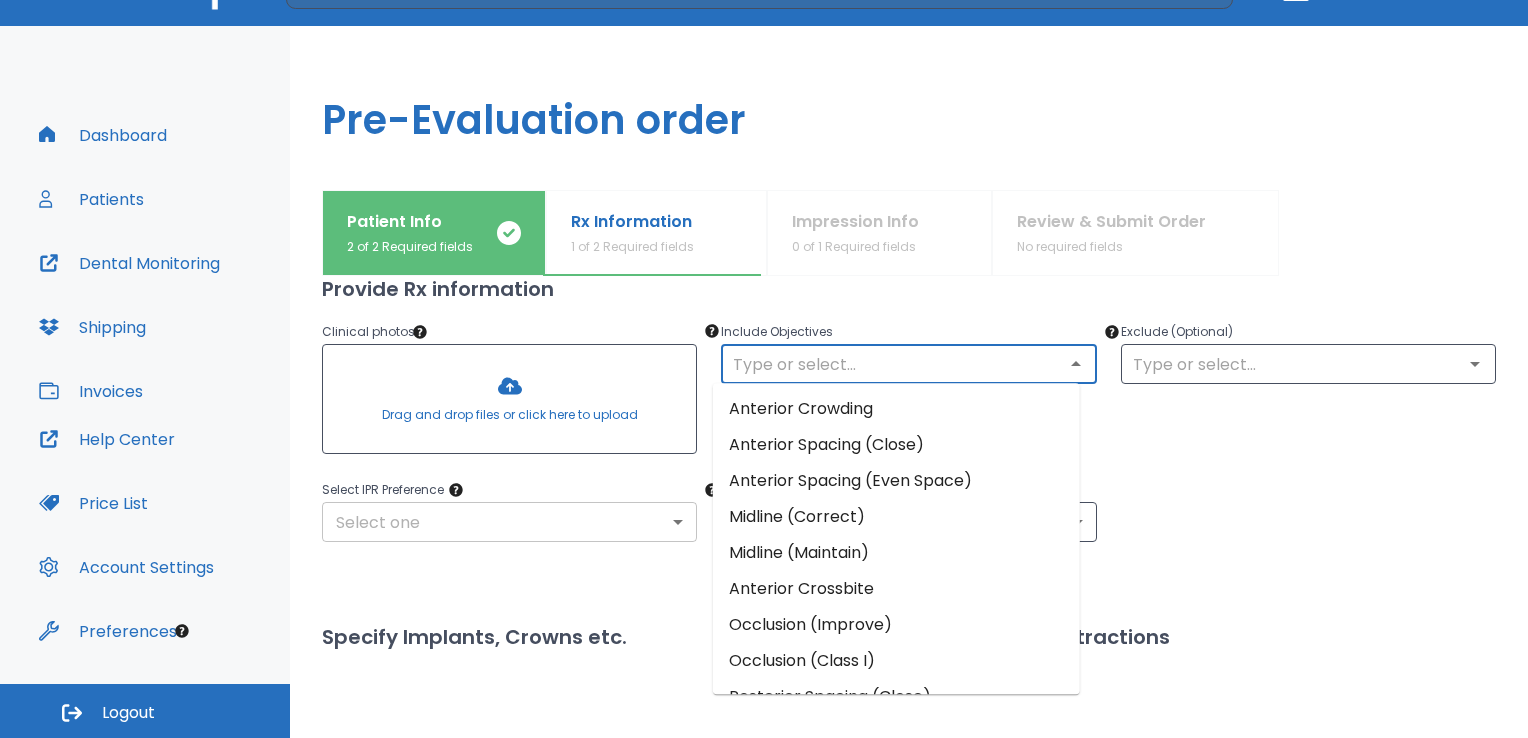 click on "​ 1 Dr. Aceto Dashboard Patients Dental Monitoring Shipping Invoices Help Center Price List Account Settings Preferences Logout Uploading files and placing your order. One moment, please. Pre-Evaluation order Patient Info 2 of 2 Required fields Rx Information 1 of 2 Required fields Impression Info 0 of 1 Required fields Review & Submit Order No required fields What arches need attention?* Upper Arches Lower Arches Provide Rx information Clinical photos * Drag and drop files or click here to upload Include Objectives ​ Exclude (Optional) ​ Select IPR Preference Select one ​ Select Attachment Preference Select one ​ Specify Implants, Crowns etc. Specify any planned extractions Save as draft Cancel Back Next Anterior Crowding Anterior Spacing (Close) Anterior Spacing (Even Space) Midline (Correct) Midline (Maintain) Anterior Crossbite Occlusion (Improve) Occlusion (Class I) Posterior Spacing (Close) Posterior Spacing (Even Space) Posterior Crowding Posterior Crossbite Missing teeth (Maintain)" at bounding box center (764, 321) 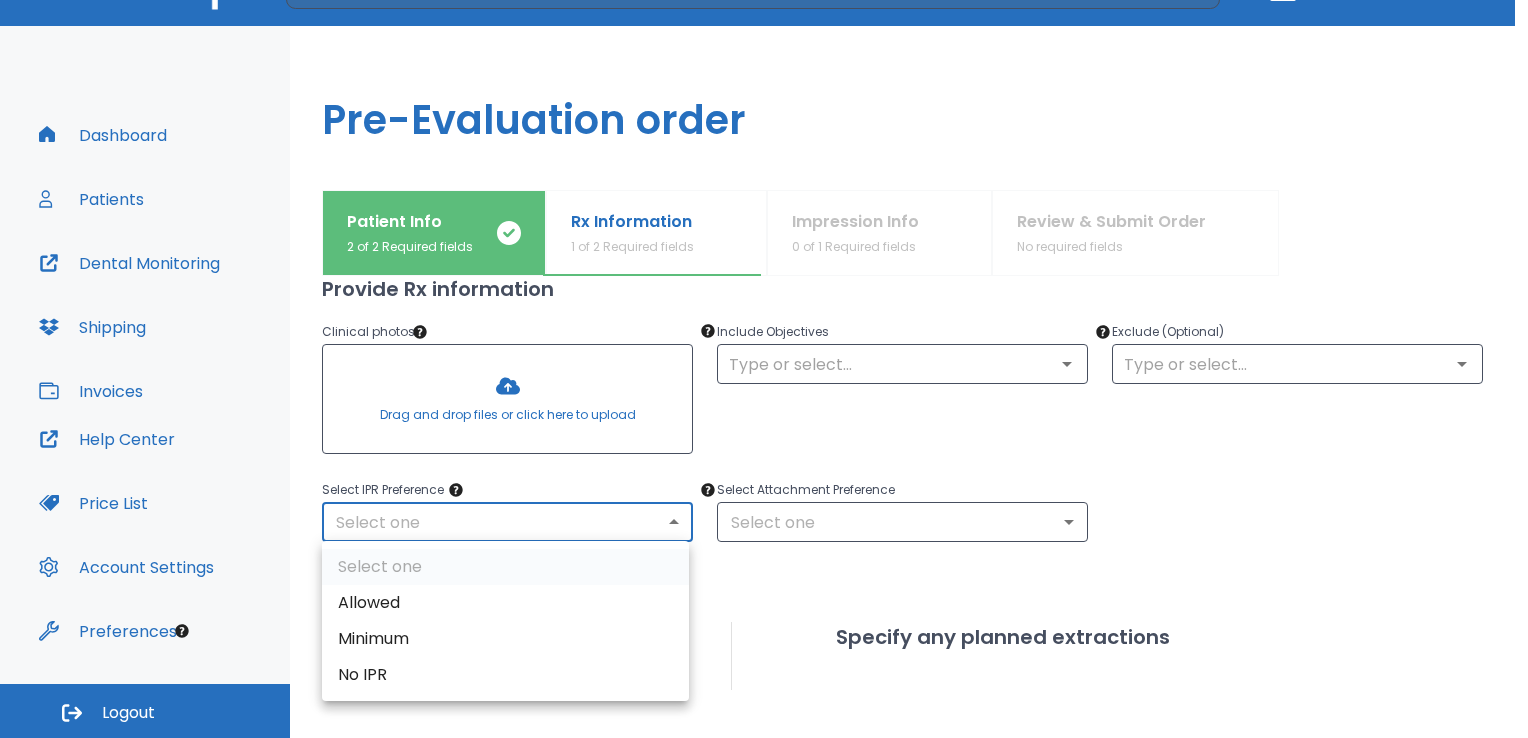 click on "Allowed" at bounding box center [505, 603] 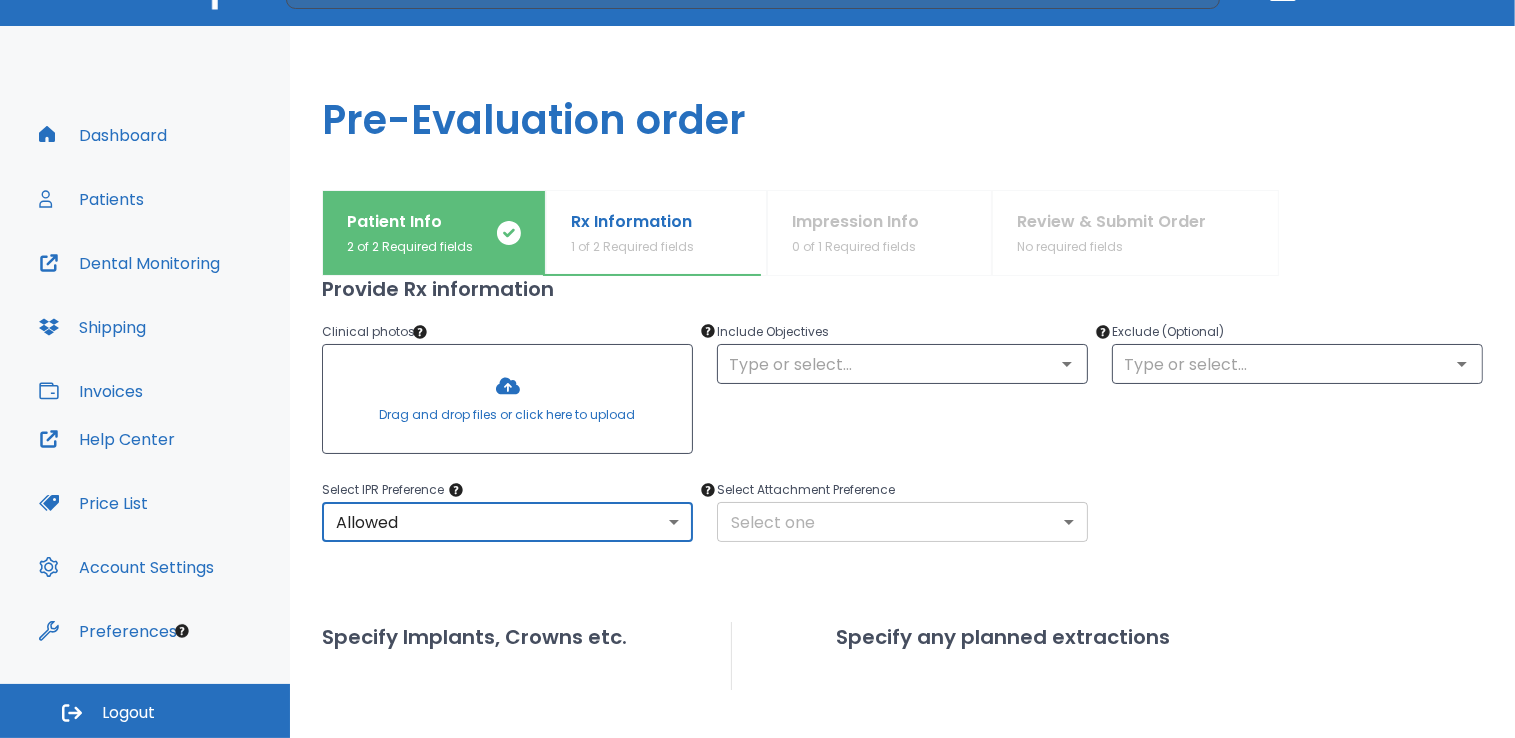 click on "​ 1 Dr. Aceto Dashboard Patients Dental Monitoring Shipping Invoices Help Center Price List Account Settings Preferences Logout Uploading files and placing your order. One moment, please. Pre-Evaluation order Patient Info 2 of 2 Required fields Rx Information 1 of 2 Required fields Impression Info 0 of 1 Required fields Review & Submit Order No required fields What arches need attention?* Upper Arches Lower Arches Provide Rx information Clinical photos * Drag and drop files or click here to upload Include Objectives ​ Exclude (Optional) ​ Select IPR Preference Allowed 1 ​ Select Attachment Preference Select one ​ Specify Implants, Crowns etc. Specify any planned extractions Save as draft Cancel Back Next" at bounding box center [757, 321] 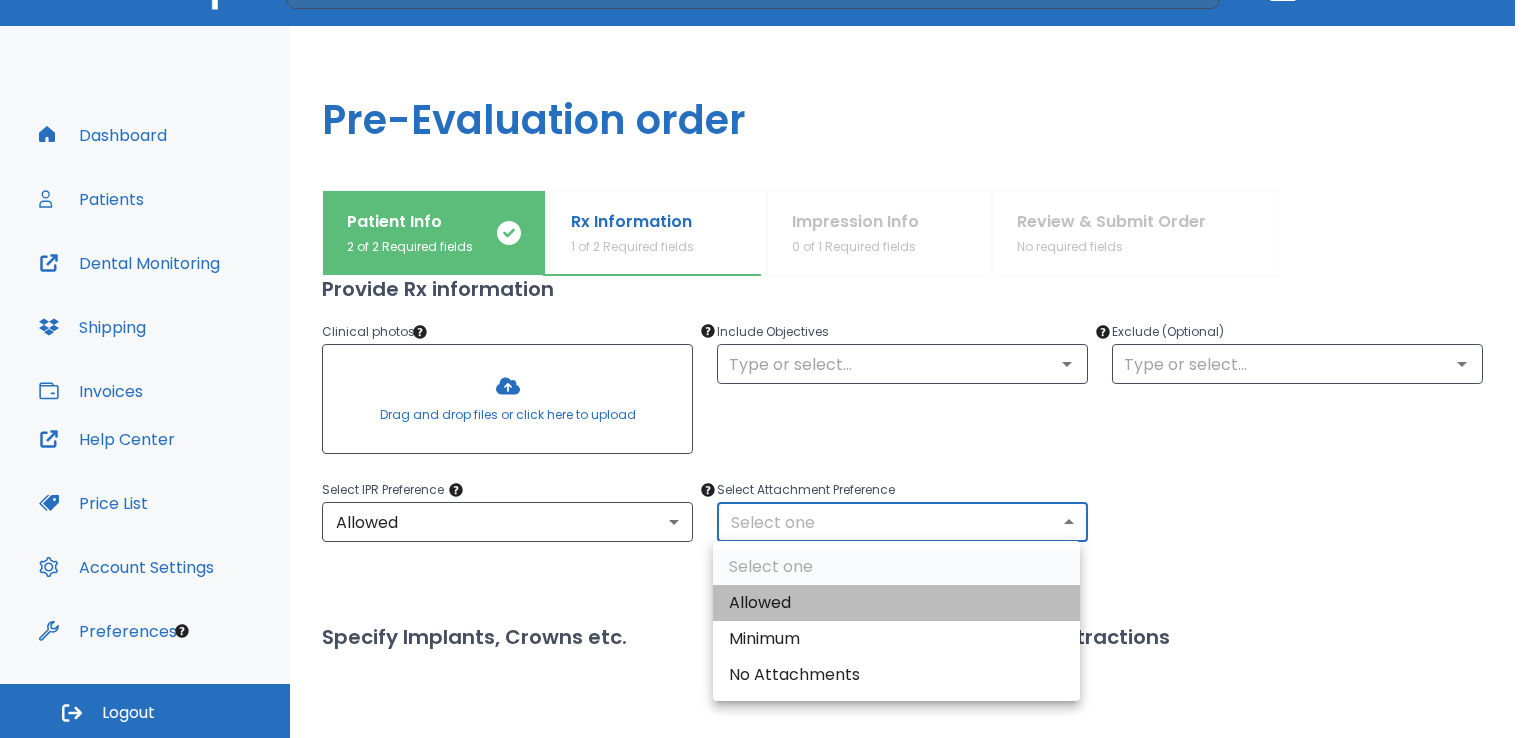 click on "Allowed" at bounding box center (896, 603) 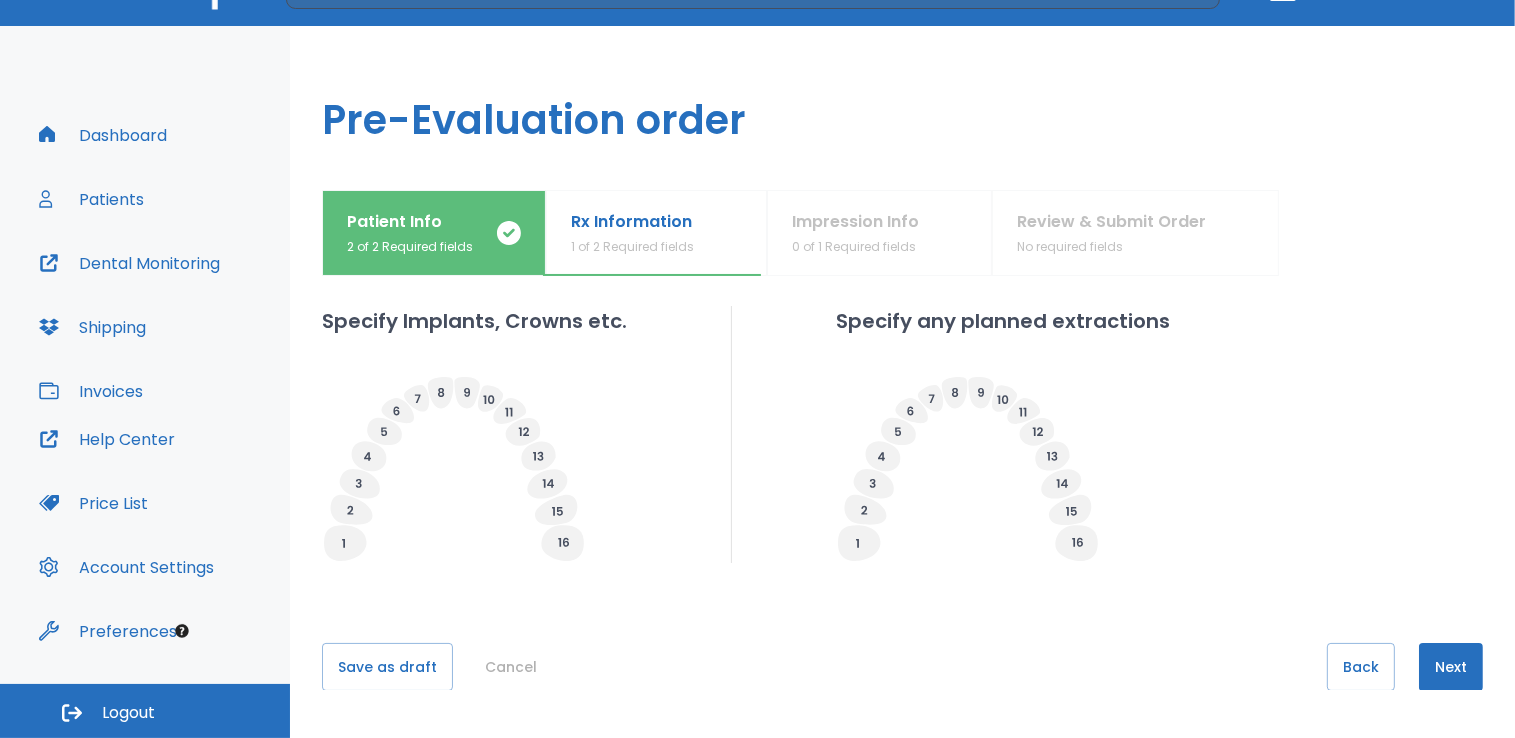 scroll, scrollTop: 540, scrollLeft: 0, axis: vertical 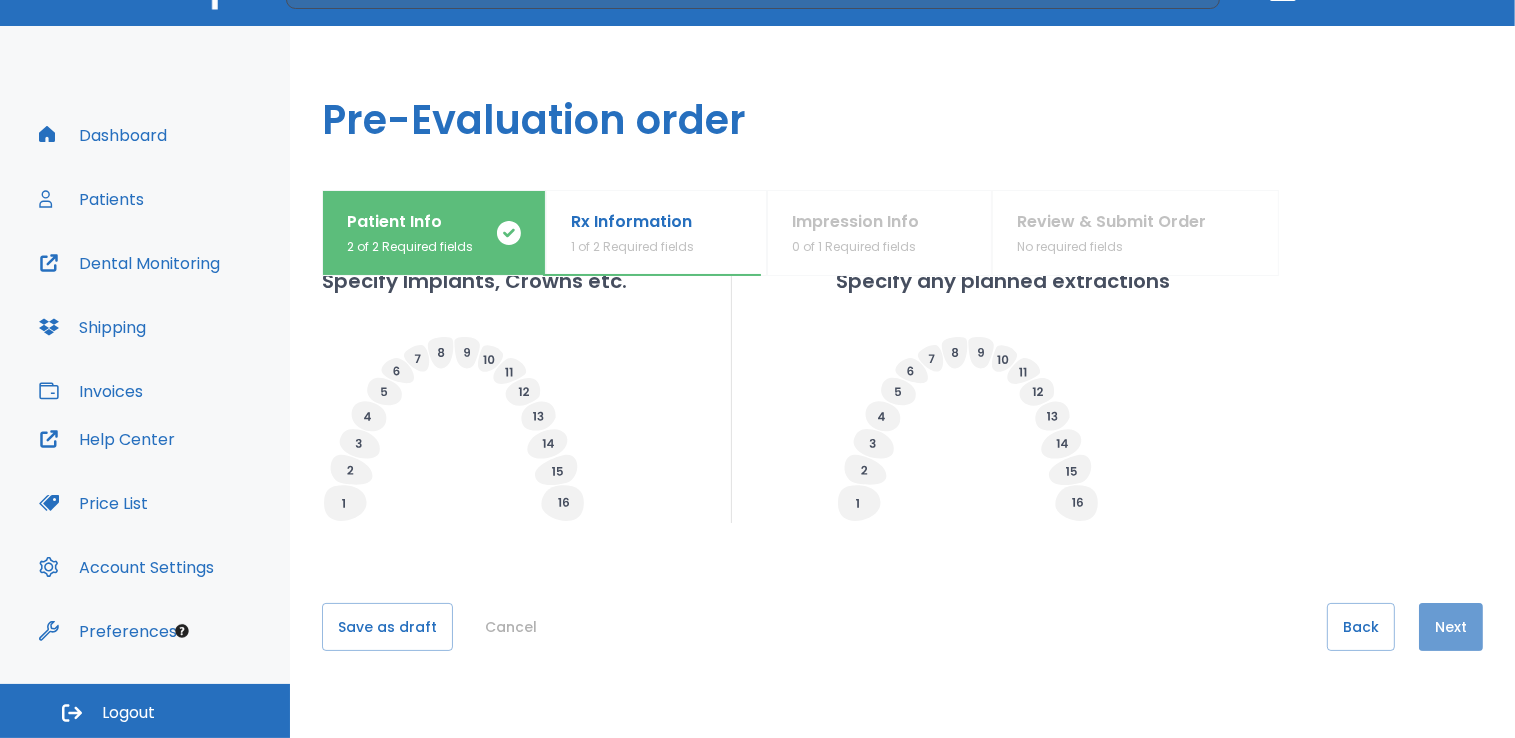 click on "Next" at bounding box center [1451, 627] 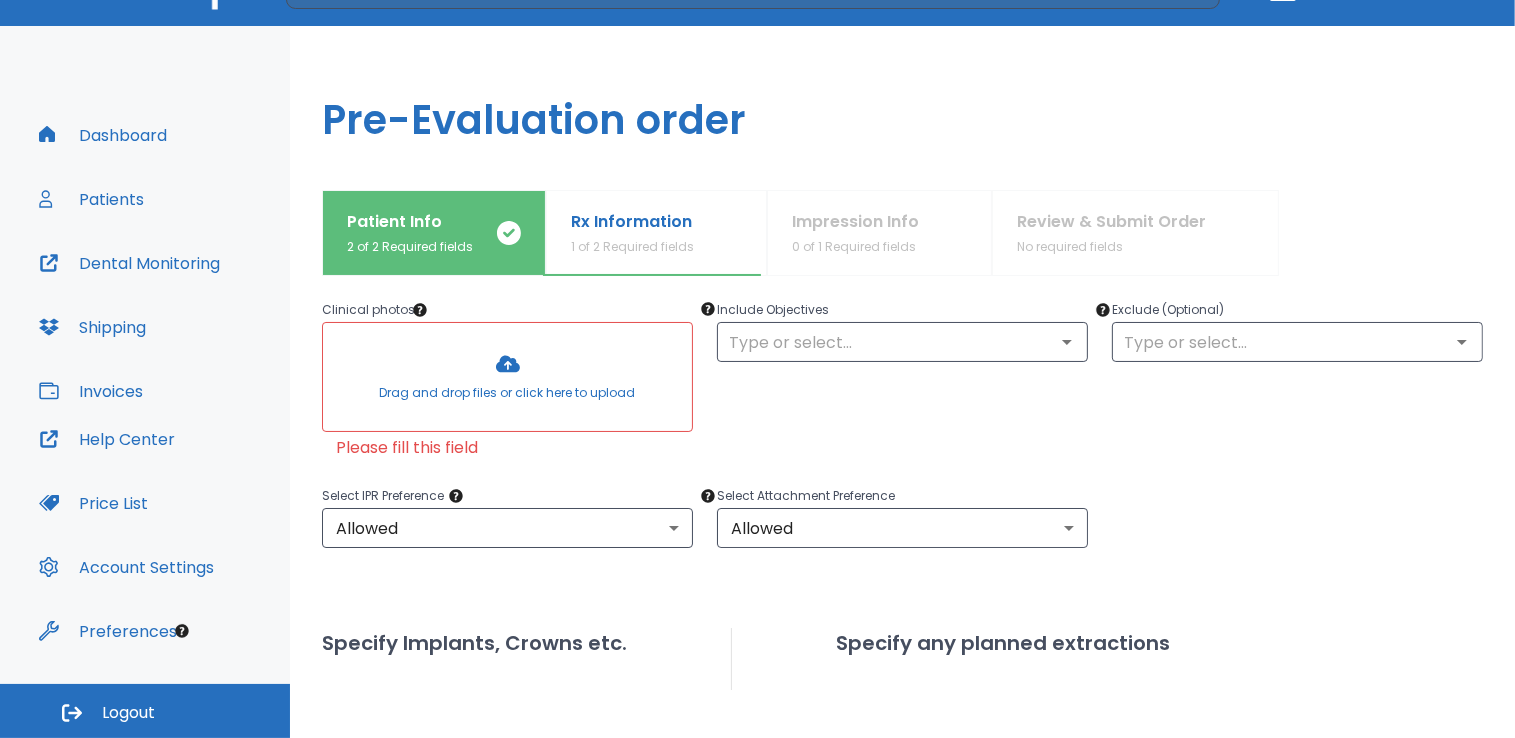 scroll, scrollTop: 204, scrollLeft: 0, axis: vertical 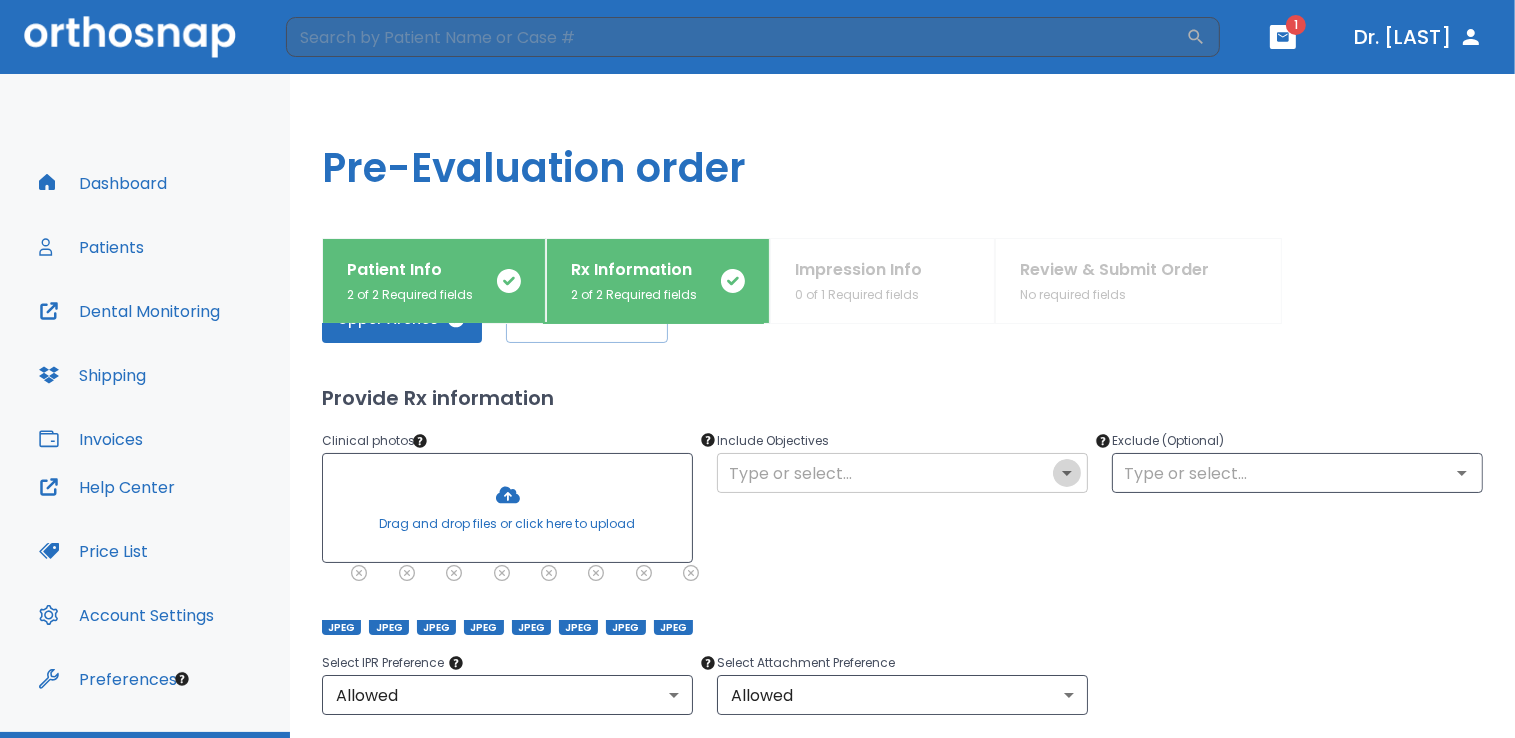 click 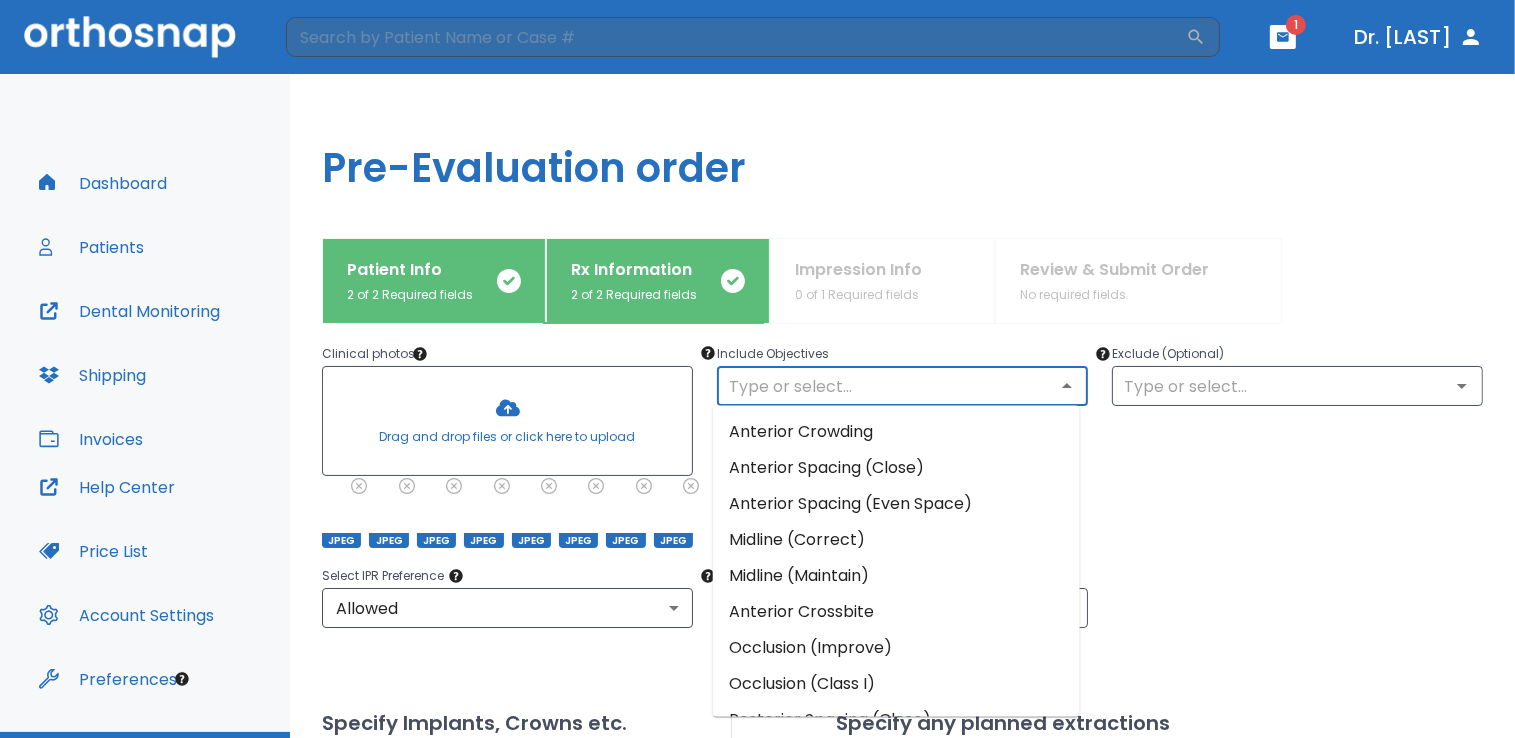 scroll, scrollTop: 212, scrollLeft: 0, axis: vertical 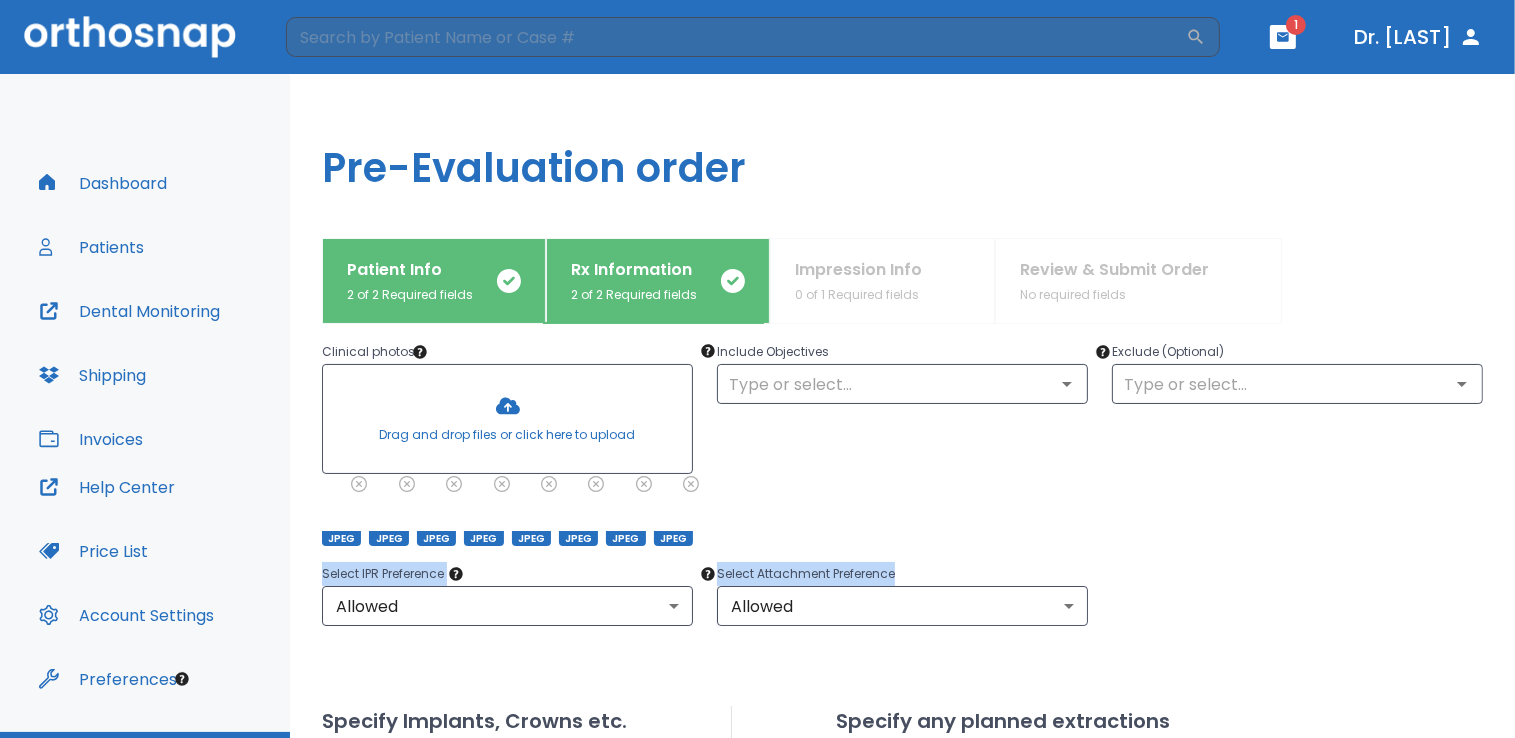drag, startPoint x: 1248, startPoint y: 552, endPoint x: 1253, endPoint y: 529, distance: 23.537205 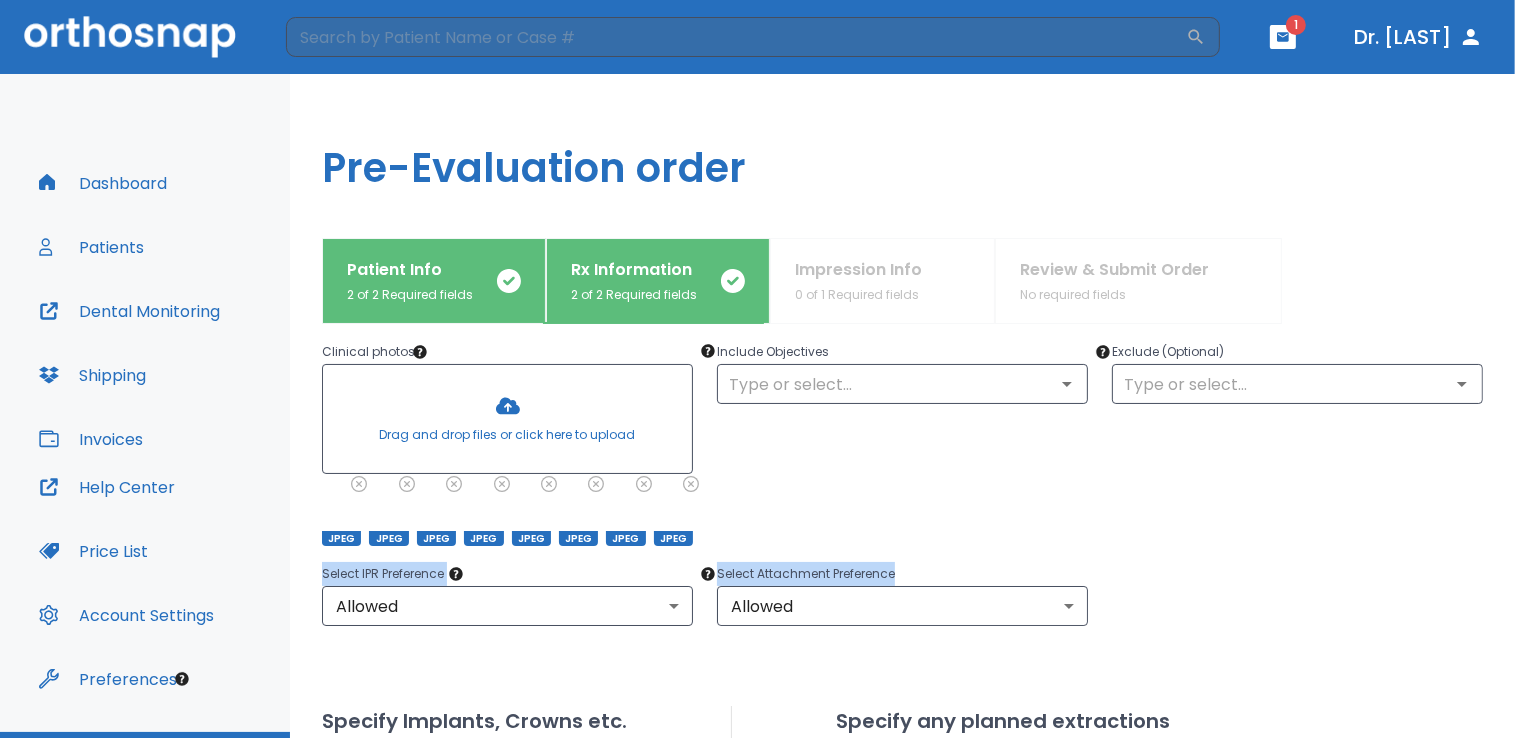 click on "Upper Arches Lower Arches Provide Rx information Clinical photos * Drag and drop files or click here to upload JPEG JPEG JPEG JPEG JPEG JPEG JPEG JPEG Include Objectives ​ Exclude (Optional) ​ Select IPR Preference Allowed 1 ​ Select Attachment Preference Allowed 1 ​ Specify Implants, Crowns etc. Specify any planned extractions" at bounding box center (902, 572) 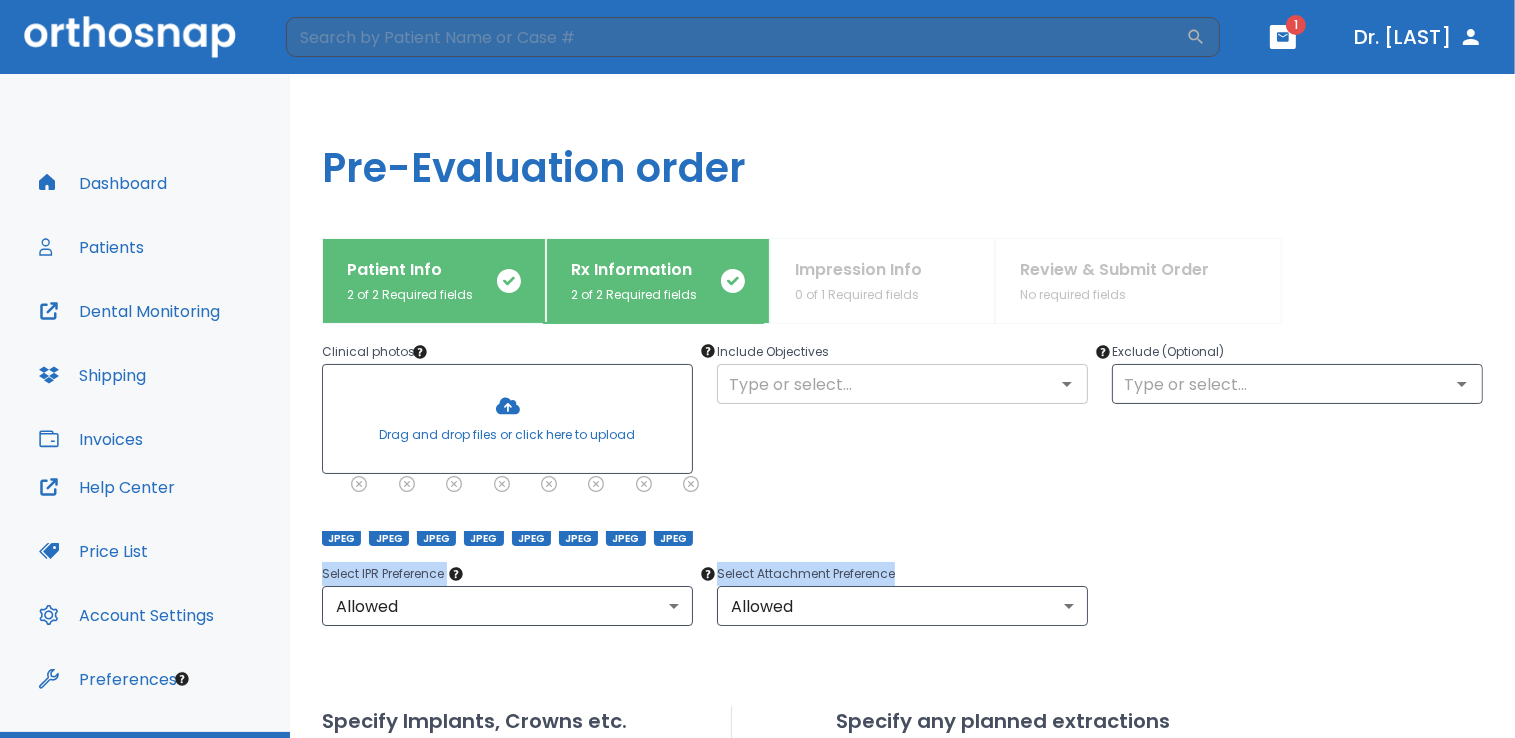 click 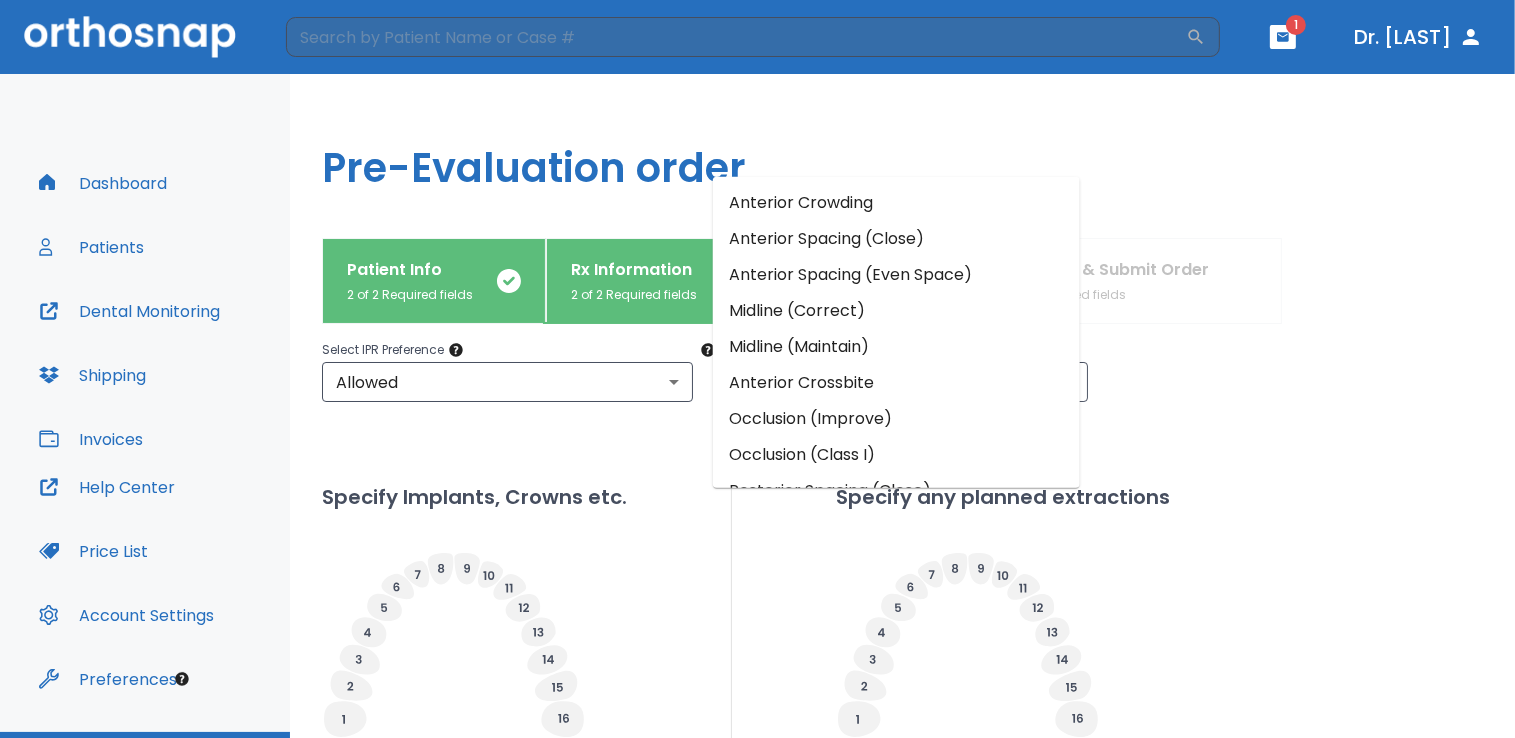 scroll, scrollTop: 439, scrollLeft: 0, axis: vertical 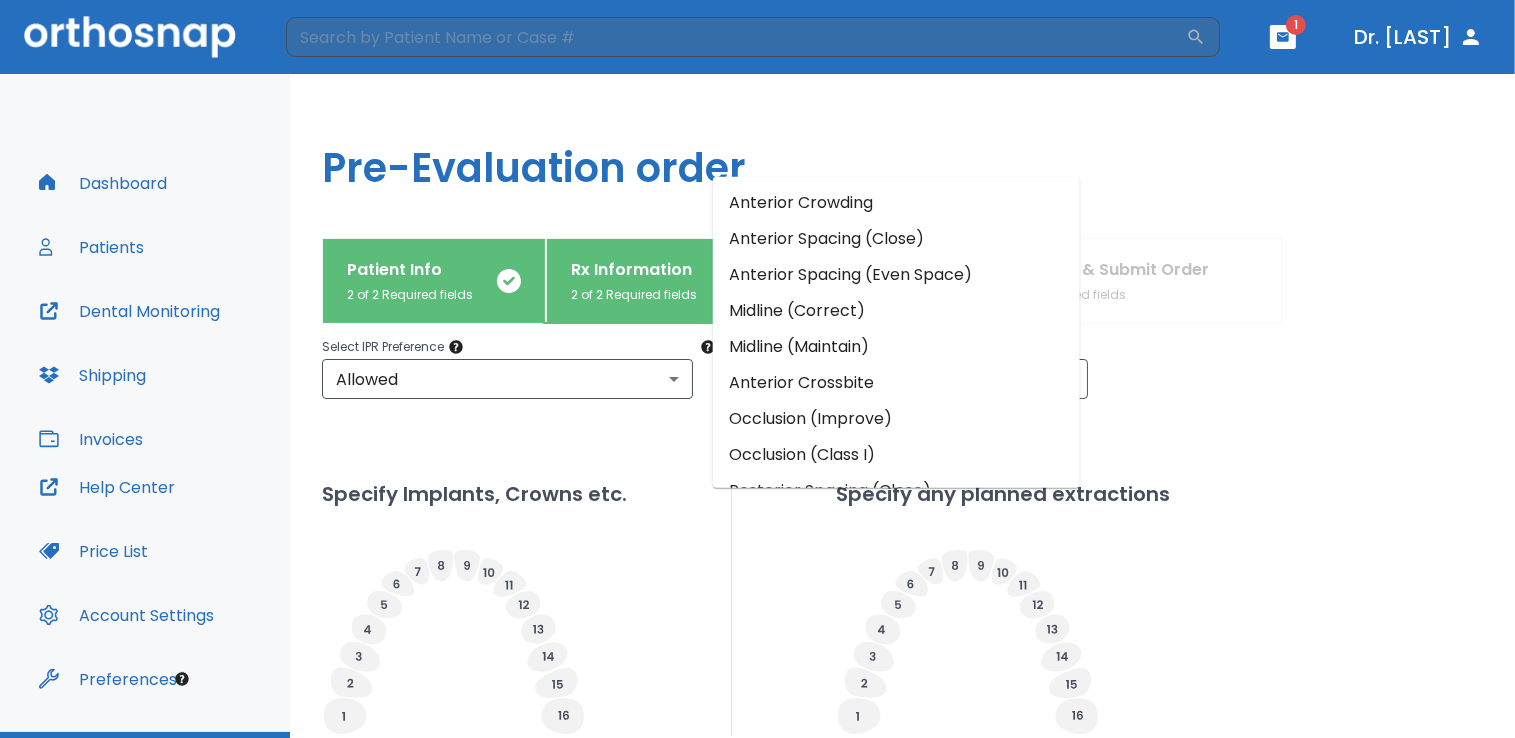 click on "Occlusion (Improve)" at bounding box center [896, 419] 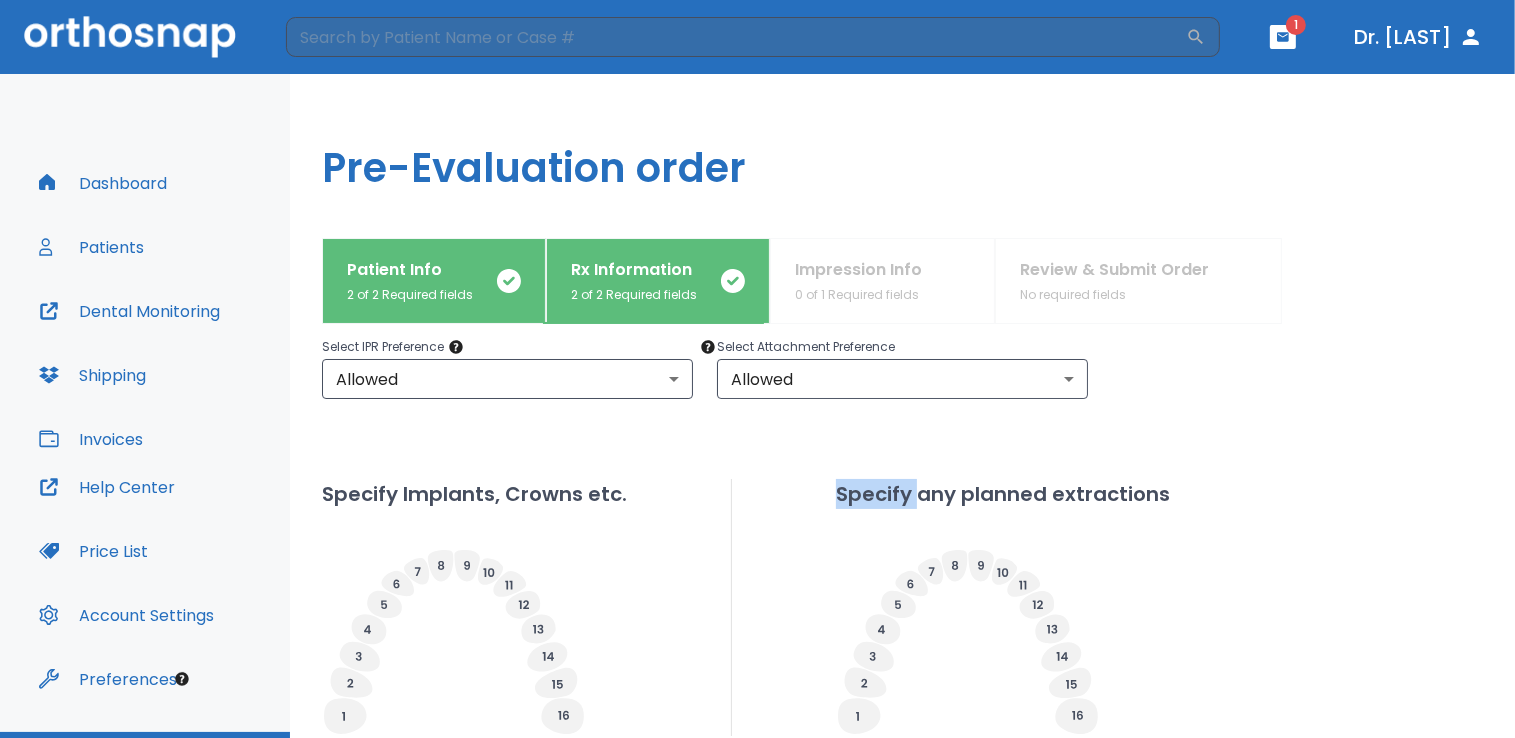 click on "Upper Arches Lower Arches Provide Rx information Clinical photos * Drag and drop files or click here to upload JPEG JPEG JPEG JPEG JPEG JPEG JPEG JPEG Include Objectives ​ Occlusion (Improve) Exclude (Optional) ​ Select IPR Preference Allowed 1 ​ Select Attachment Preference Allowed 1 ​ Specify Implants, Crowns etc. Specify any planned extractions" at bounding box center (902, 345) 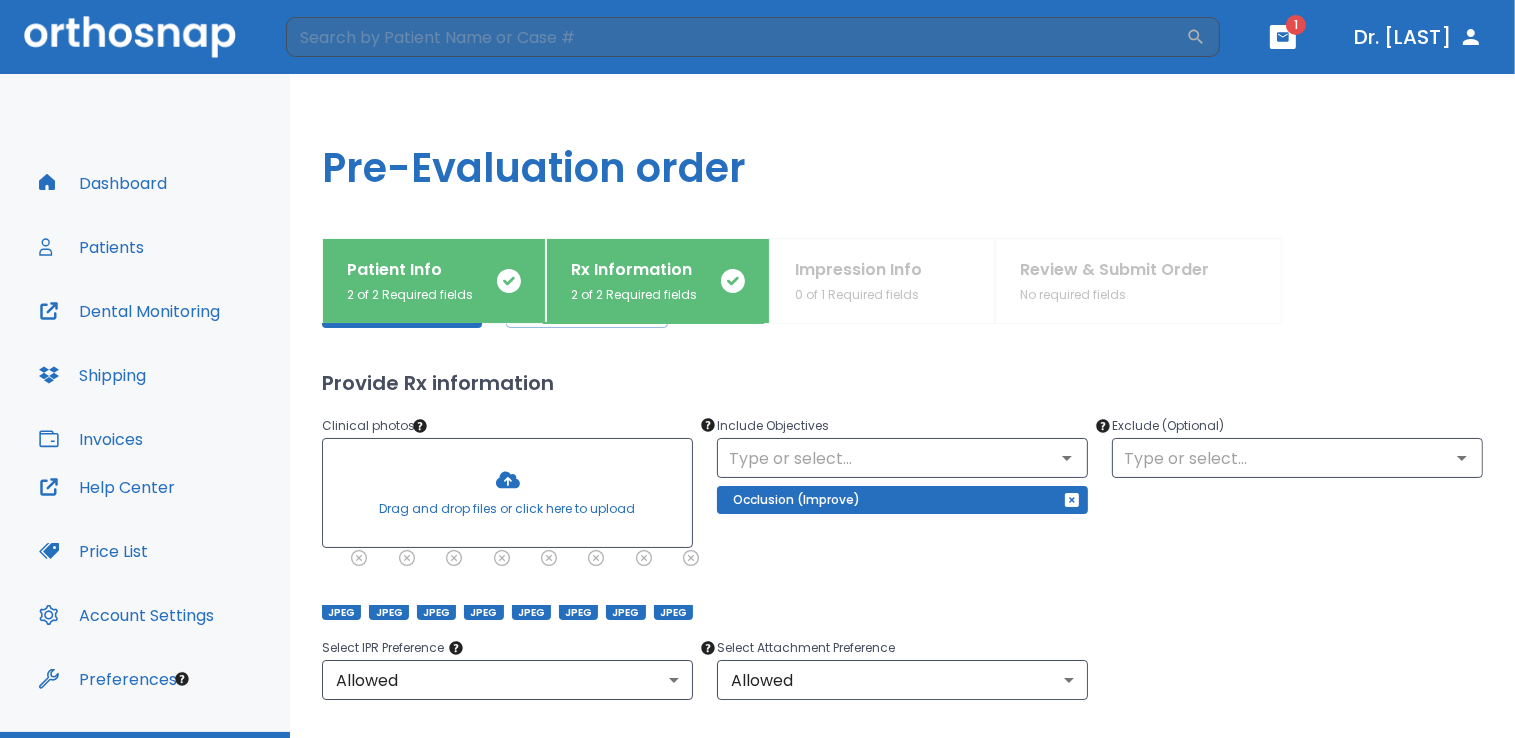 scroll, scrollTop: 140, scrollLeft: 0, axis: vertical 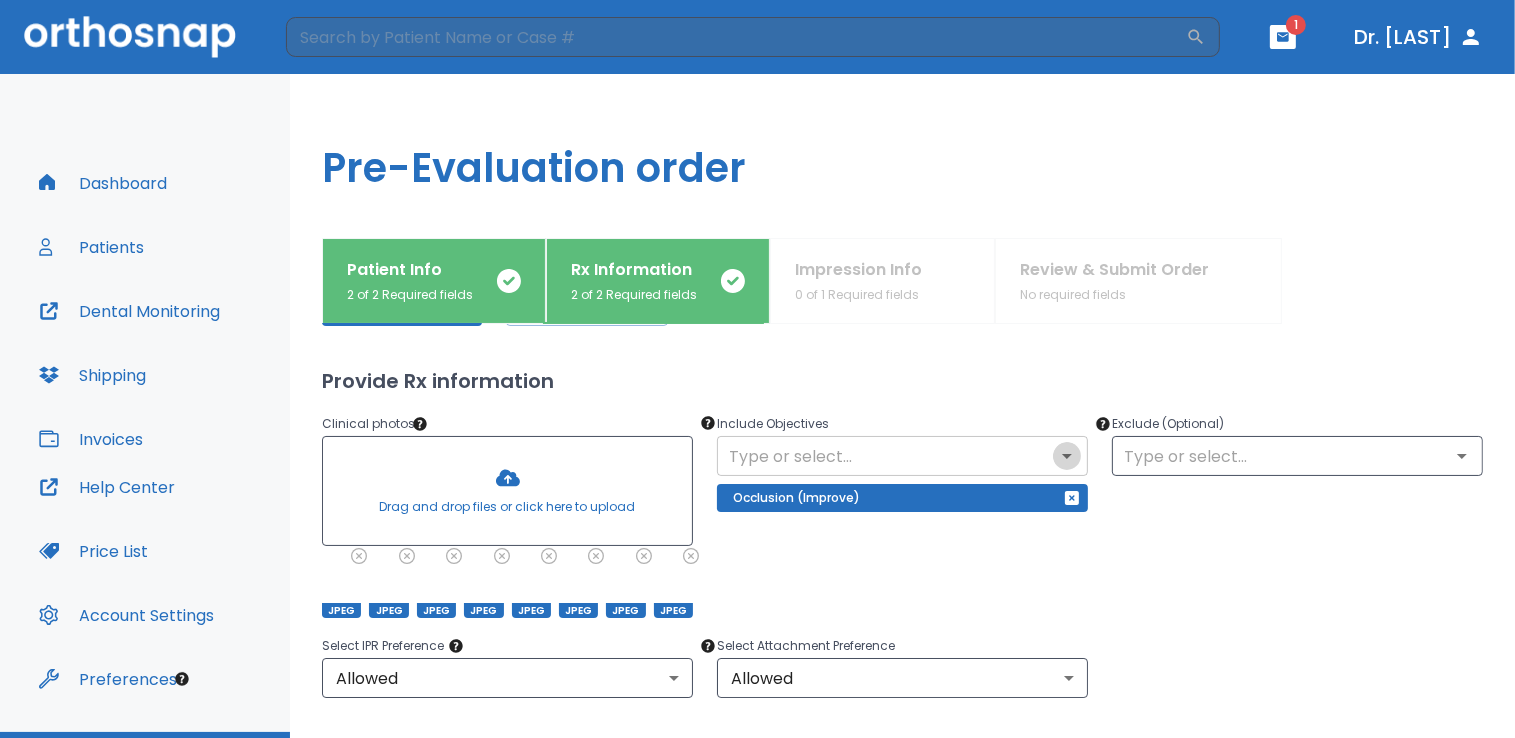 click 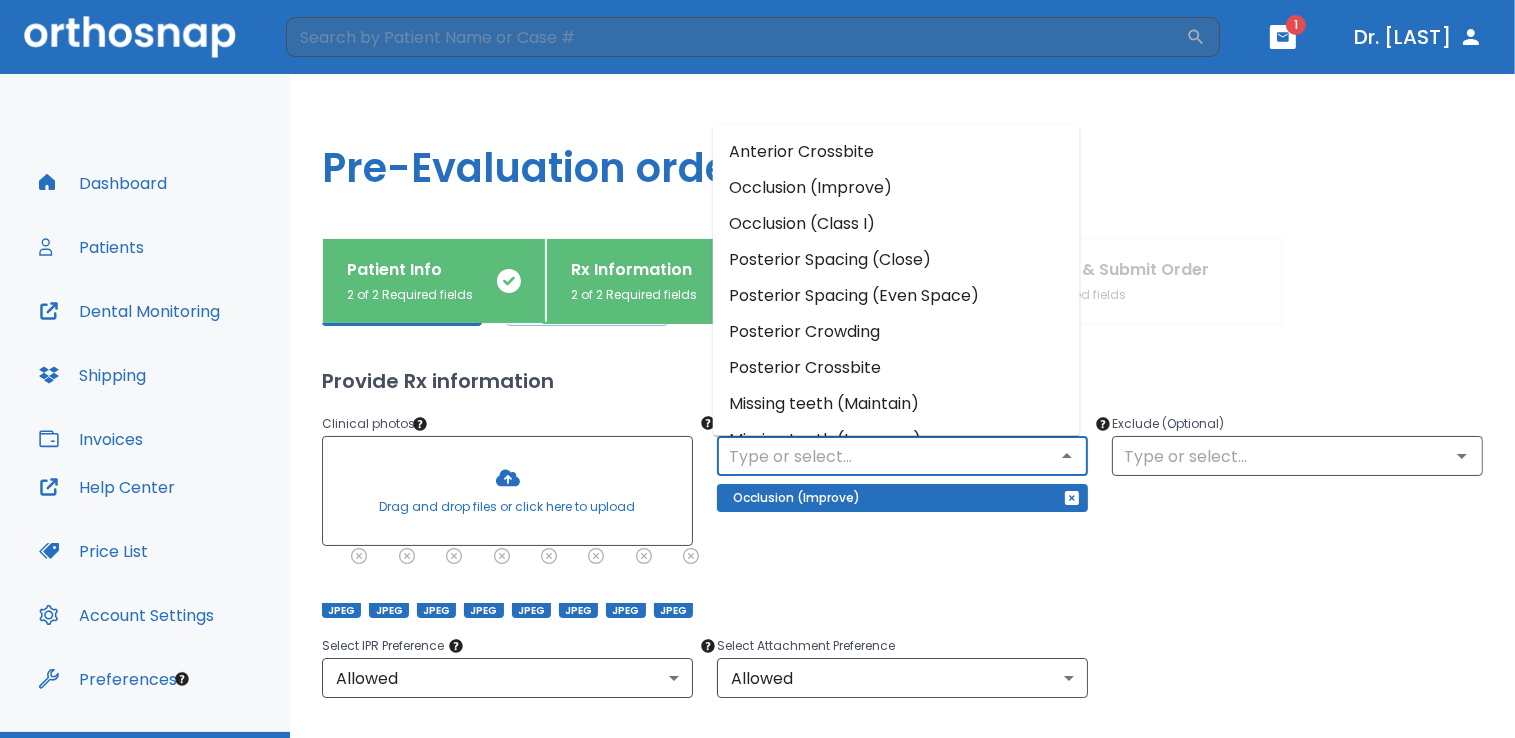 scroll, scrollTop: 165, scrollLeft: 0, axis: vertical 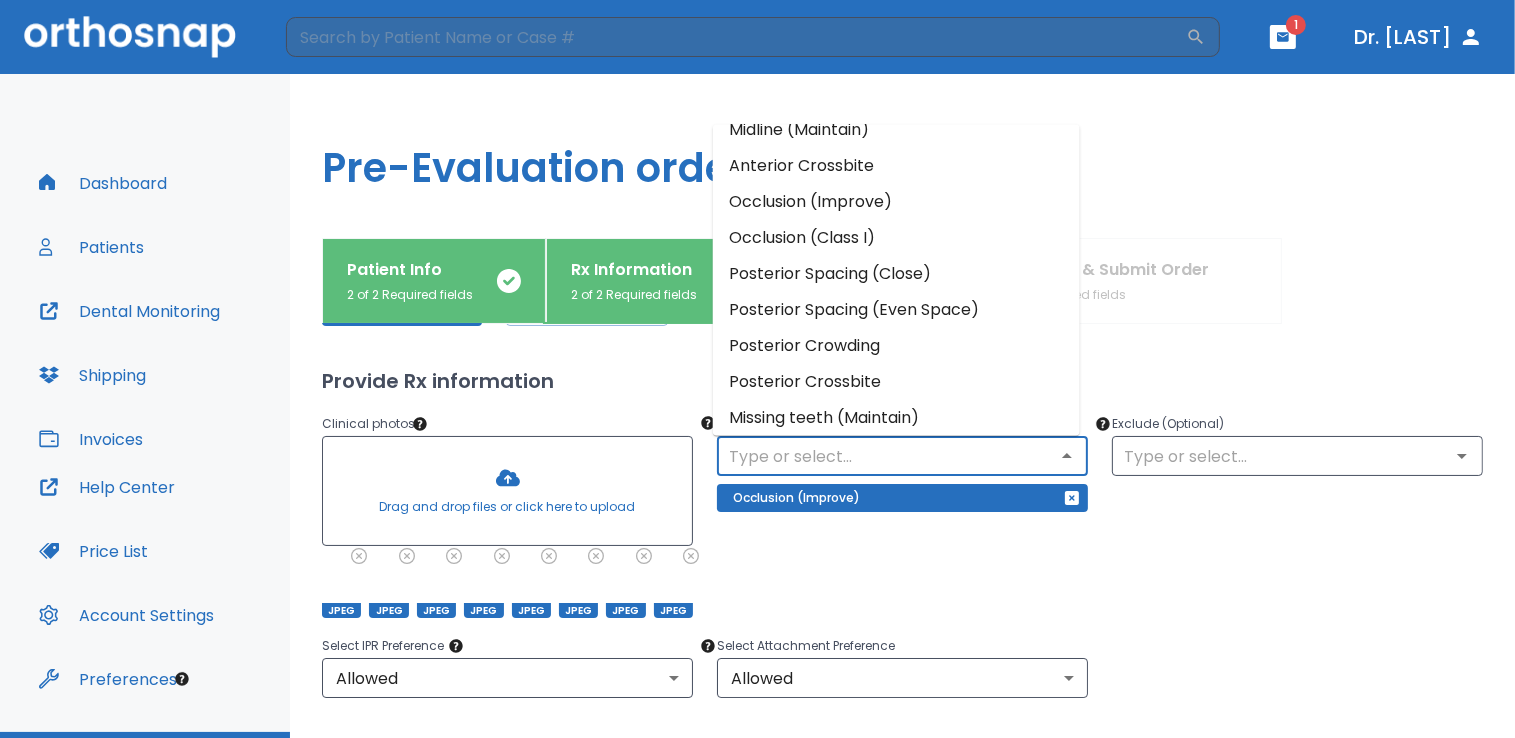 click on "Occlusion (Improve)" at bounding box center (896, 201) 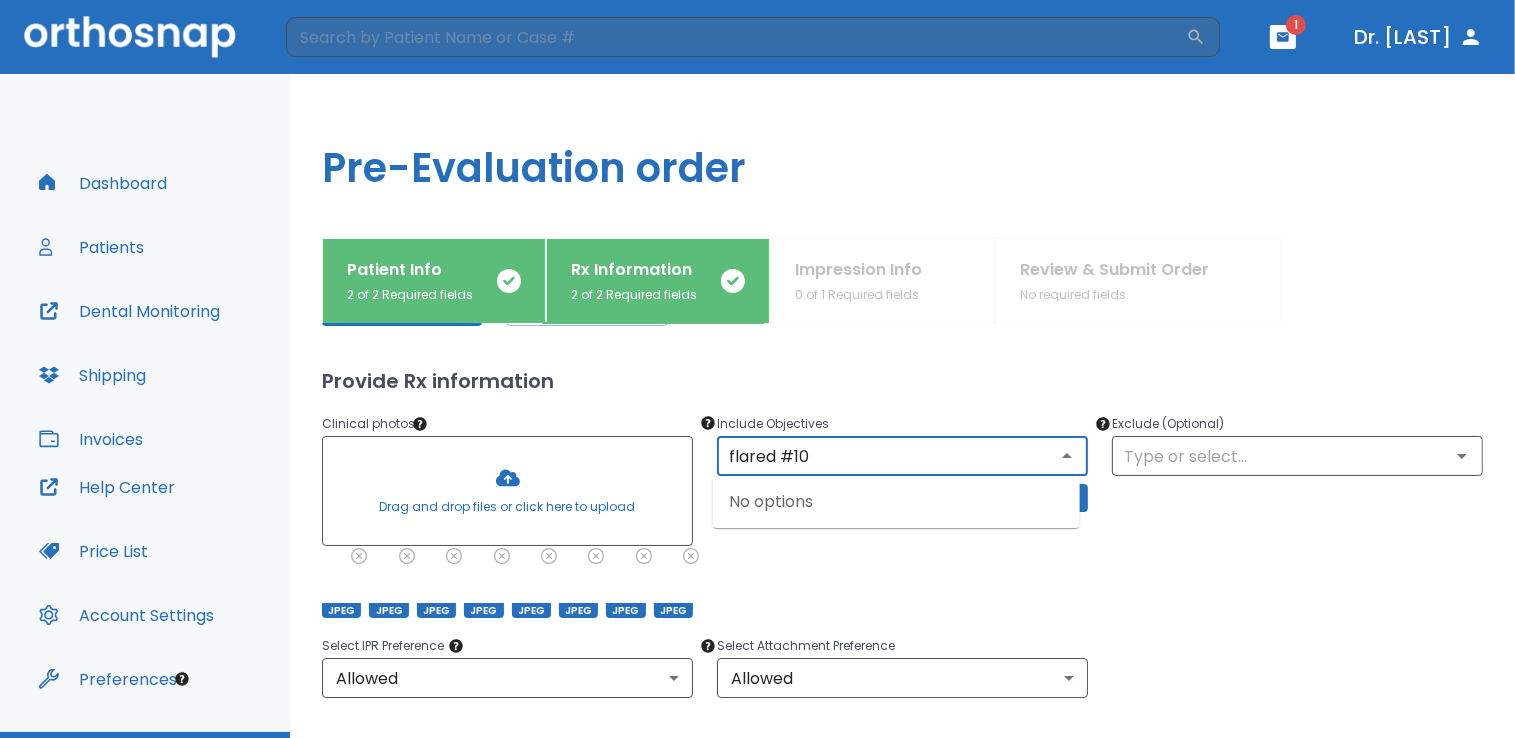 type on "flared #10" 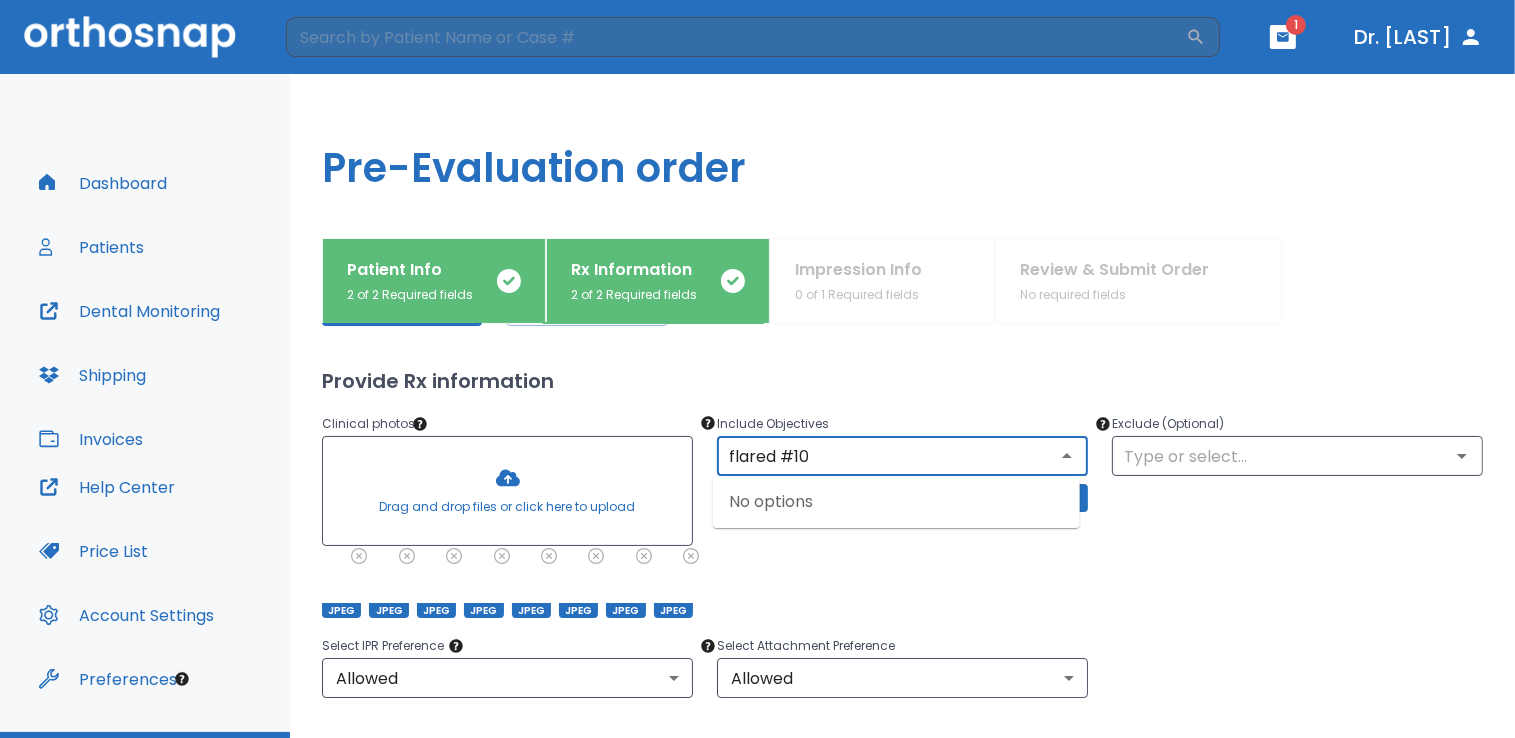 type 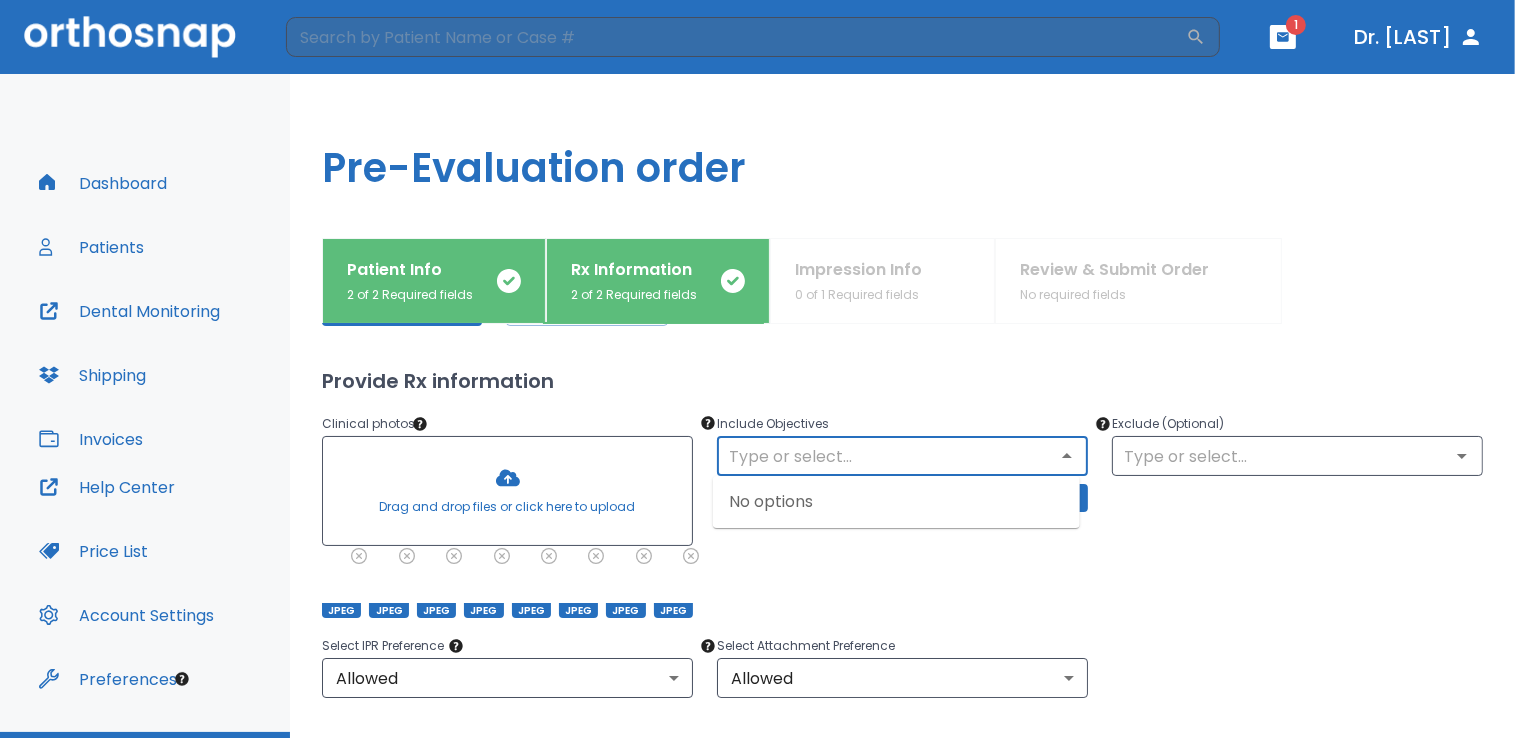 click on "Include Objectives ​ Occlusion (Improve)" at bounding box center [890, 503] 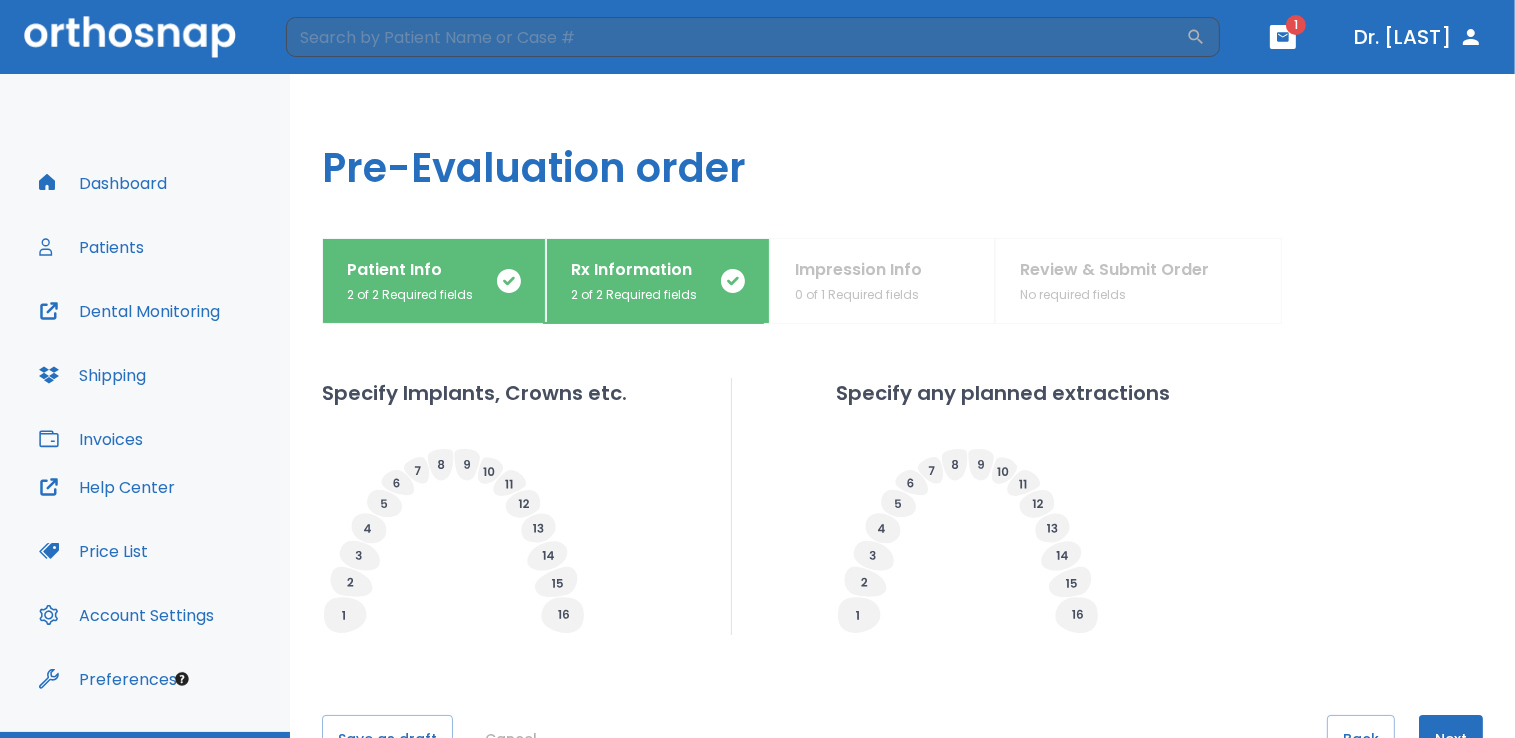 scroll, scrollTop: 604, scrollLeft: 0, axis: vertical 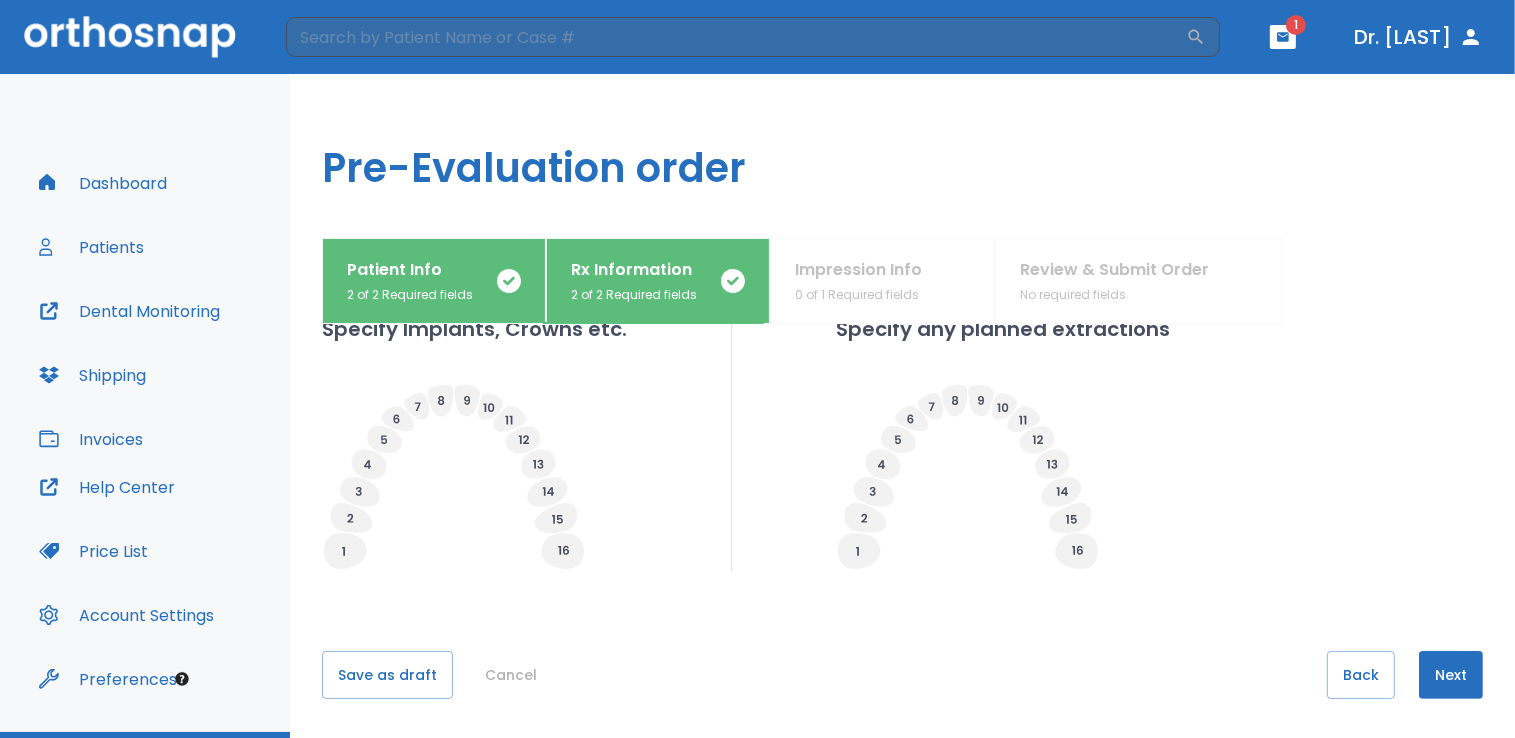click on "Next" at bounding box center (1451, 675) 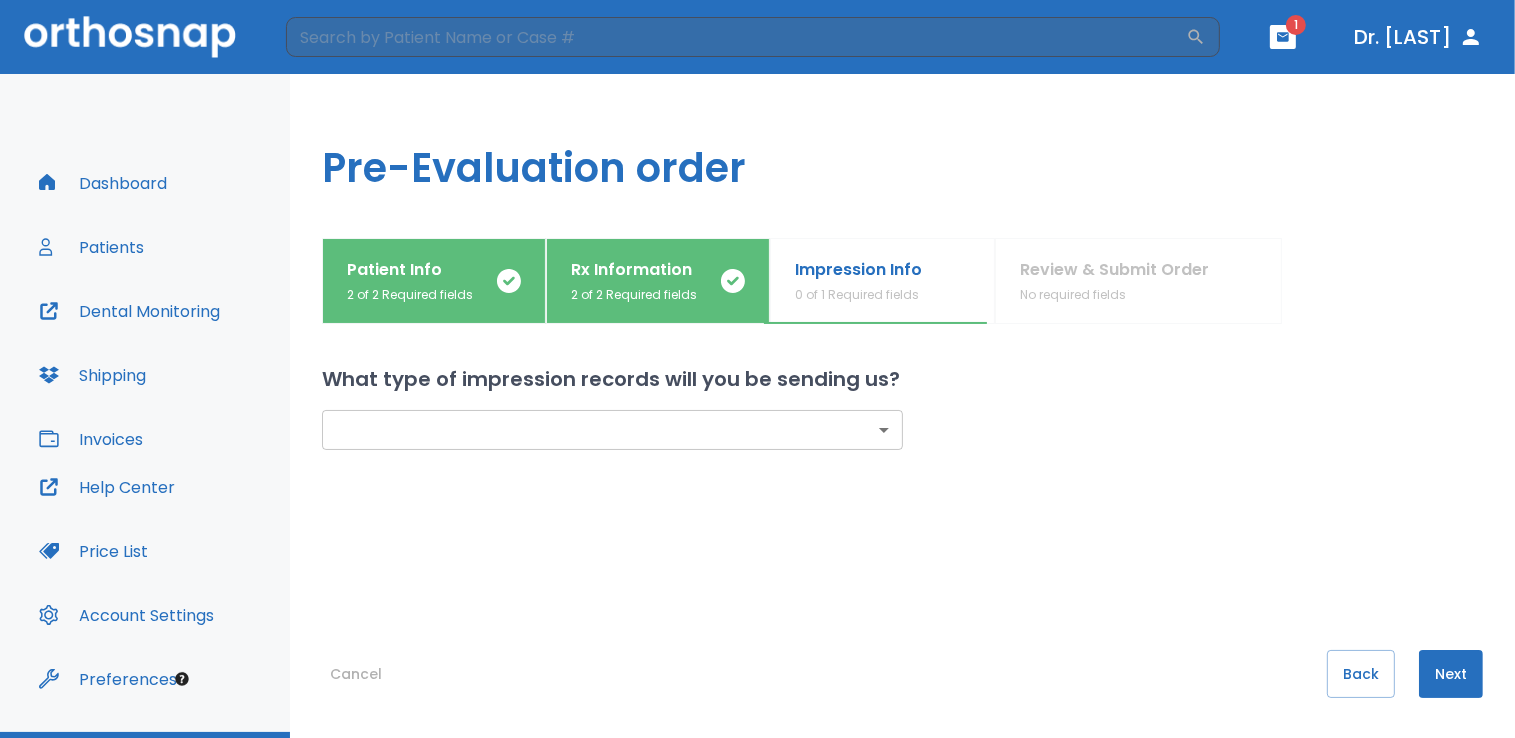 scroll, scrollTop: 0, scrollLeft: 0, axis: both 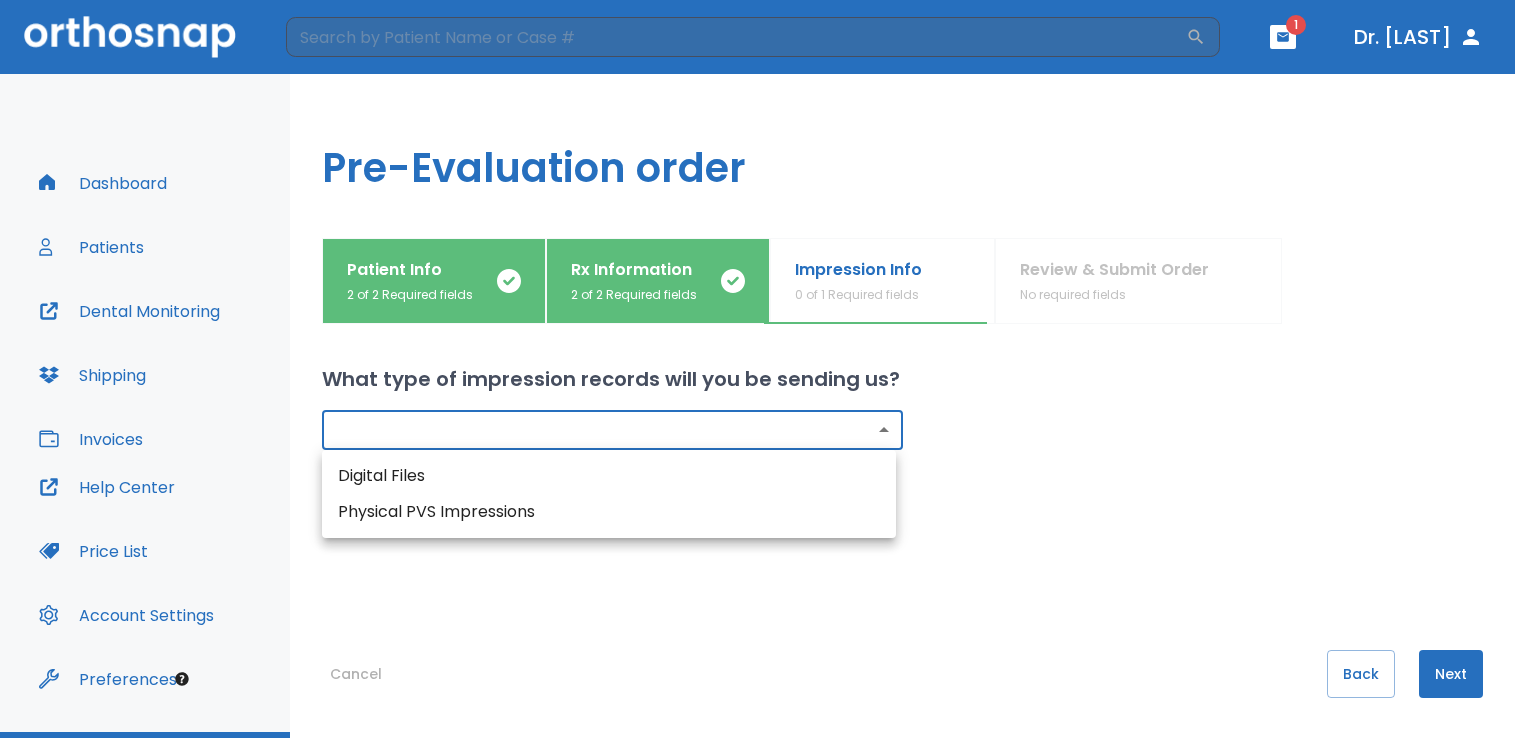 click on "​ 1 Dr. Aceto Dashboard Patients Dental Monitoring Shipping Invoices Help Center Price List Account Settings Preferences Logout Uploading files and placing your order. One moment, please. Pre-Evaluation order Patient Info 2 of 2 Required fields Rx Information 2 of 2 Required fields Impression Info 0 of 1 Required fields Review & Submit Order No required fields What type of impression records will you be sending us? ​ ​ Cancel Back Next Digital Files Physical PVS Impressions" at bounding box center [764, 369] 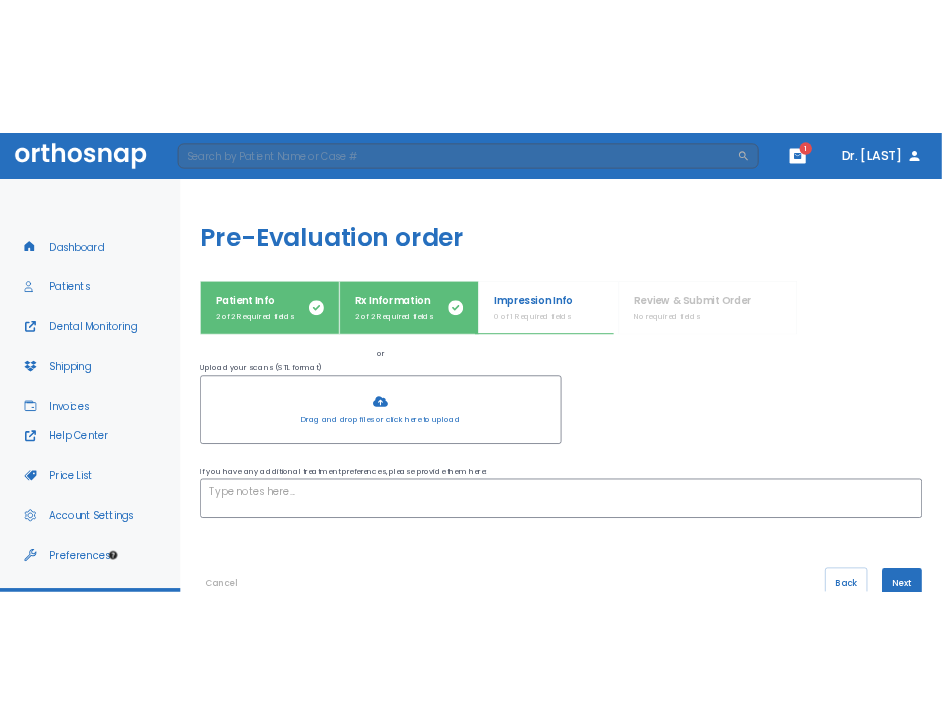 scroll, scrollTop: 220, scrollLeft: 0, axis: vertical 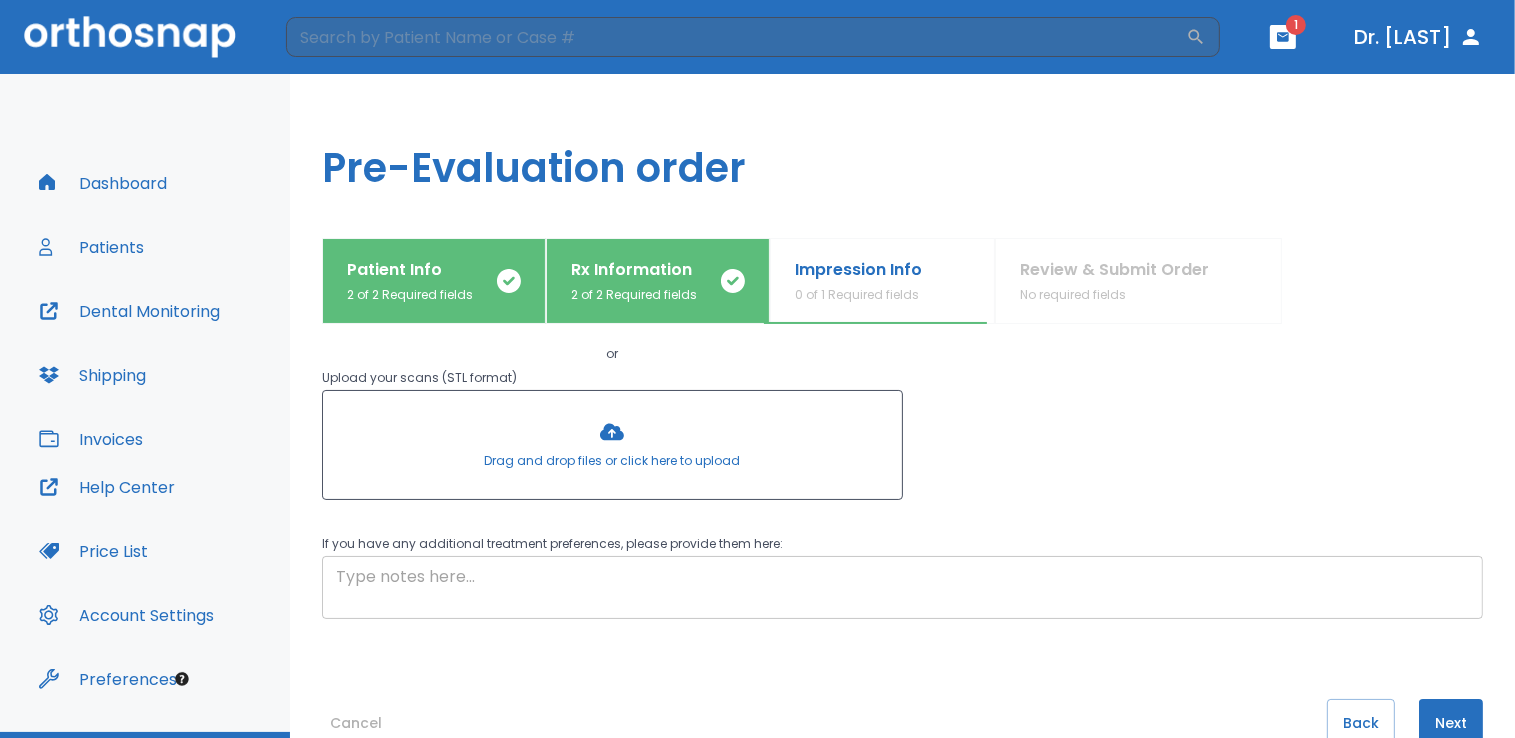 click at bounding box center (902, 588) 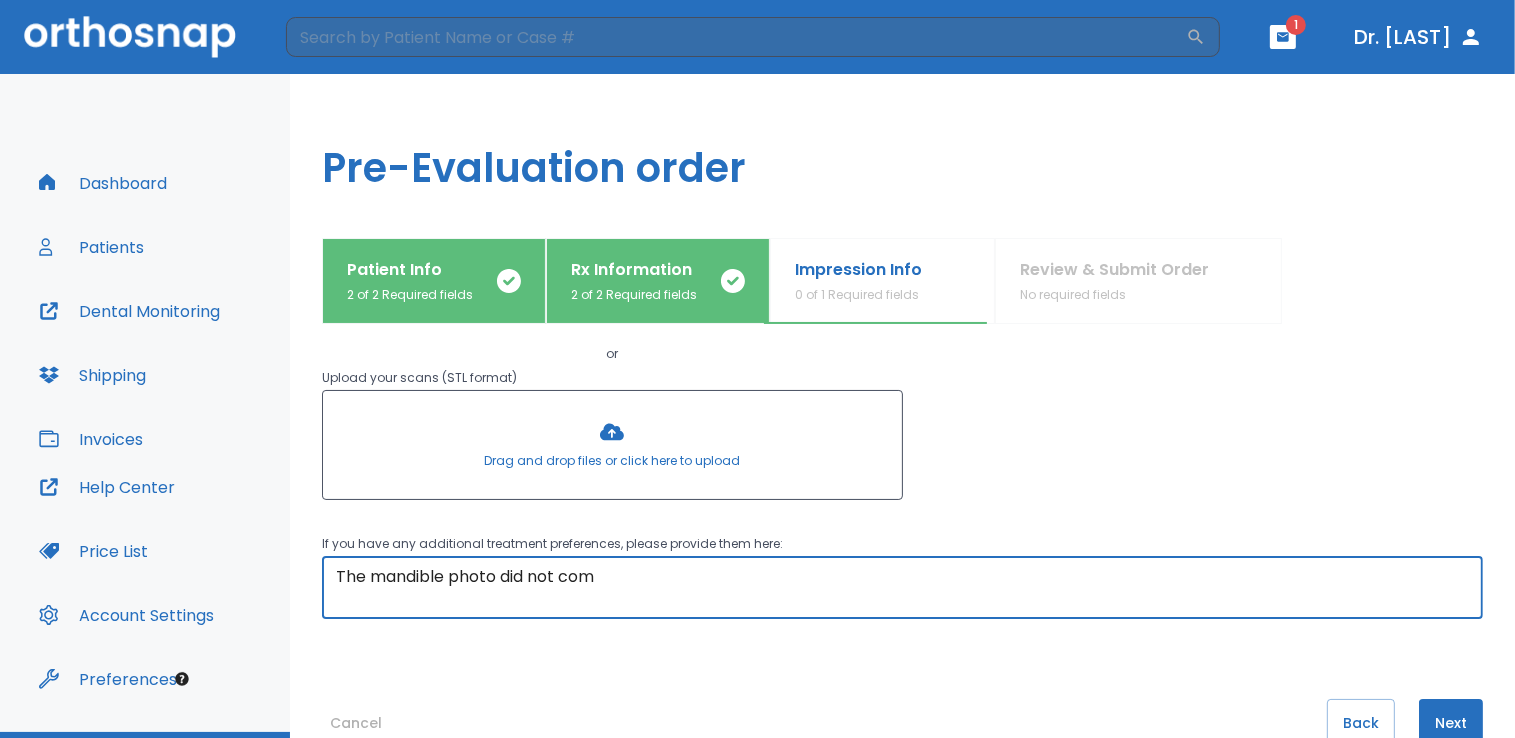 click on "The mandible photo did not com" at bounding box center [902, 588] 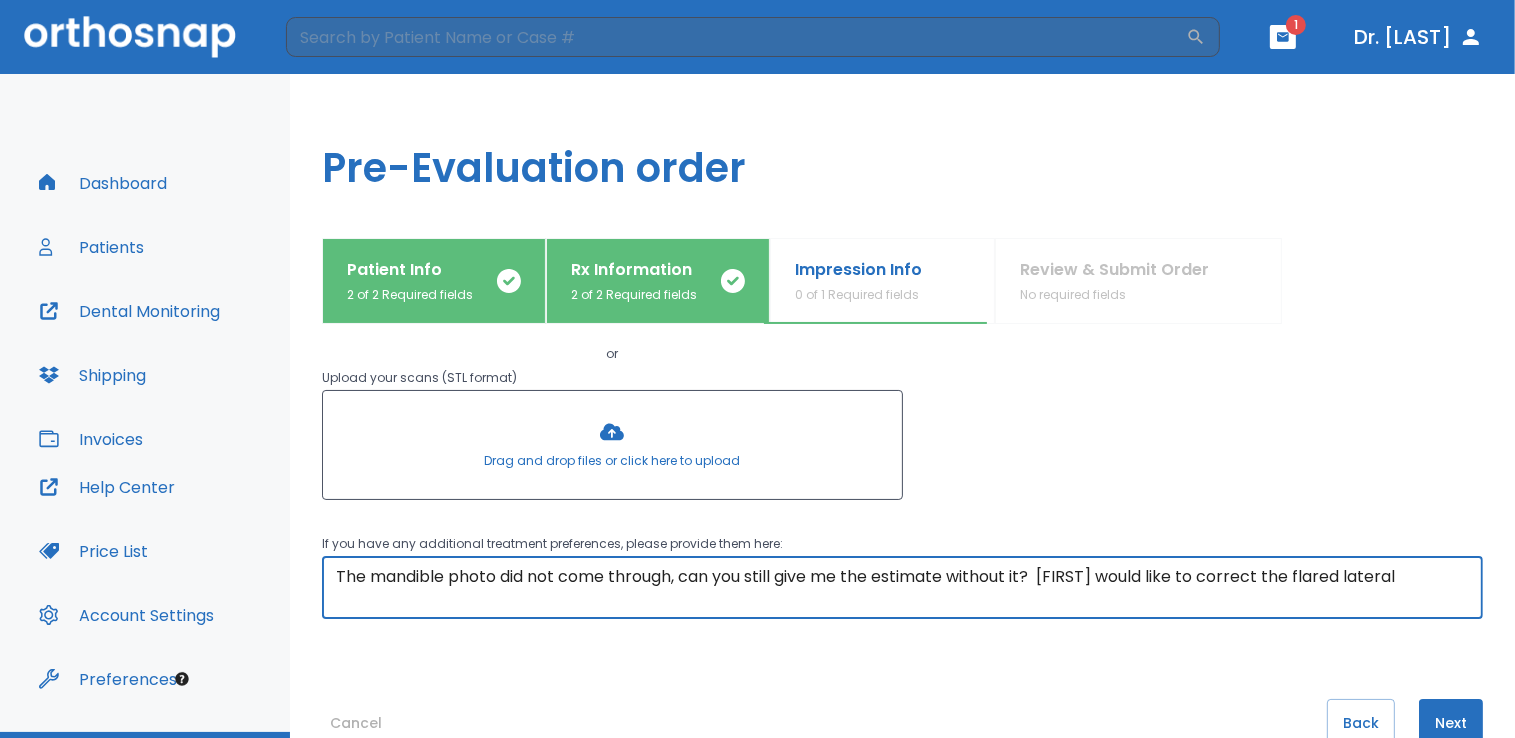click on "The mandible photo did not come through, can you still give me the estimate without it?  Madelyn would like to correct the flared lateral" at bounding box center (902, 588) 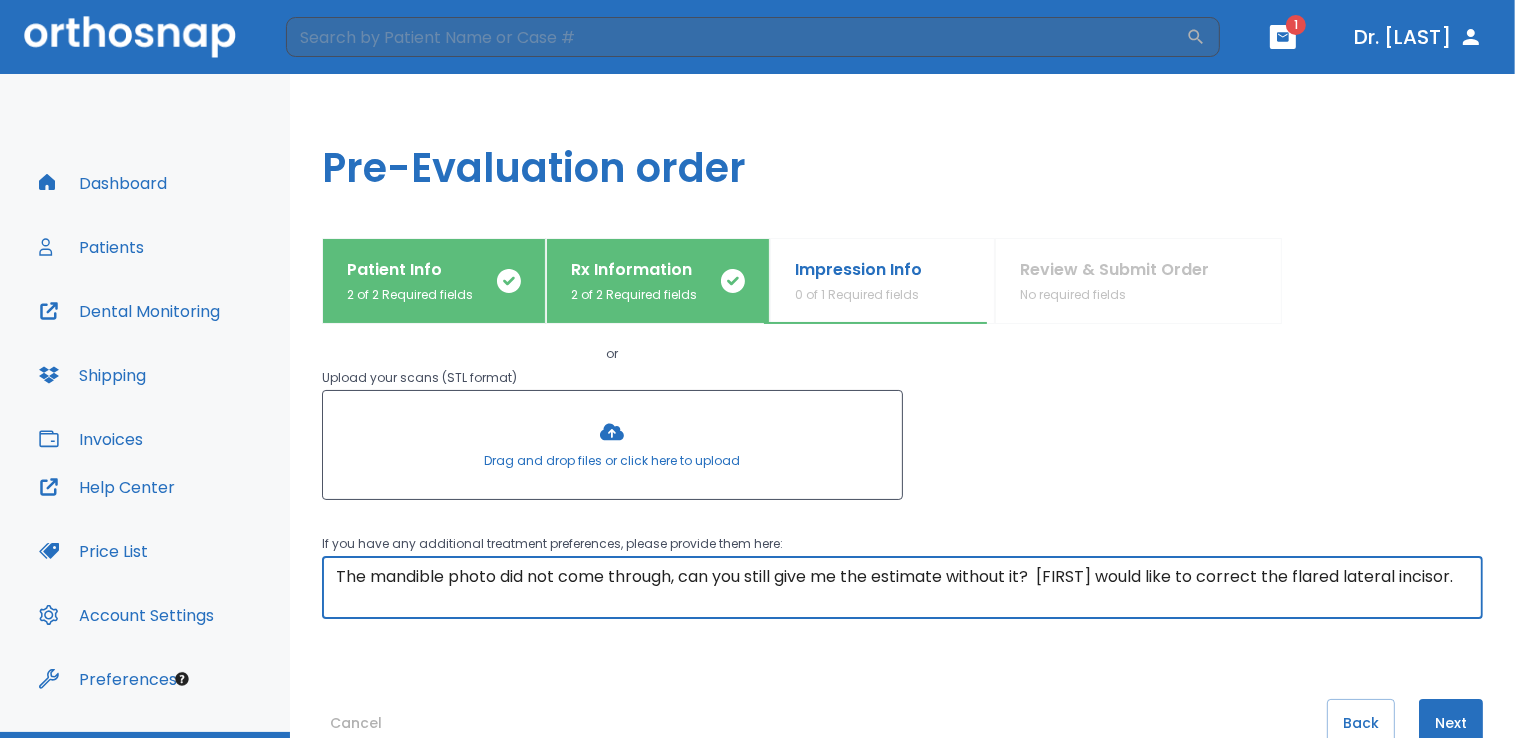 scroll, scrollTop: 244, scrollLeft: 0, axis: vertical 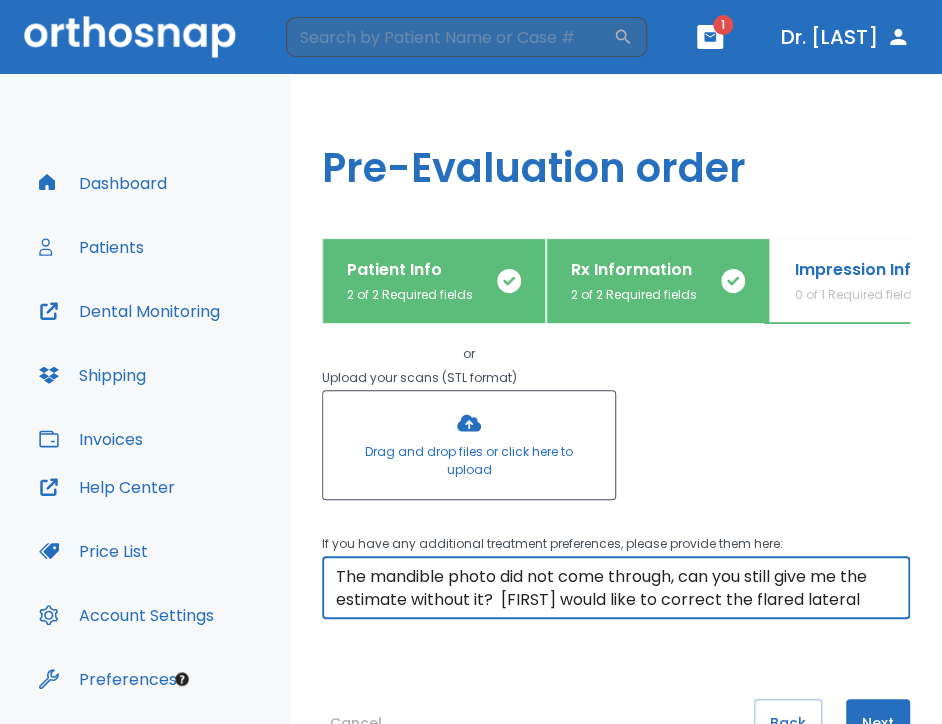 type on "The mandible photo did not come through, can you still give me the estimate without it?  Madelyn would like to correct the flared lateral incisor." 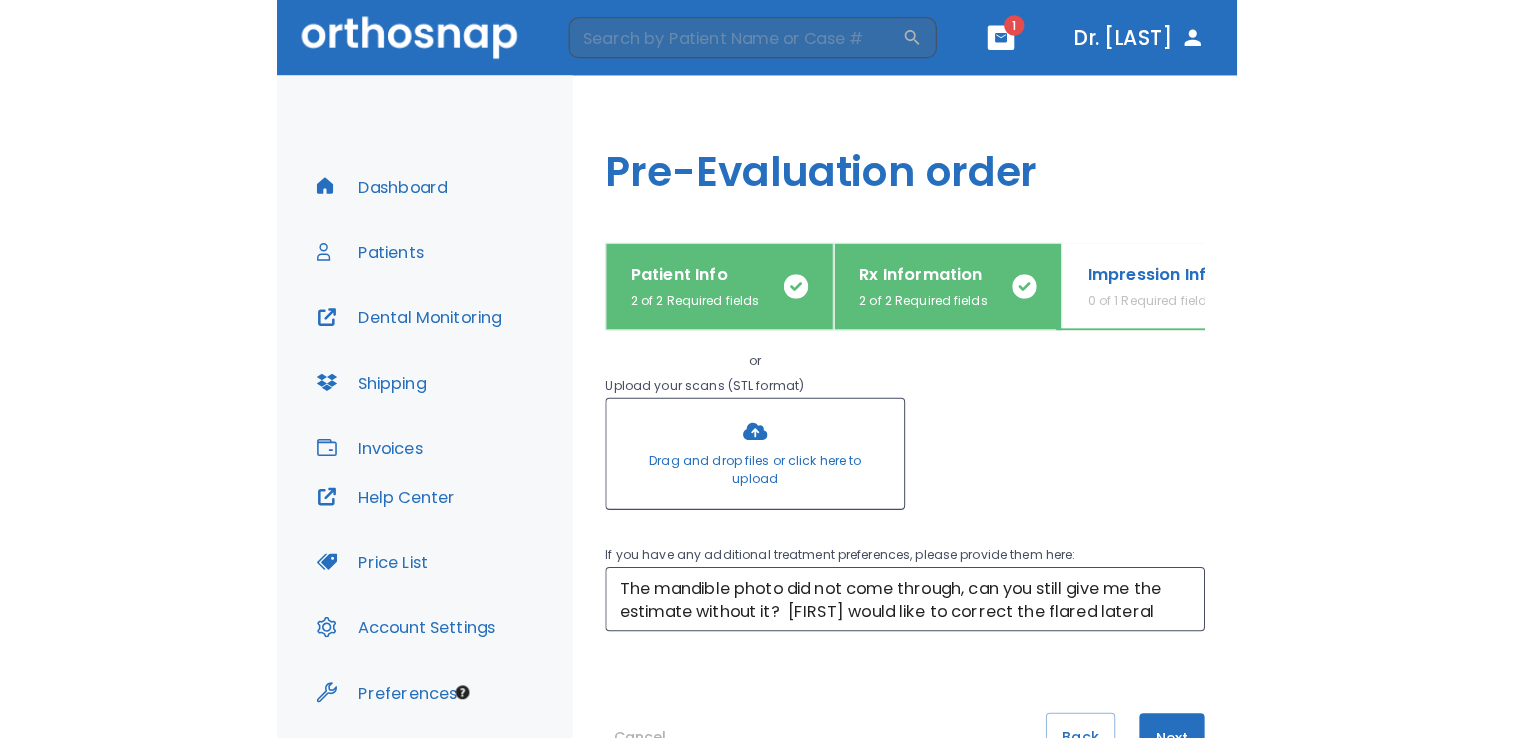 scroll, scrollTop: 220, scrollLeft: 0, axis: vertical 